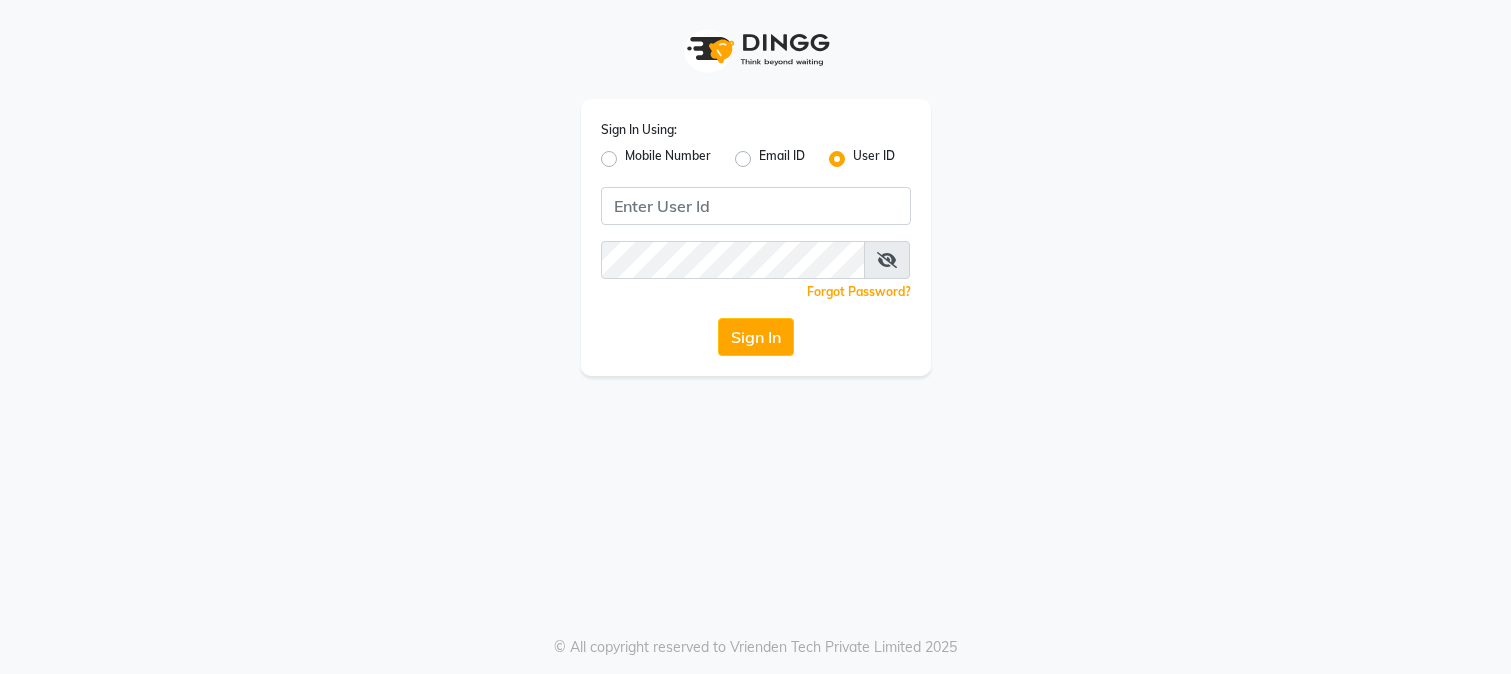scroll, scrollTop: 0, scrollLeft: 0, axis: both 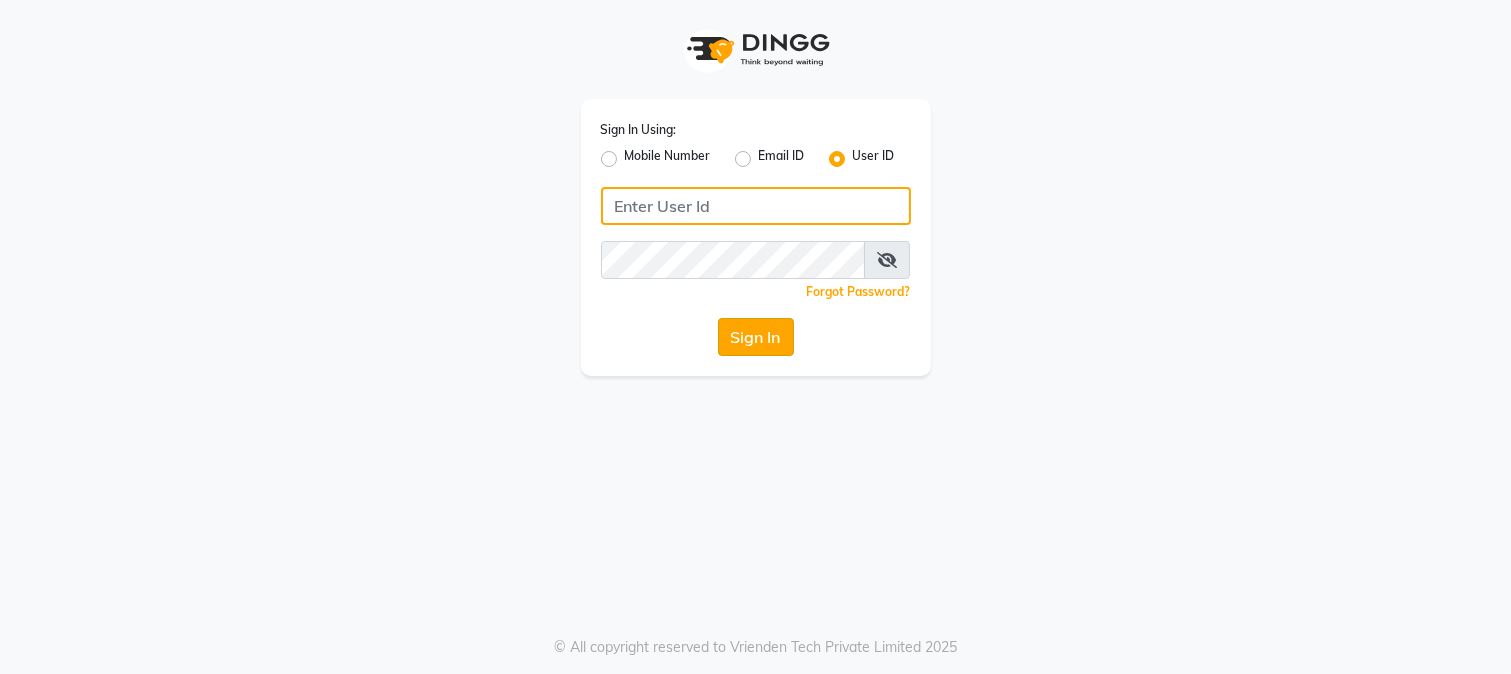 type on "merakii" 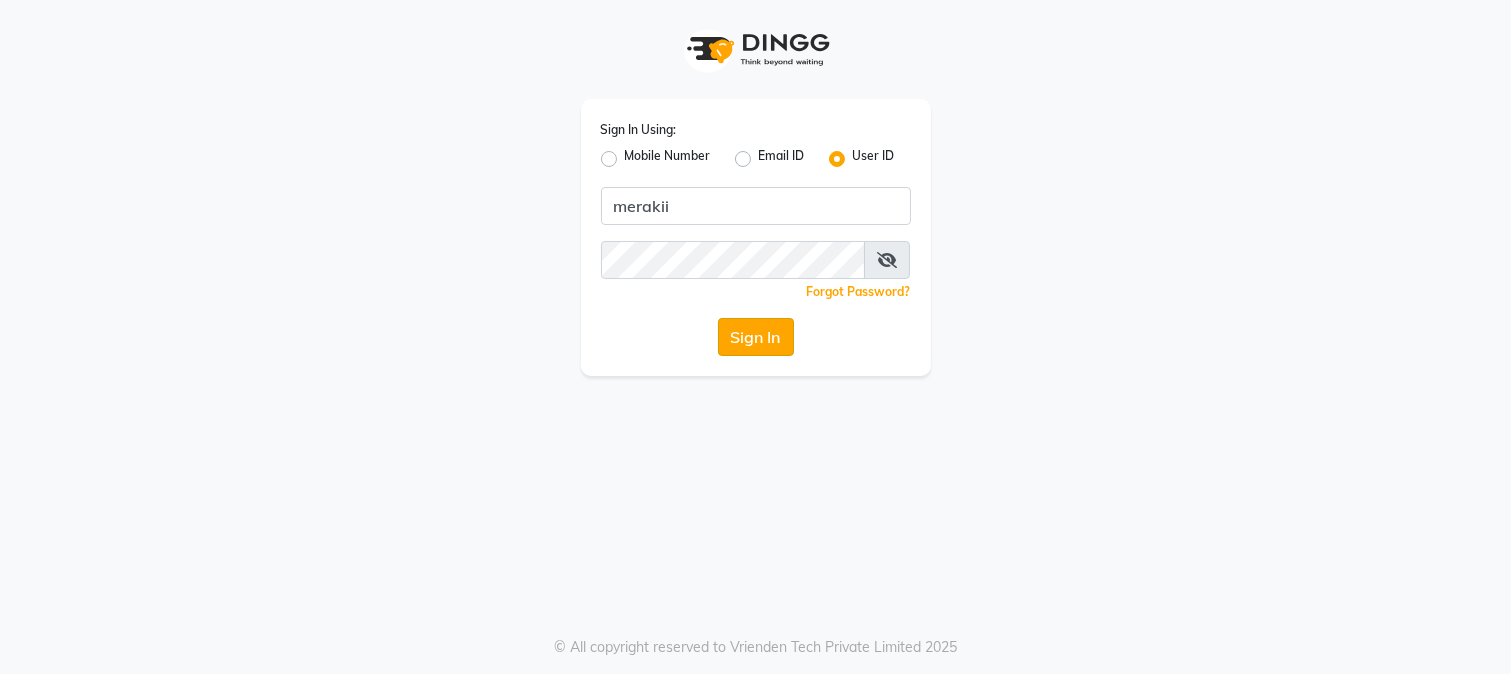 click on "Sign In" 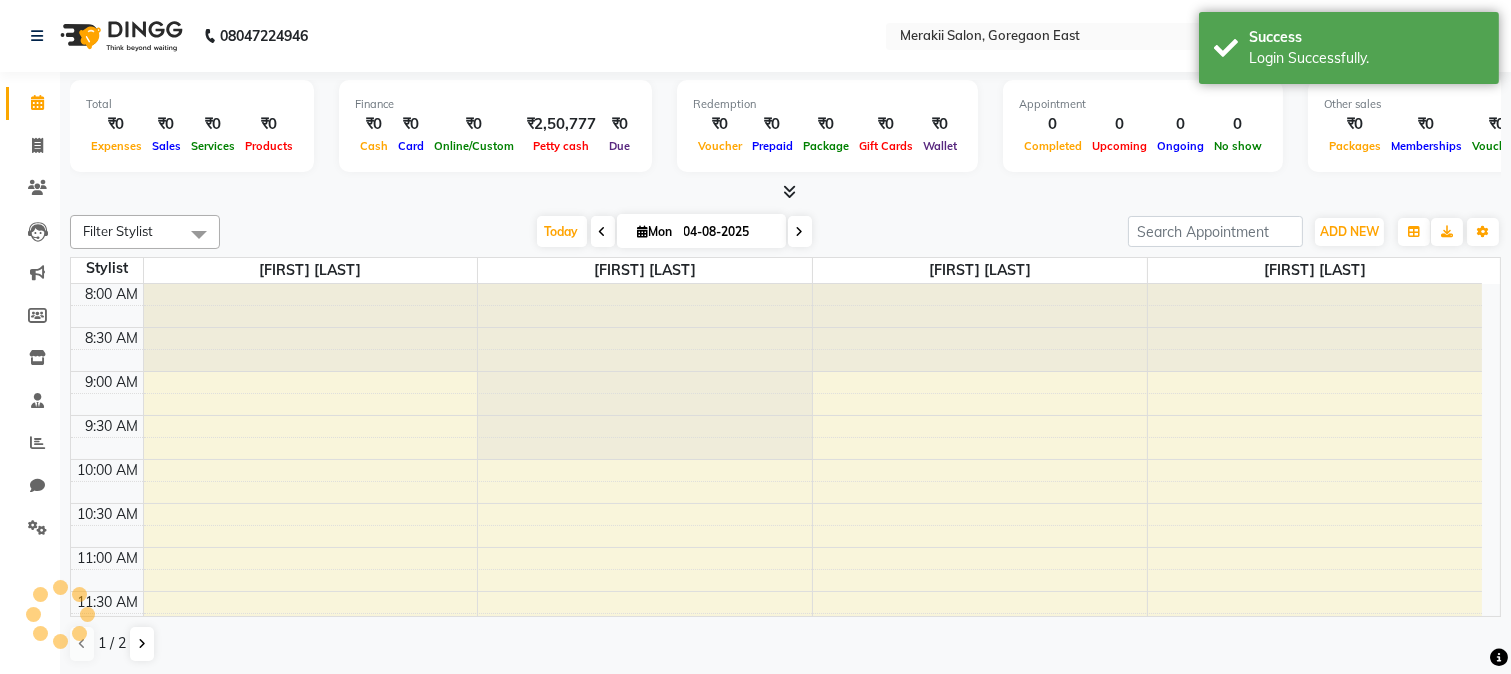 scroll, scrollTop: 0, scrollLeft: 0, axis: both 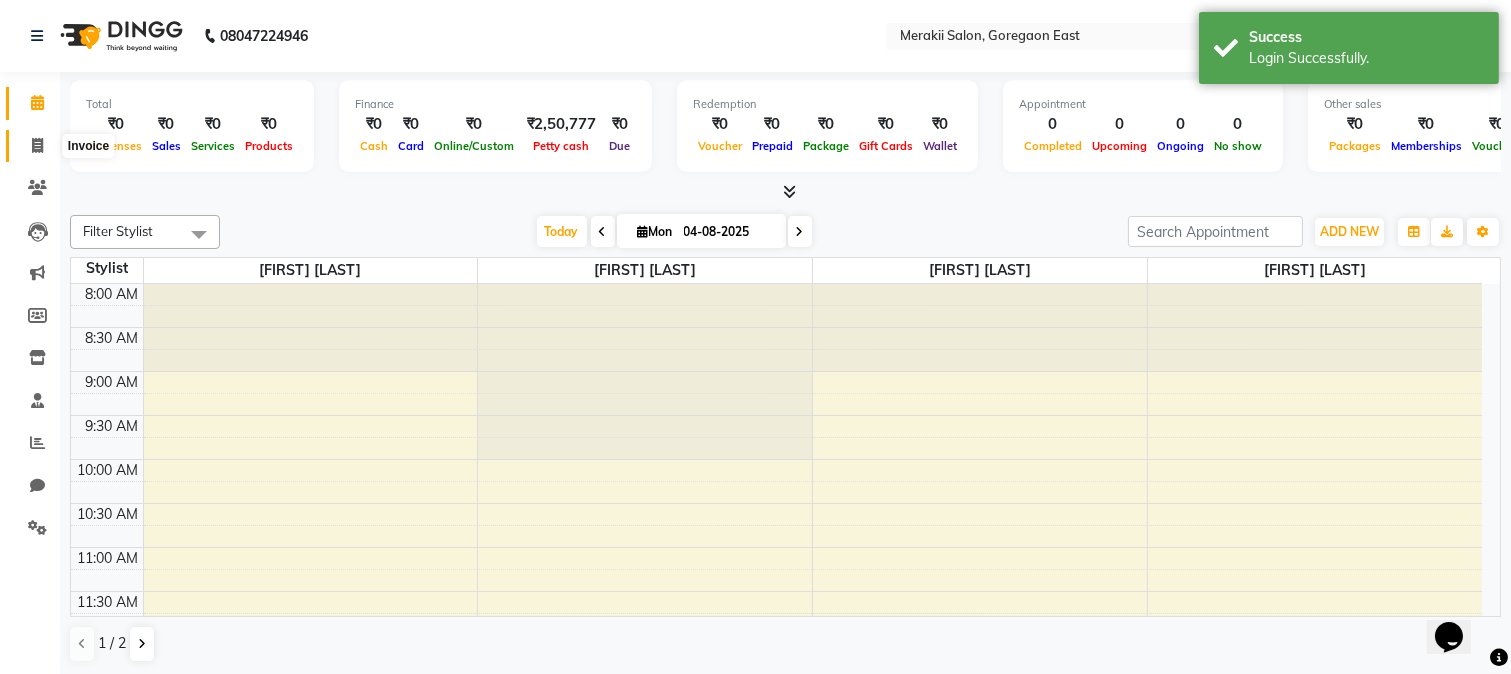 click 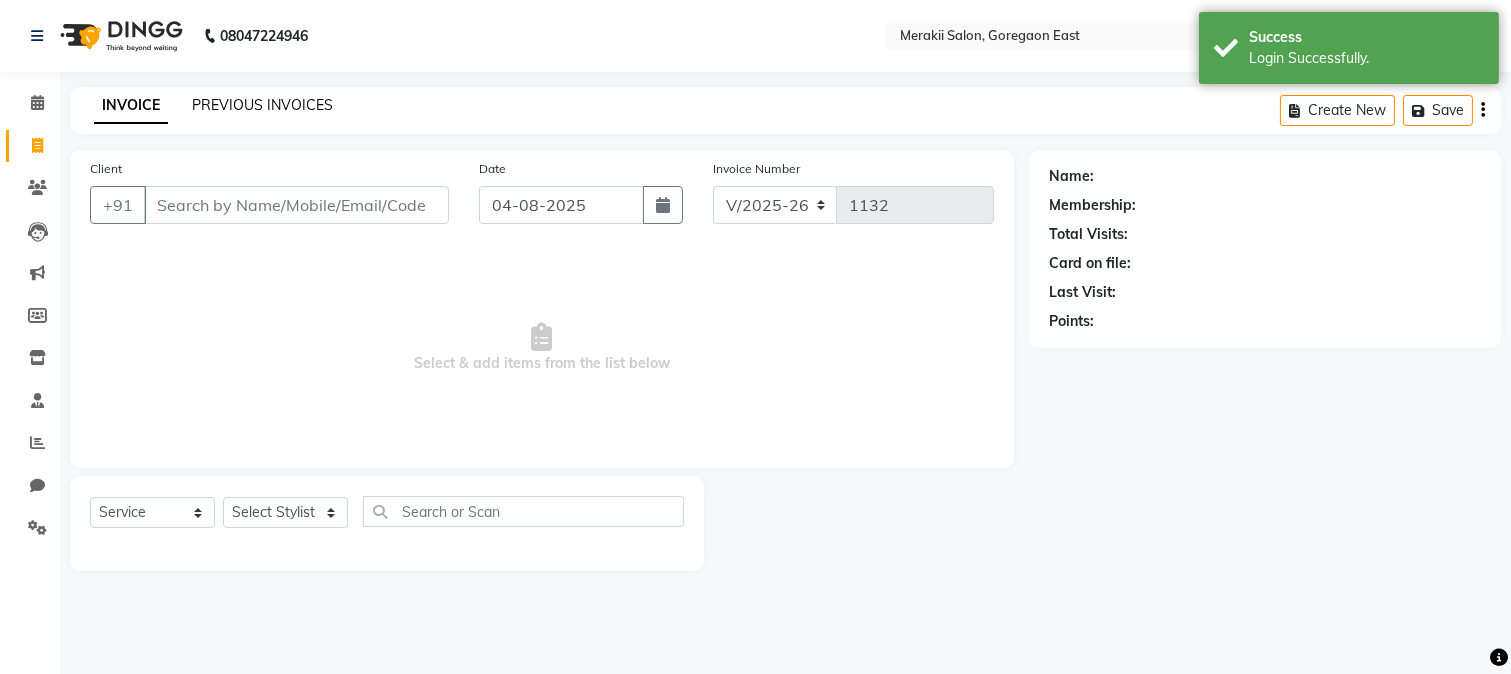 click on "PREVIOUS INVOICES" 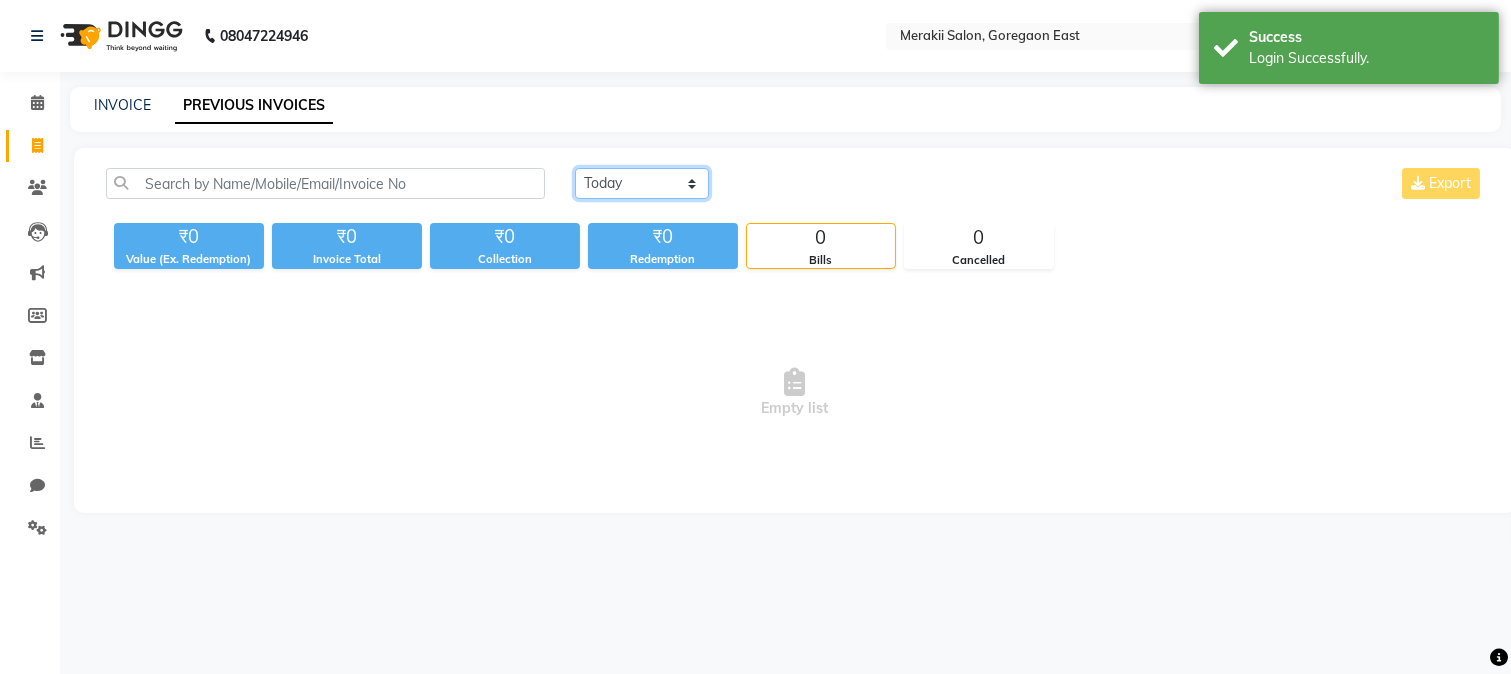 click on "Today Yesterday Custom Range" 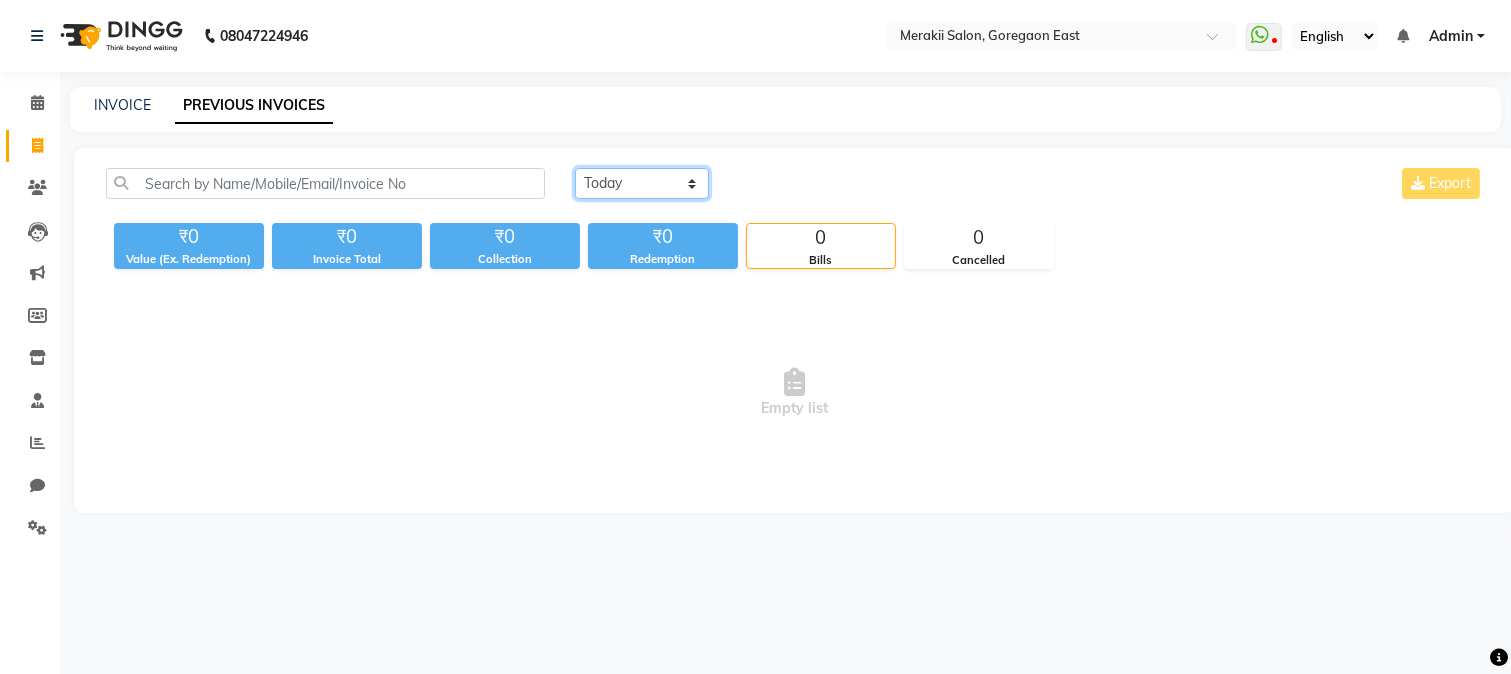 select on "range" 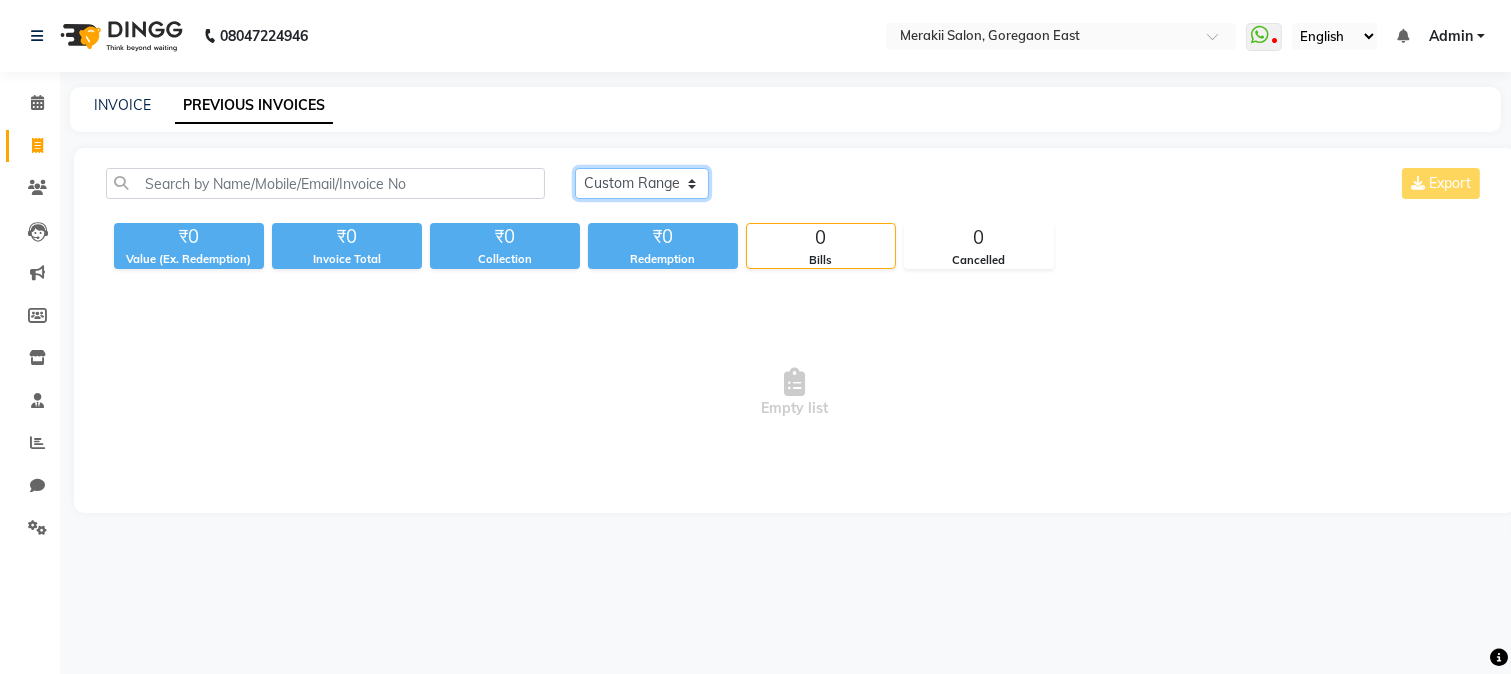 click on "Today Yesterday Custom Range" 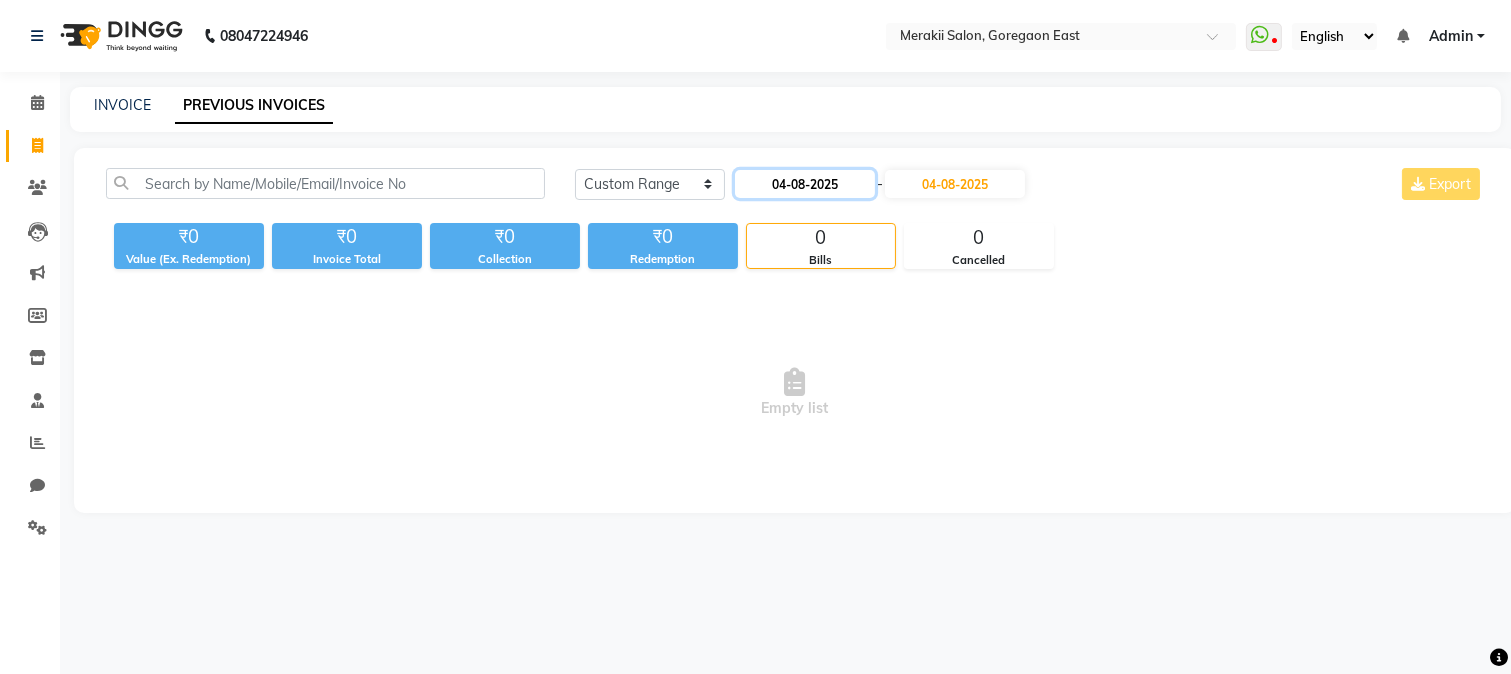 click on "04-08-2025" 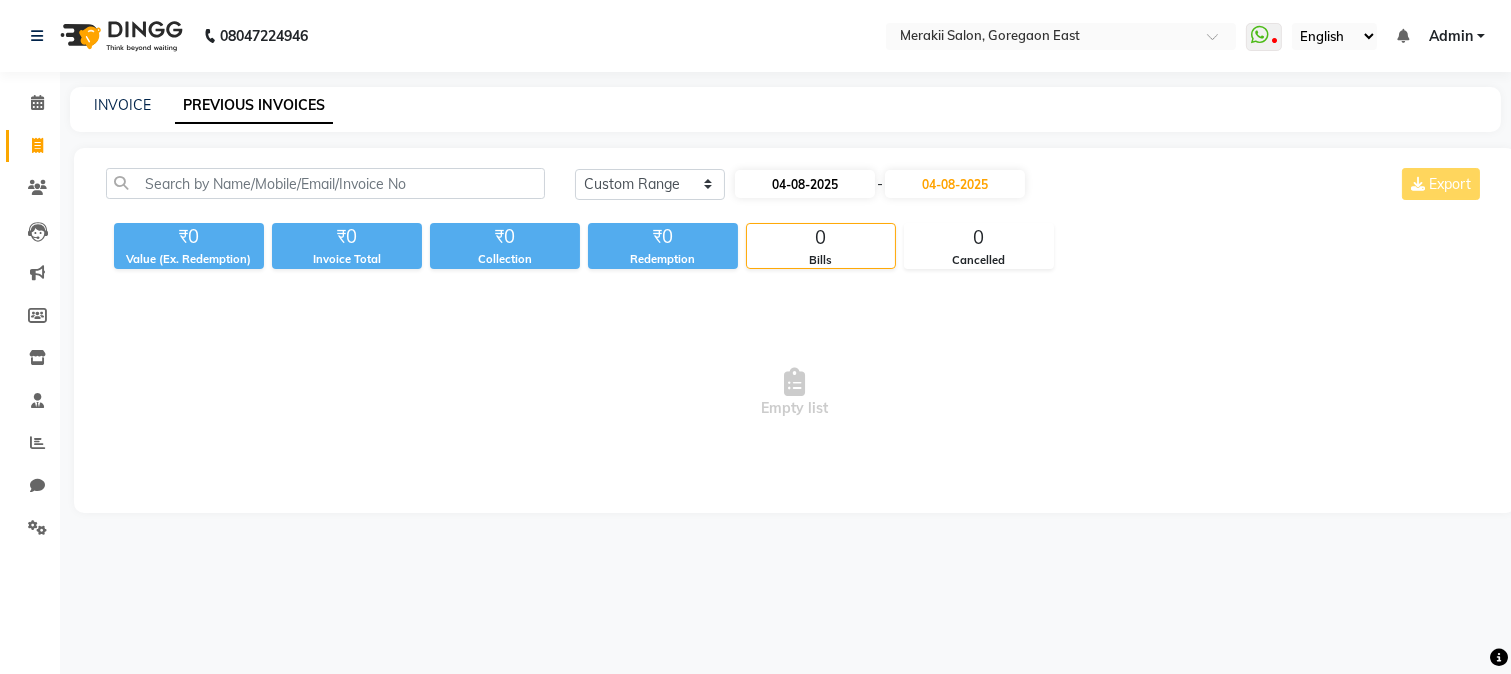 select on "8" 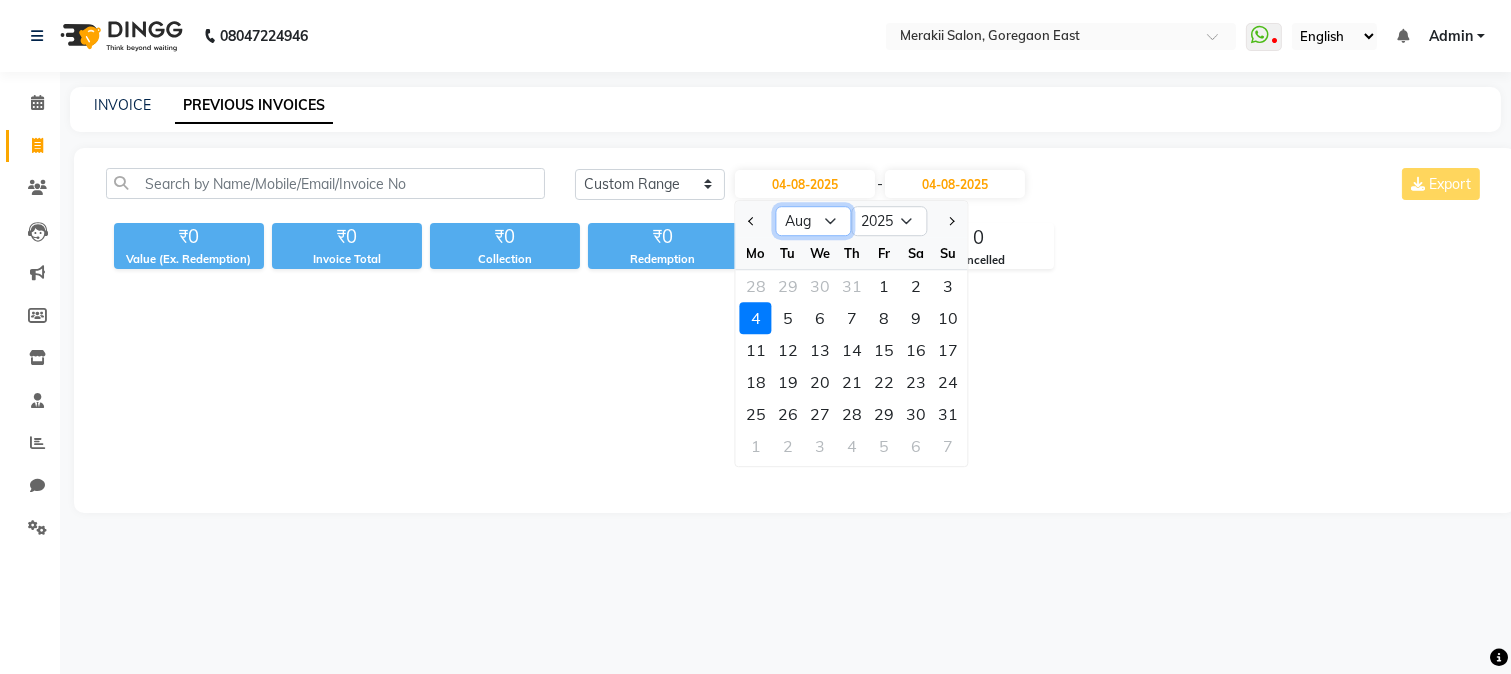 click on "Jan Feb Mar Apr May Jun Jul Aug Sep Oct Nov Dec" 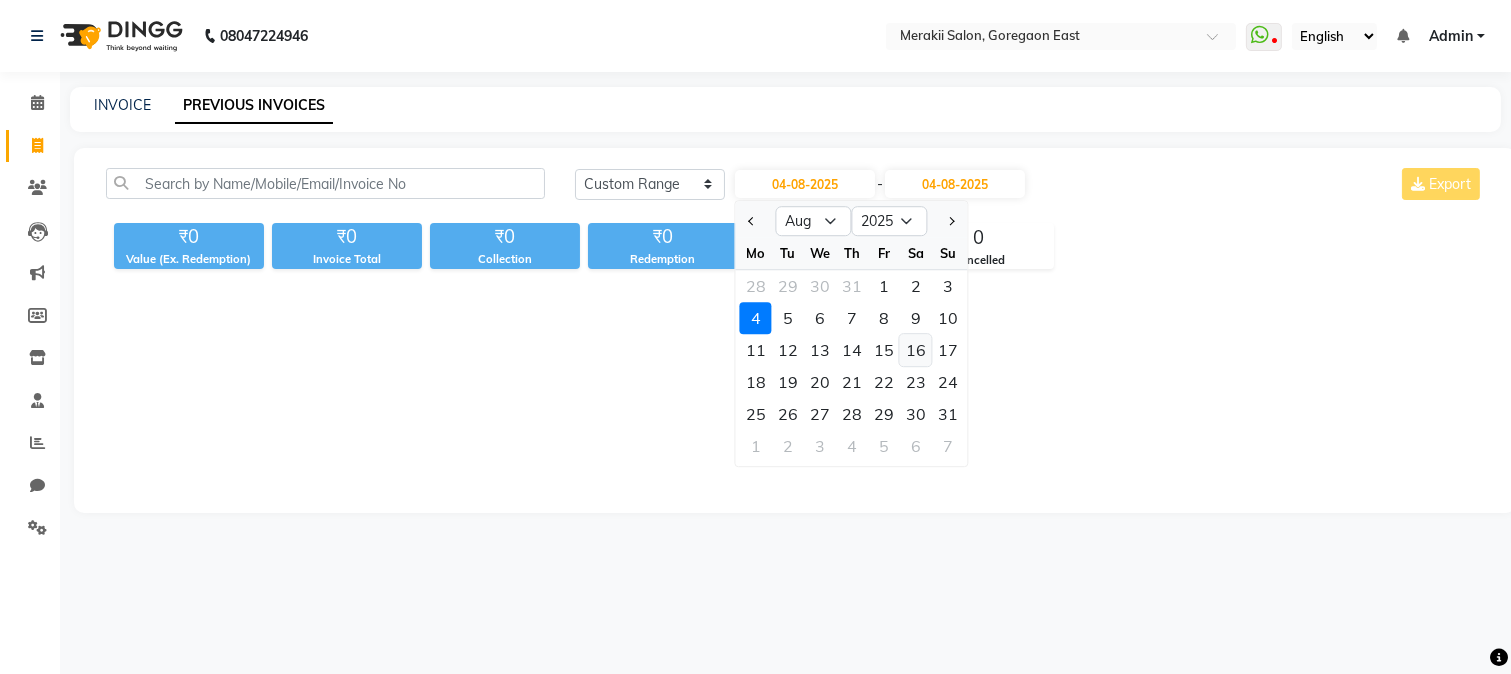 click on "16" 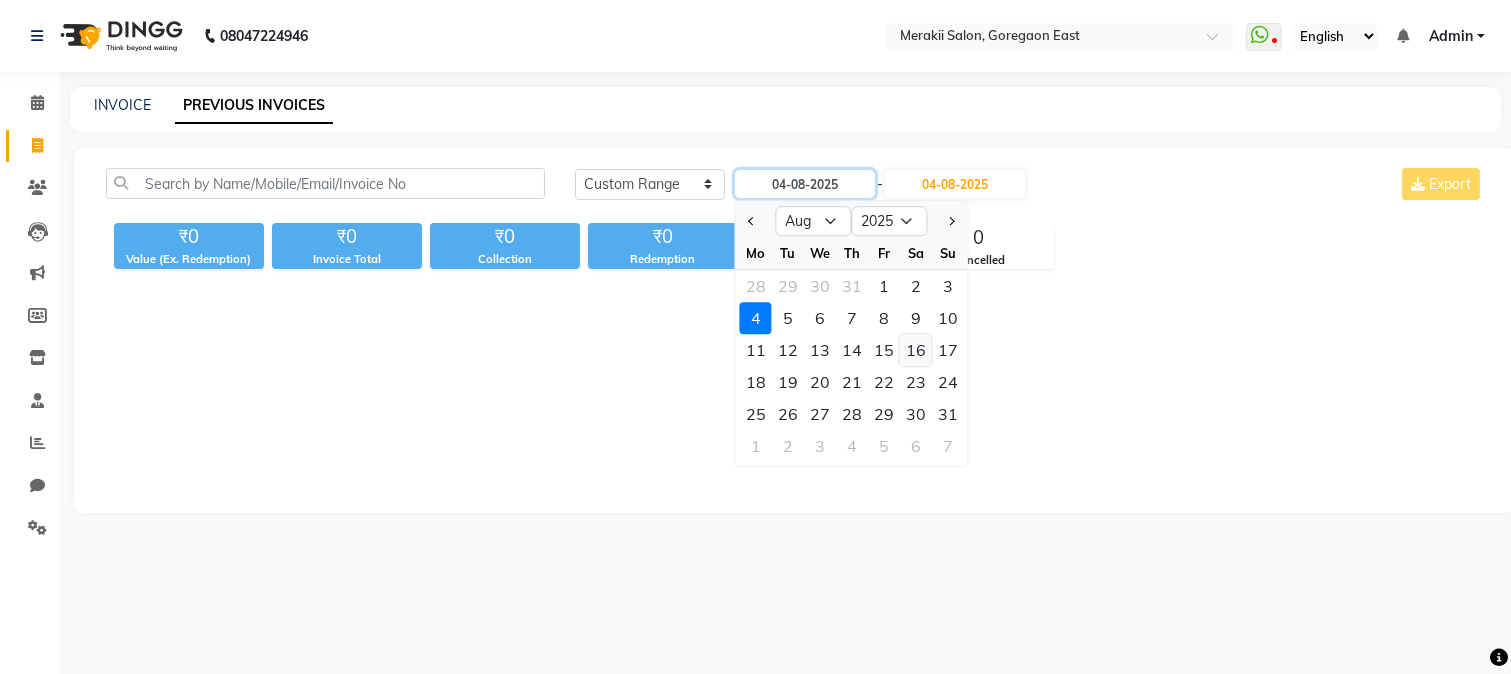 type on "16-08-2025" 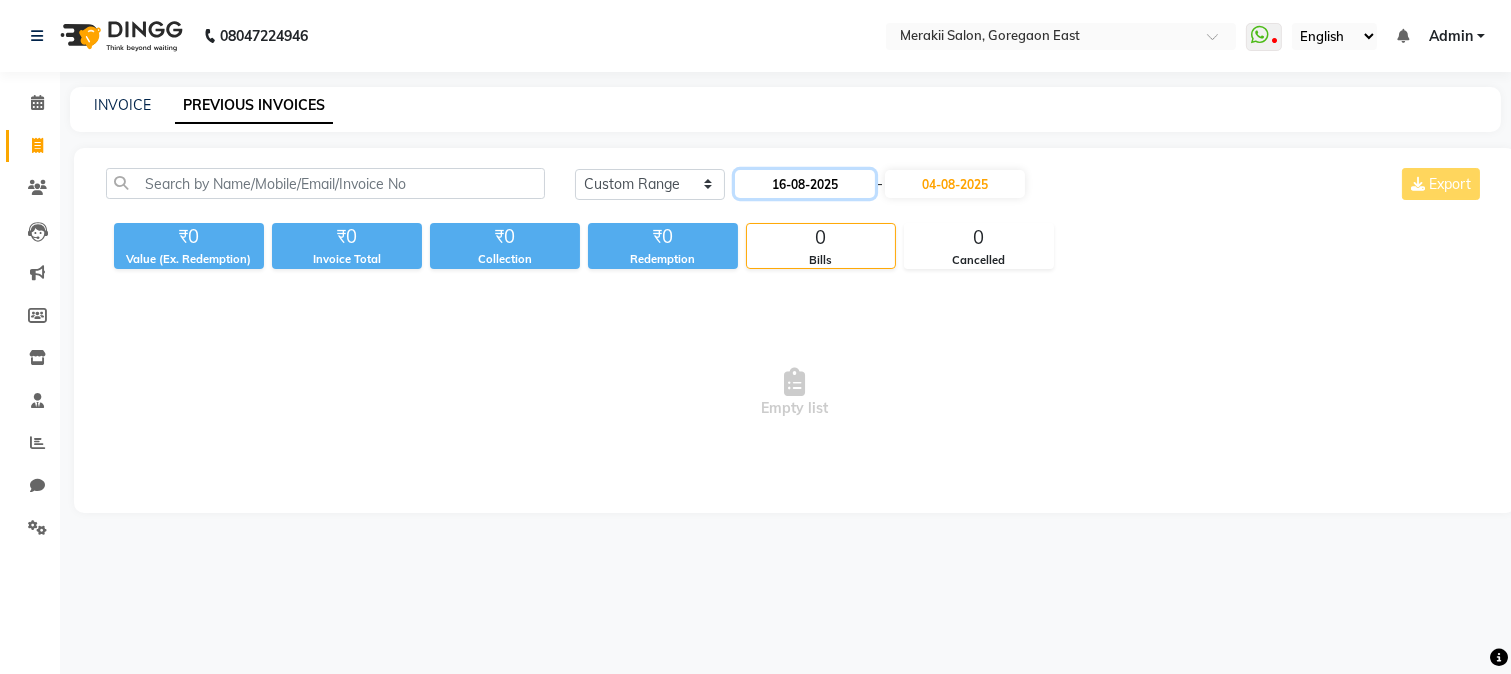 click on "16-08-2025" 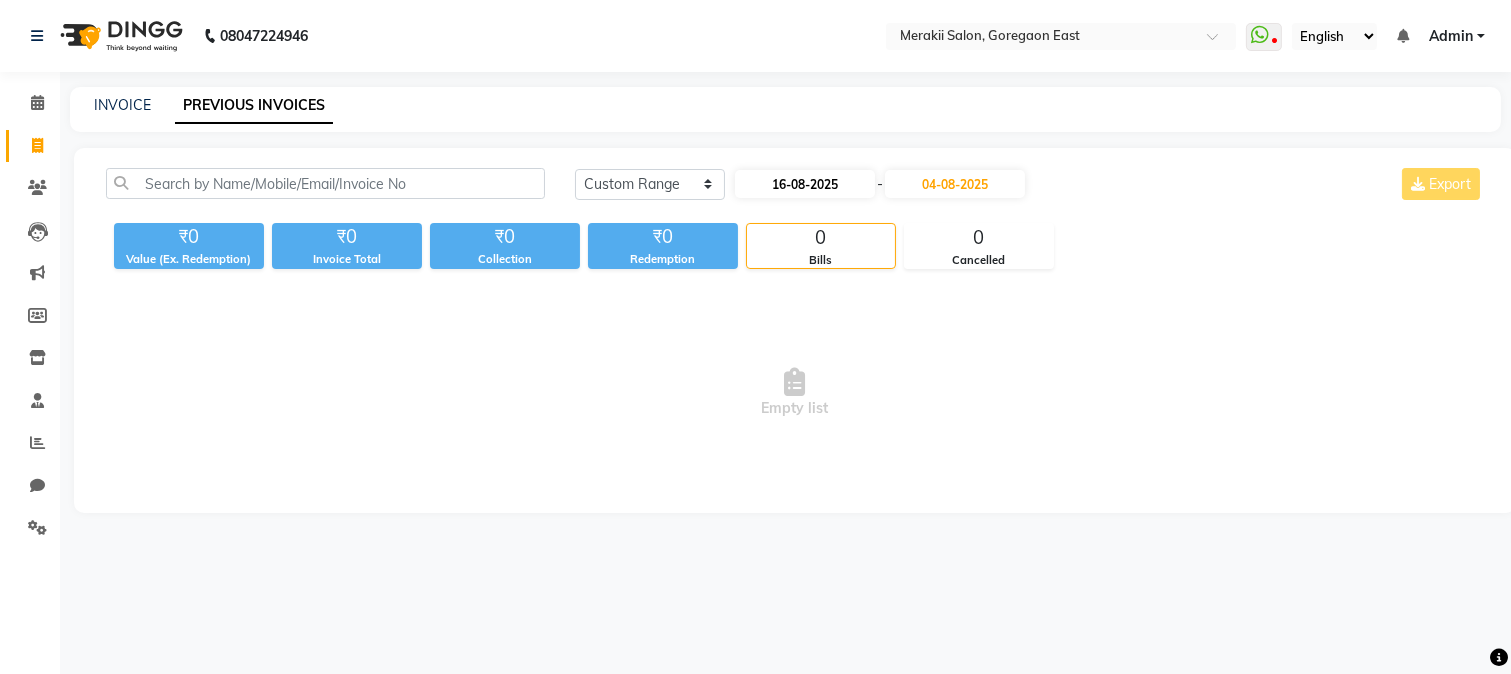 select on "8" 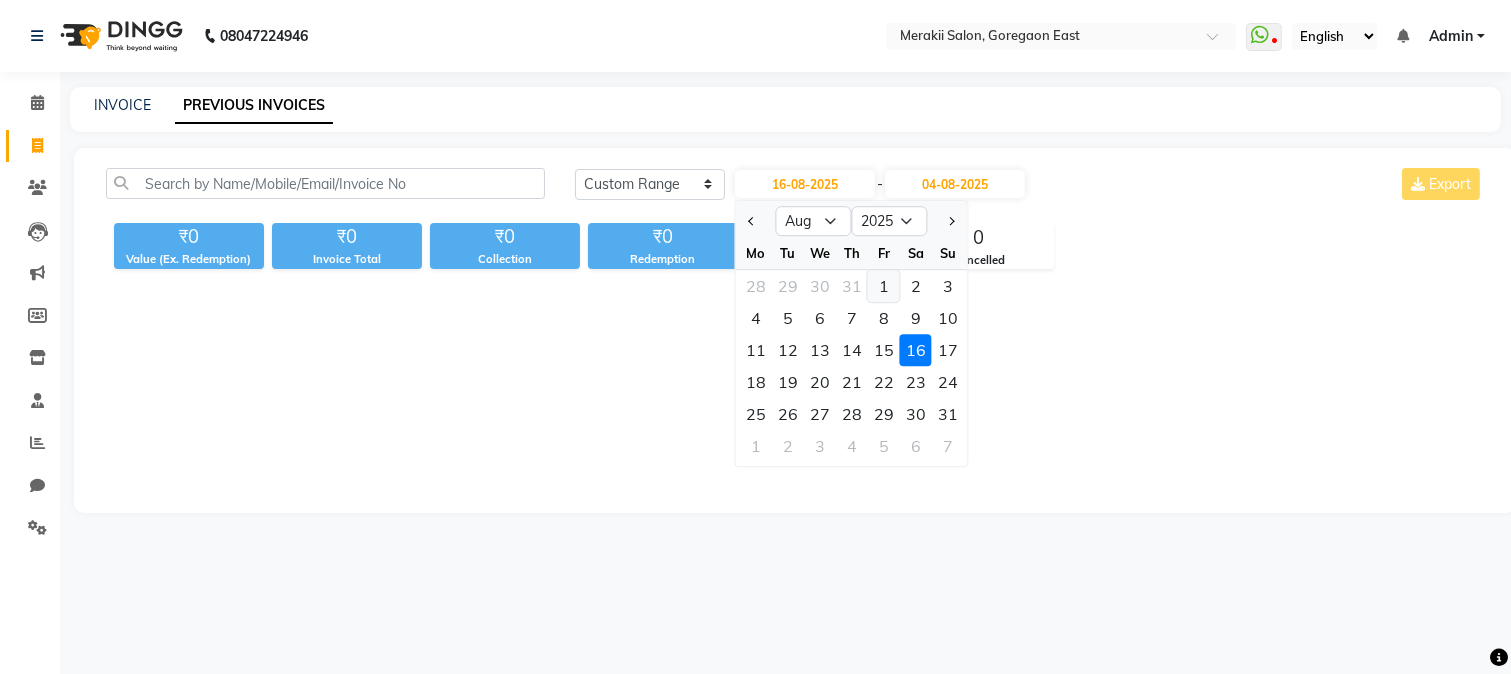 click on "1" 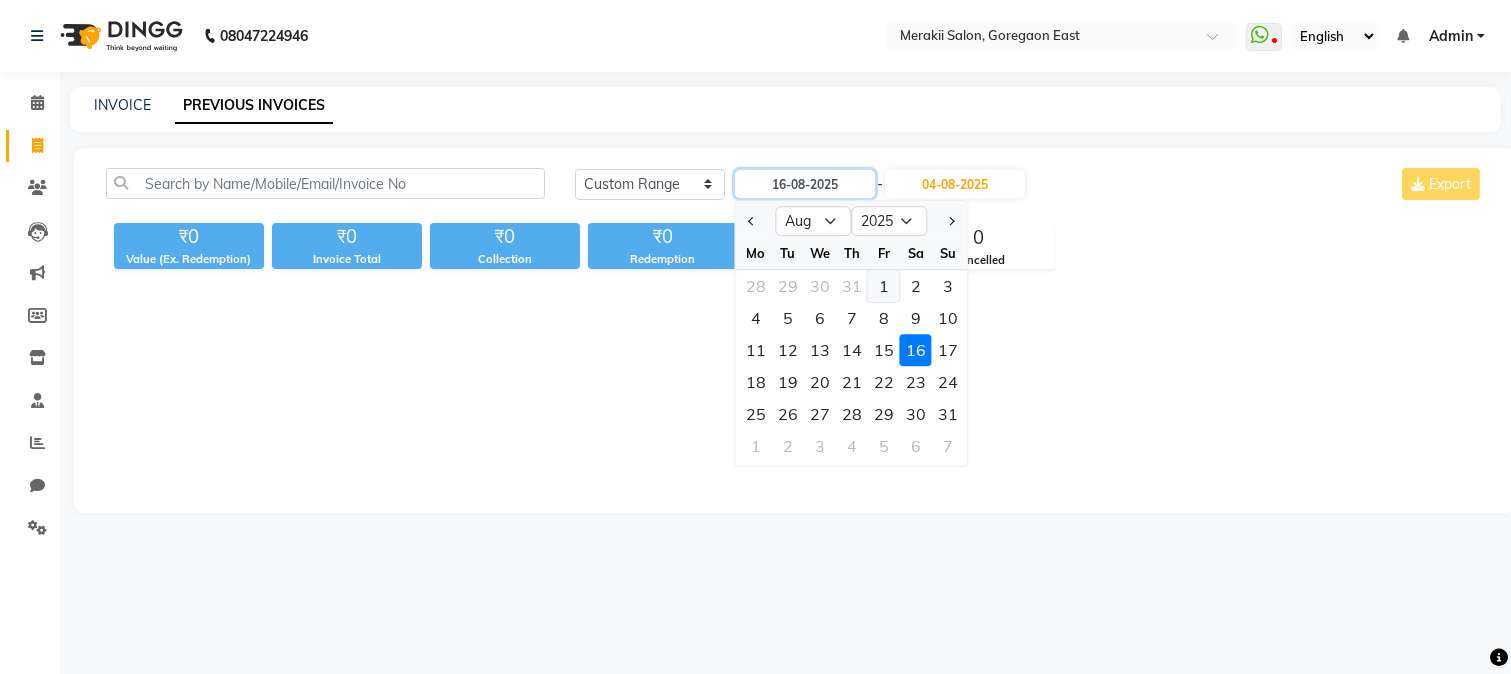 type on "01-08-2025" 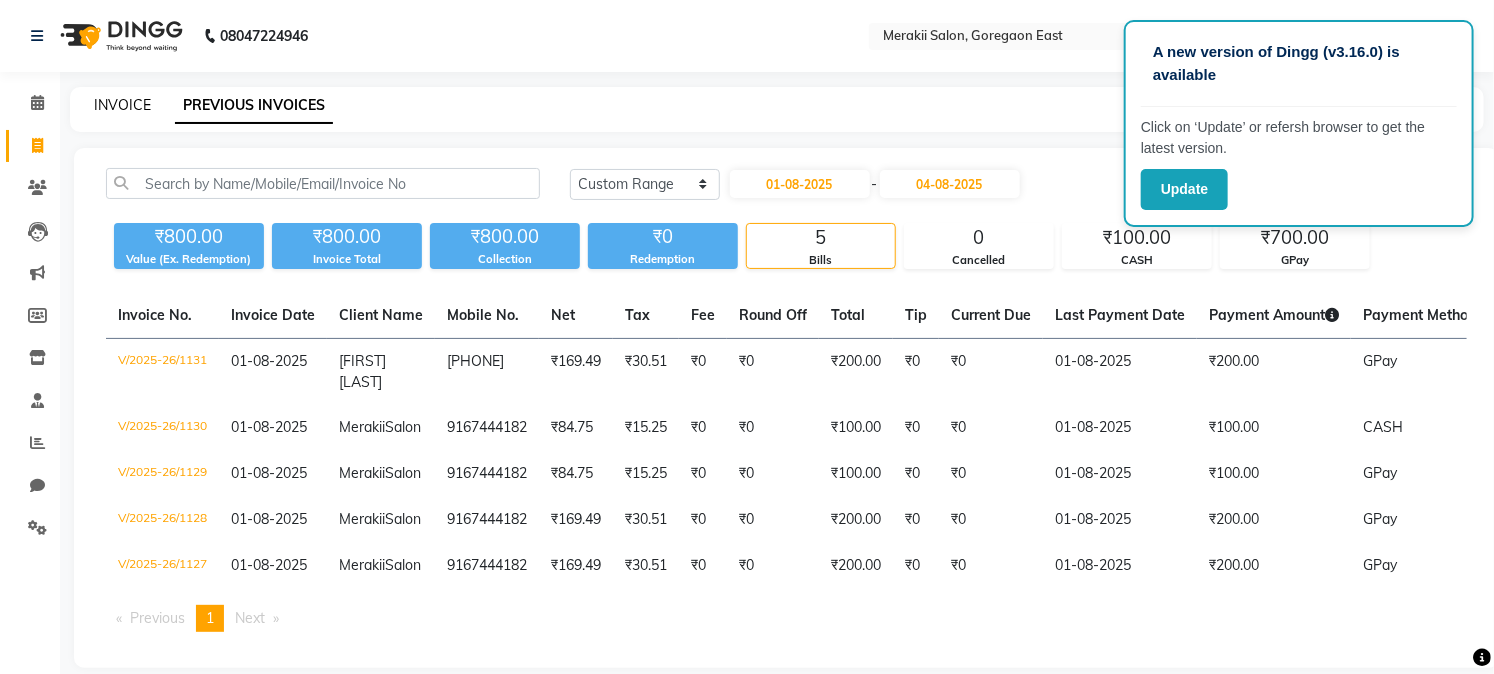 click on "INVOICE" 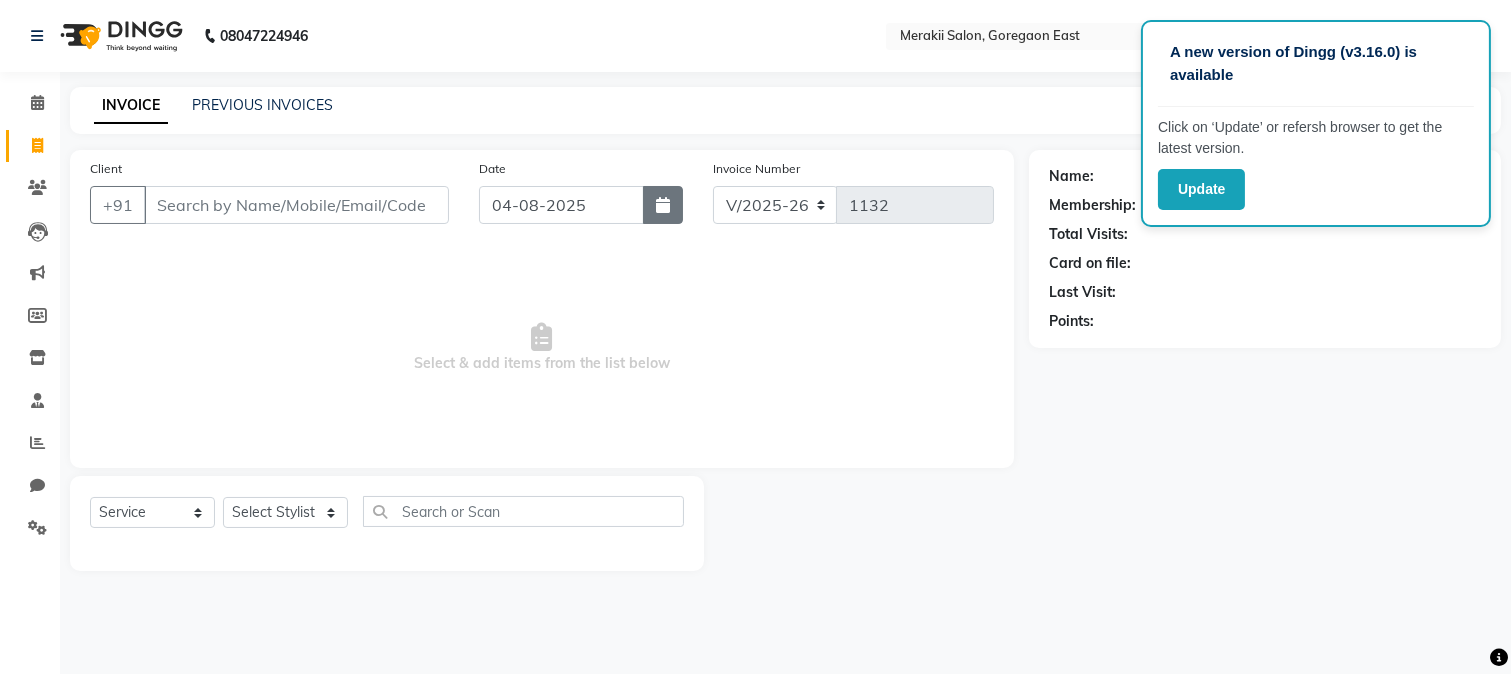 click 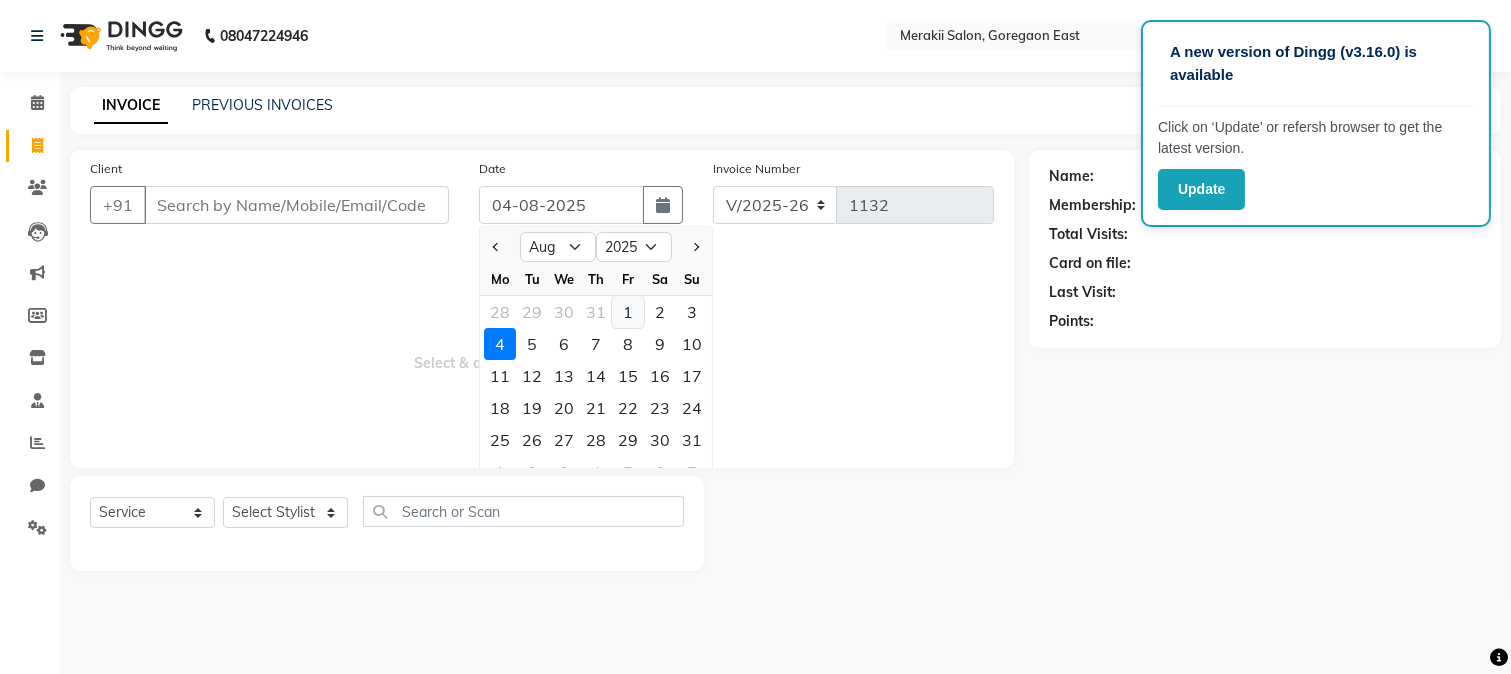 click on "1" 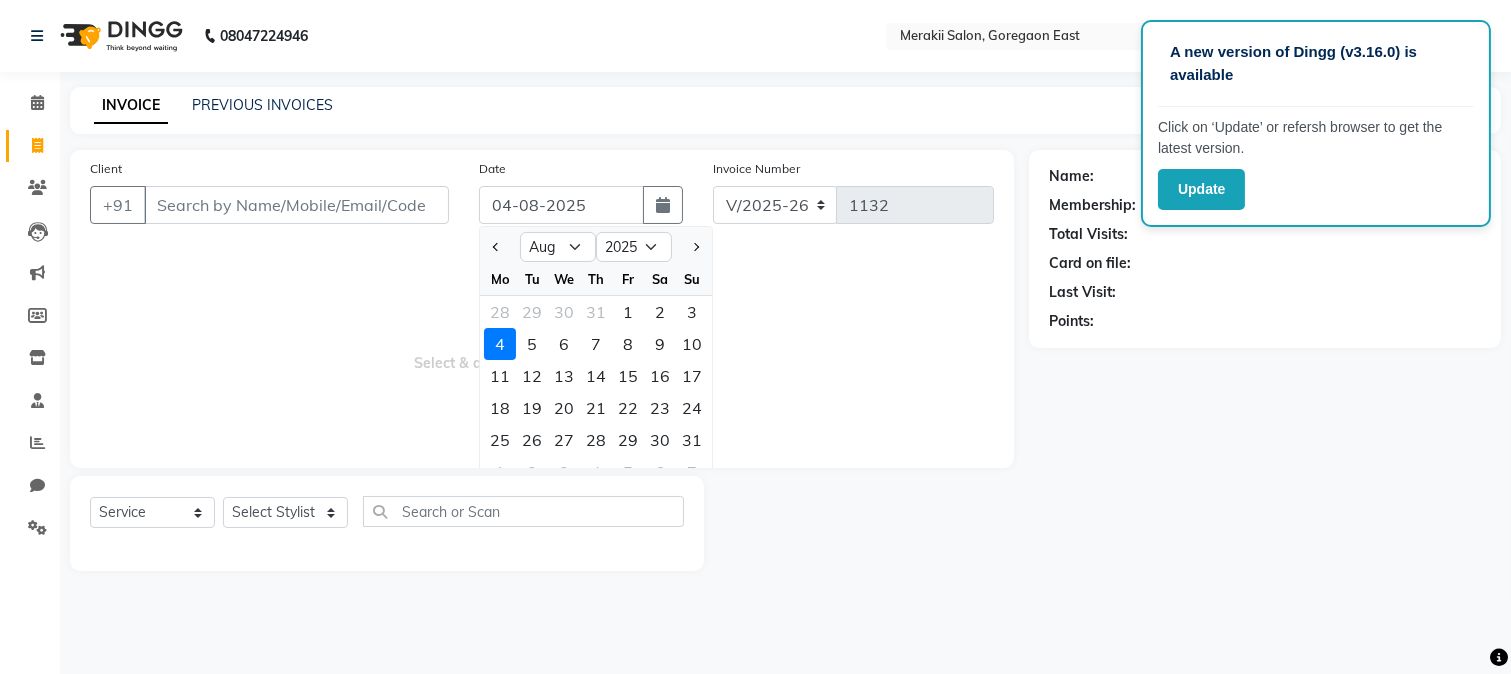 type on "01-08-2025" 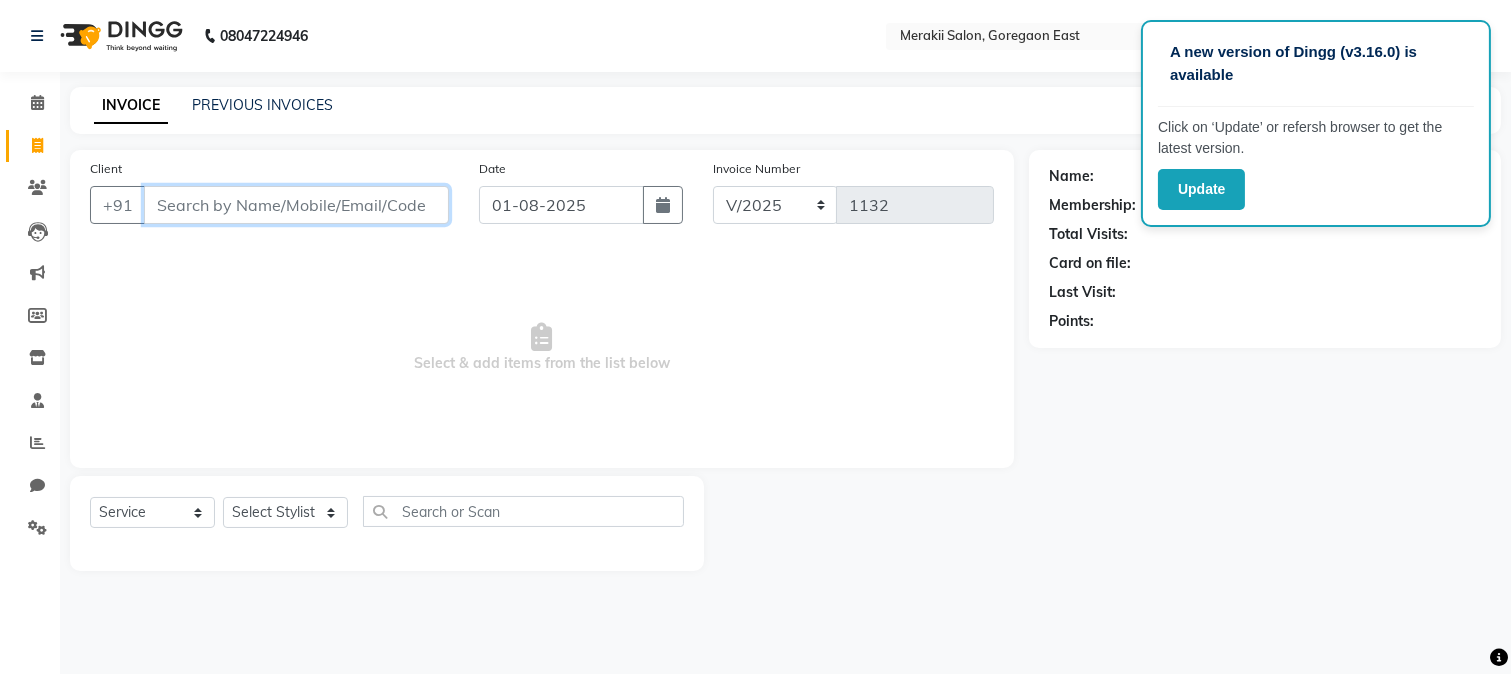 click on "Client" at bounding box center (296, 205) 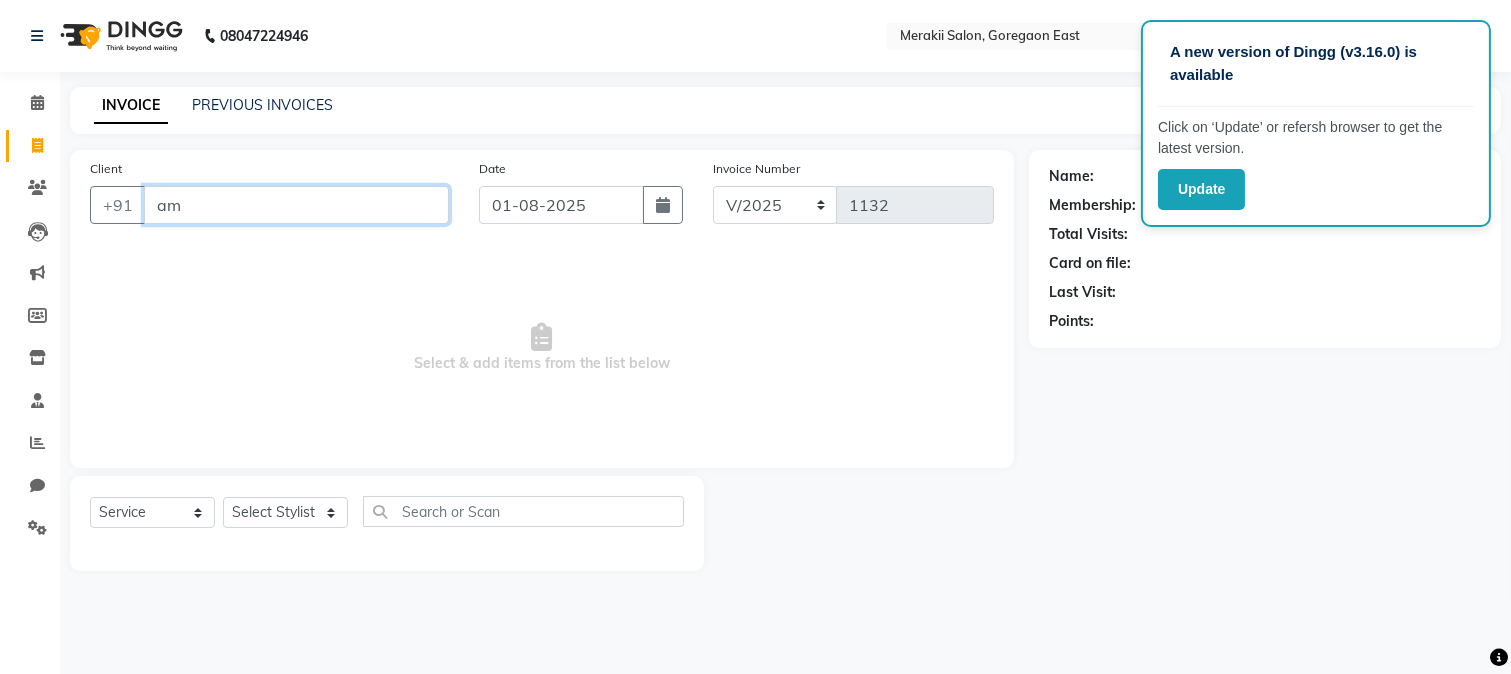 type on "a" 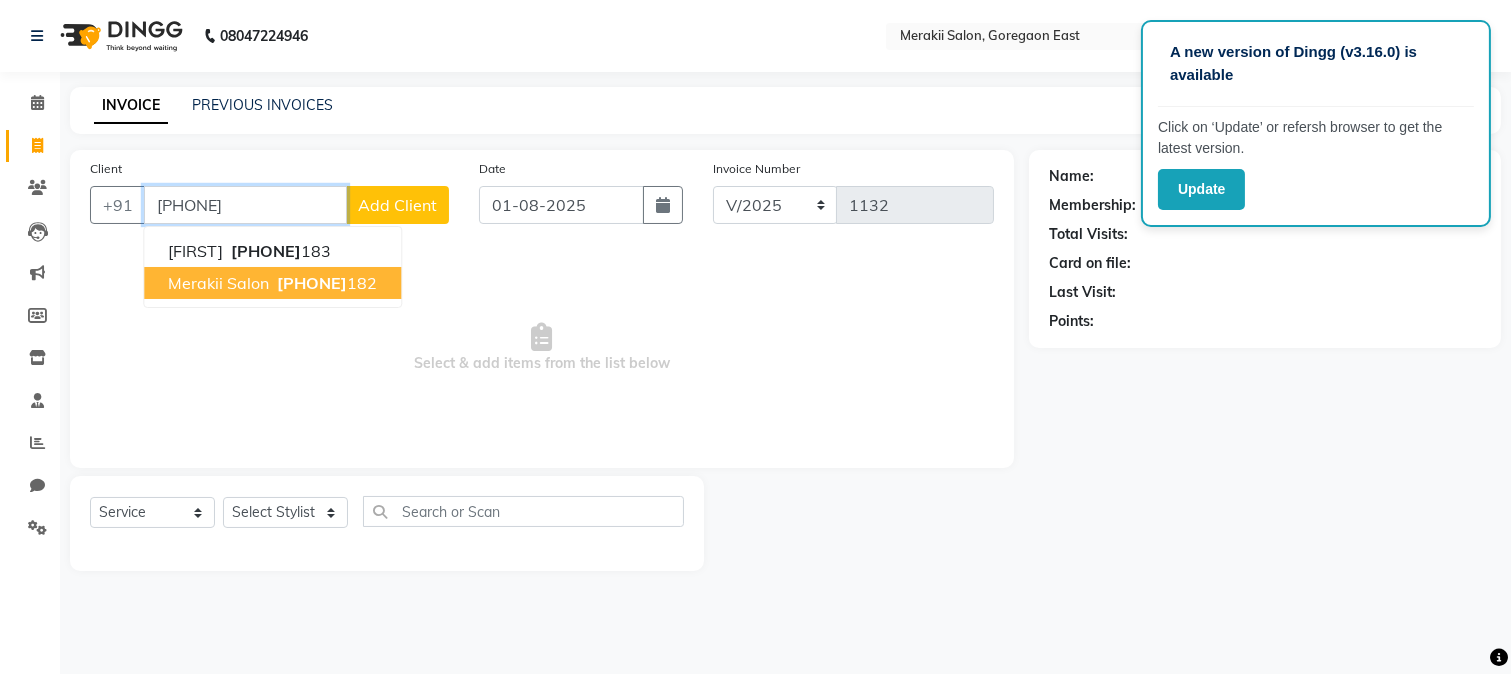 click on "Merakii Salon" at bounding box center [218, 283] 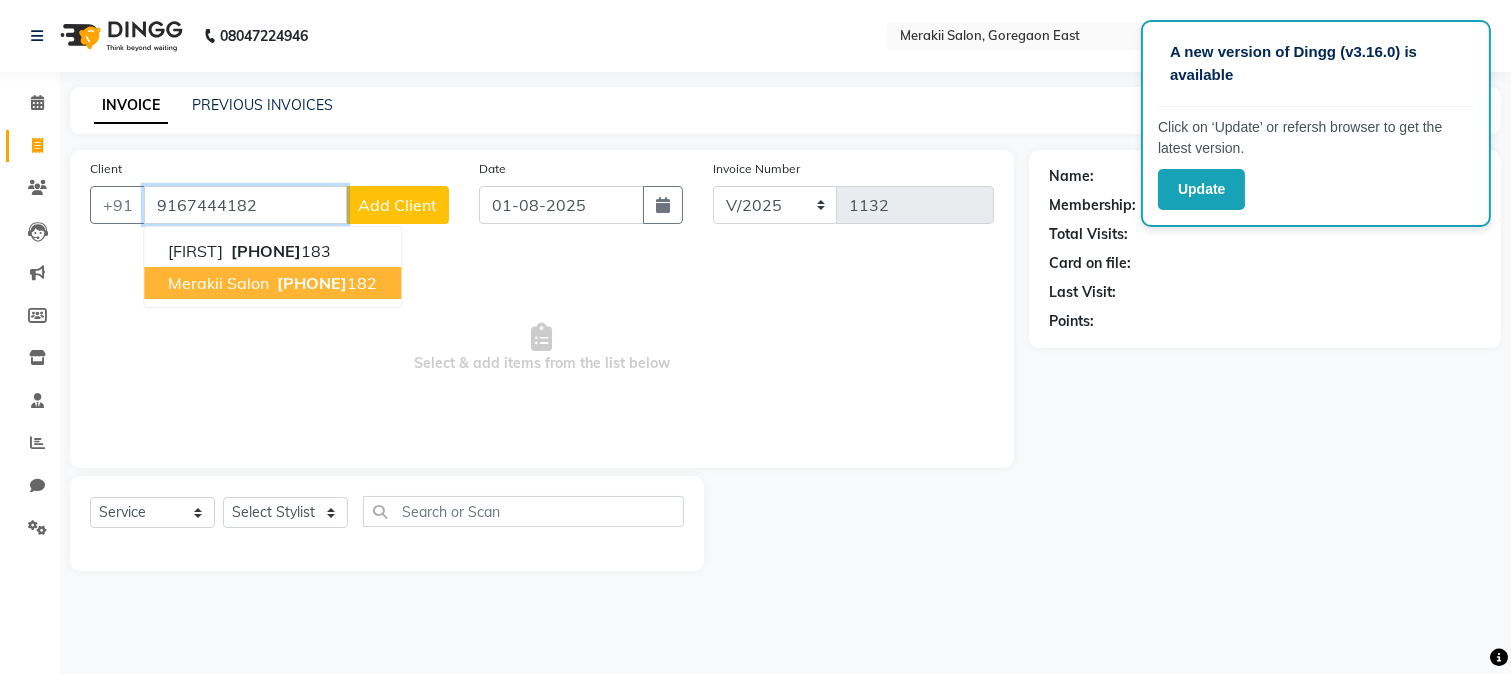 type on "9167444182" 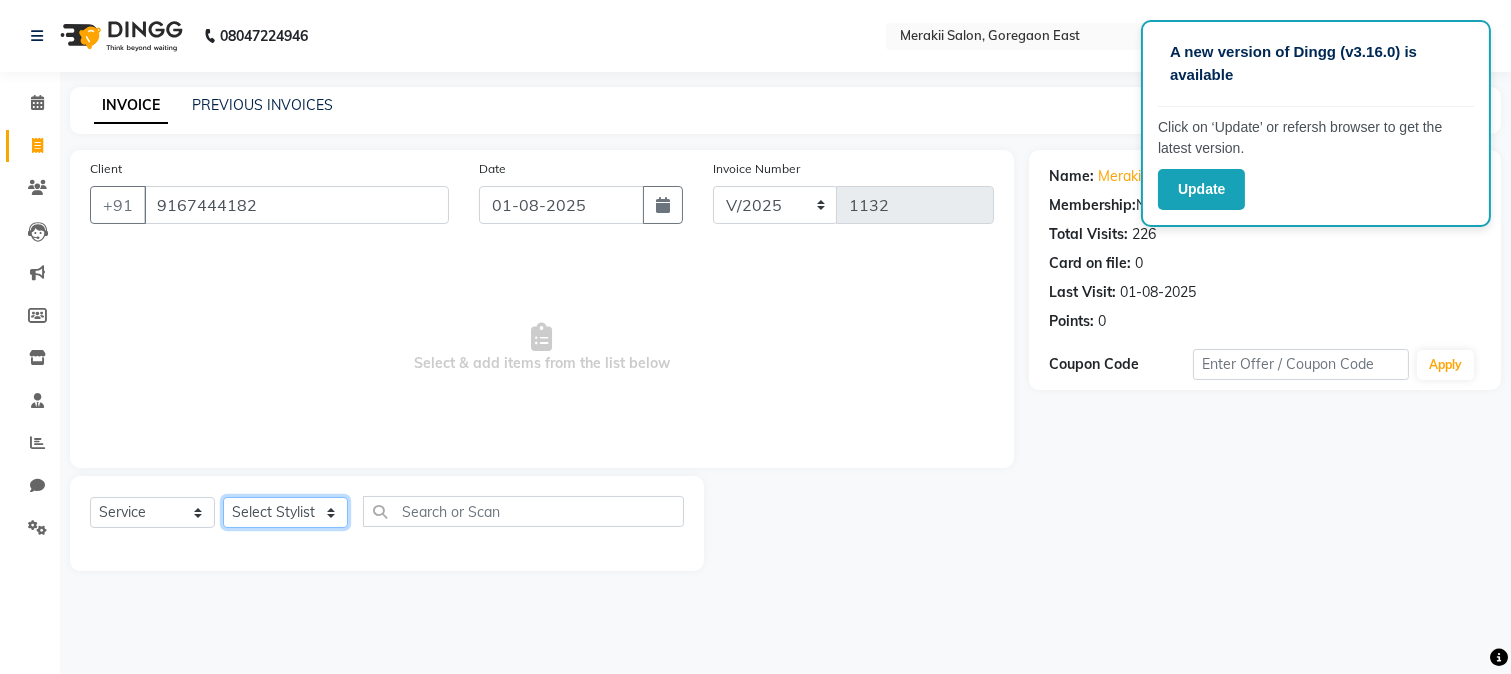 click on "Select Stylist [FIRST] [LAST] [FIRST] [LAST] [FIRST] [LAST] [FIRST] [LAST] [FIRST] [LAST]" 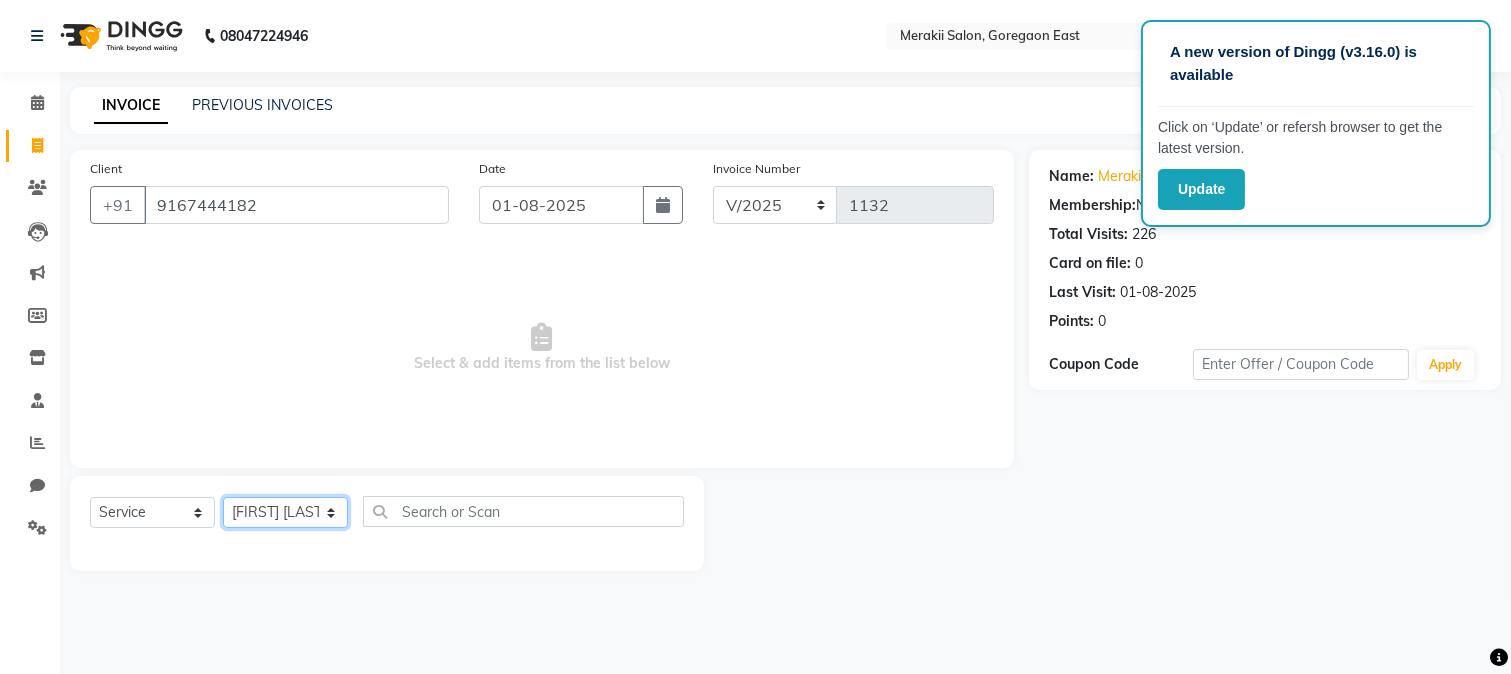 click on "Select Stylist [FIRST] [LAST] [FIRST] [LAST] [FIRST] [LAST] [FIRST] [LAST] [FIRST] [LAST]" 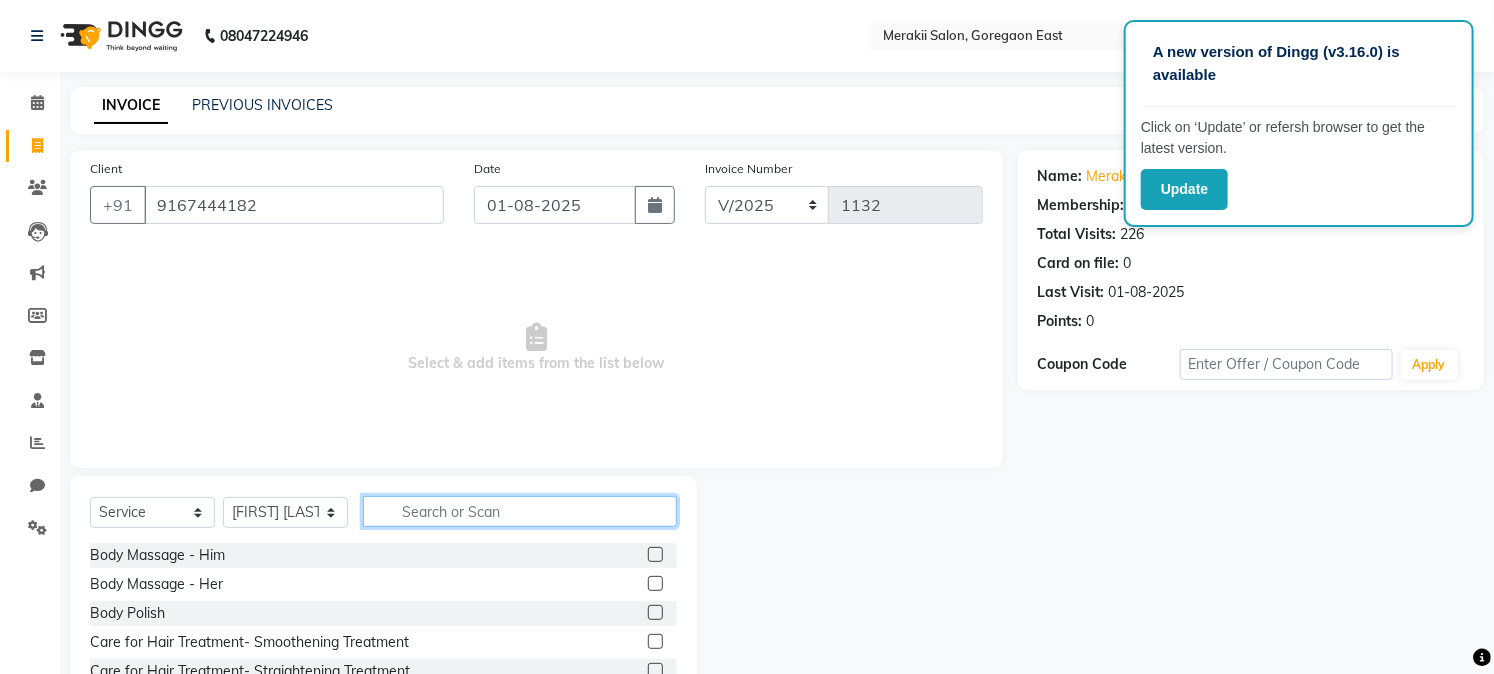 click 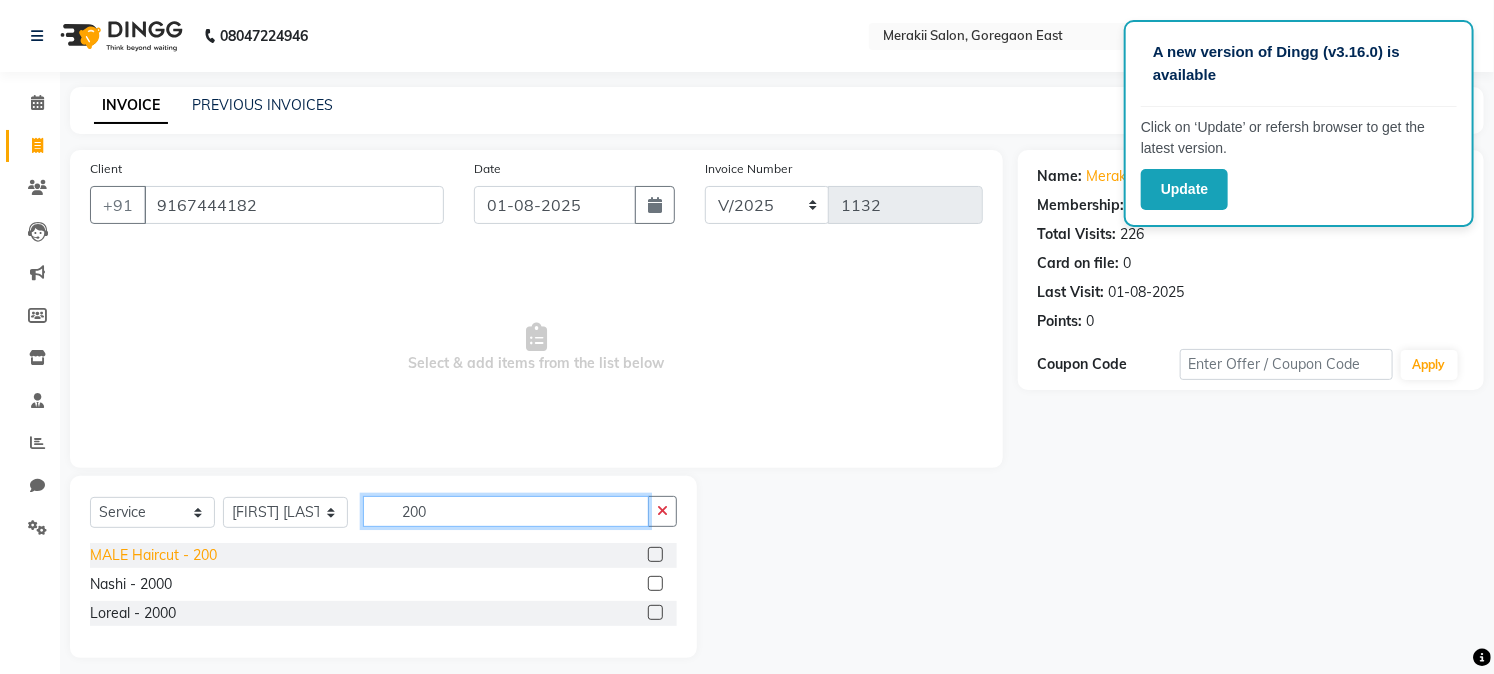 type on "200" 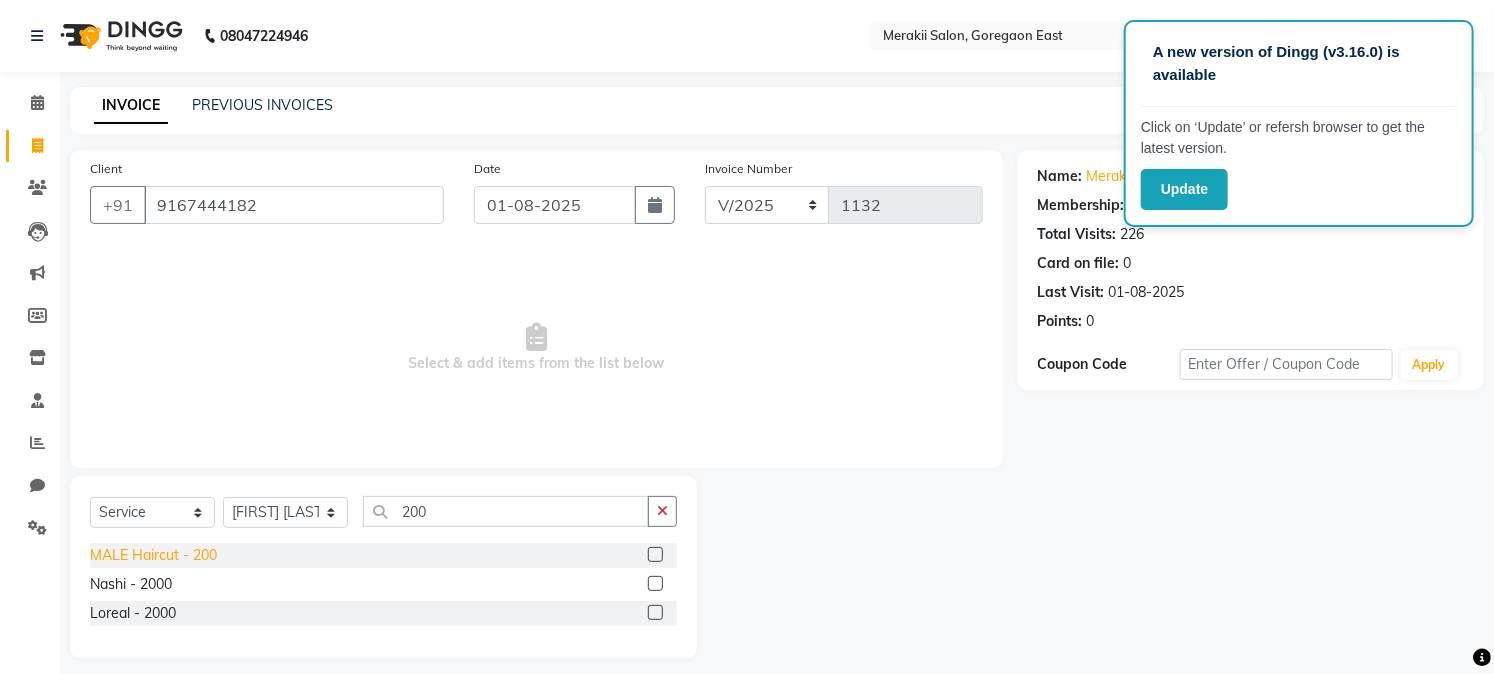 click on "MALE Haircut - 200" 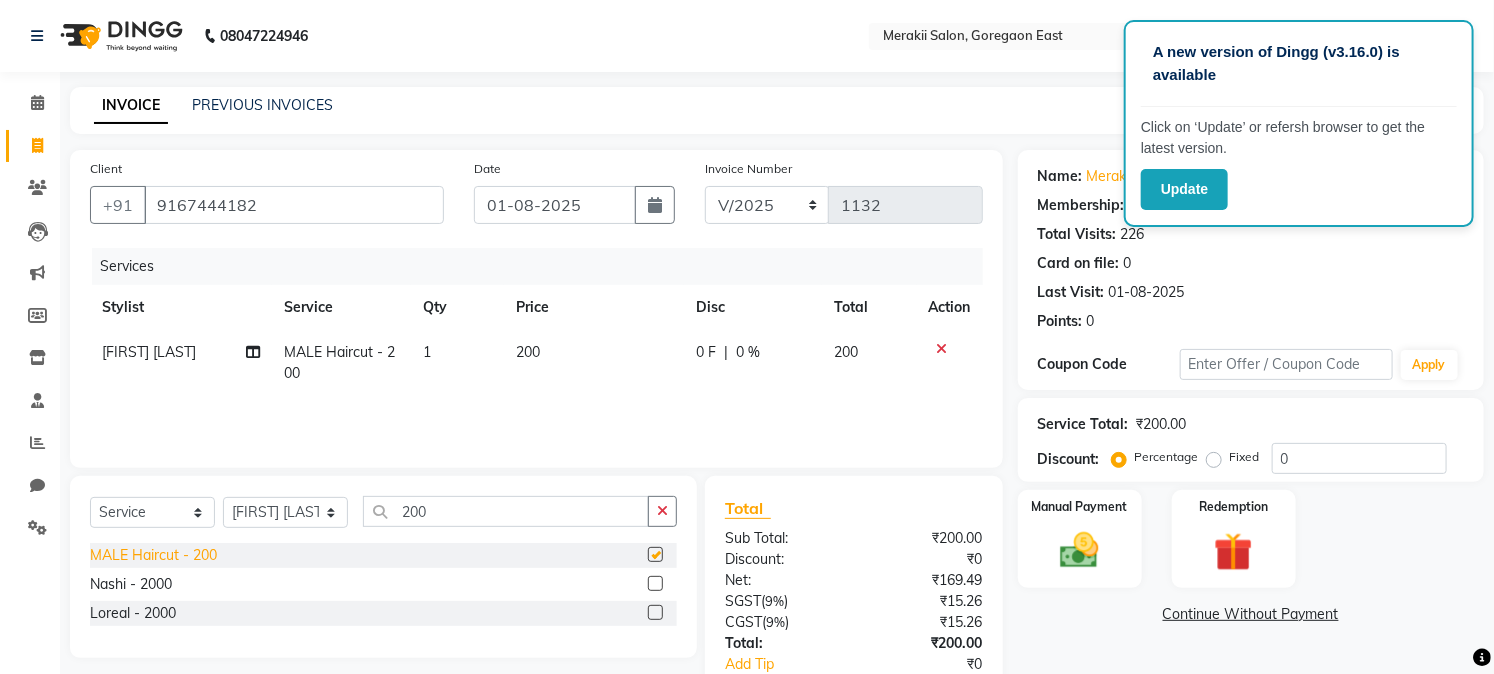 checkbox on "false" 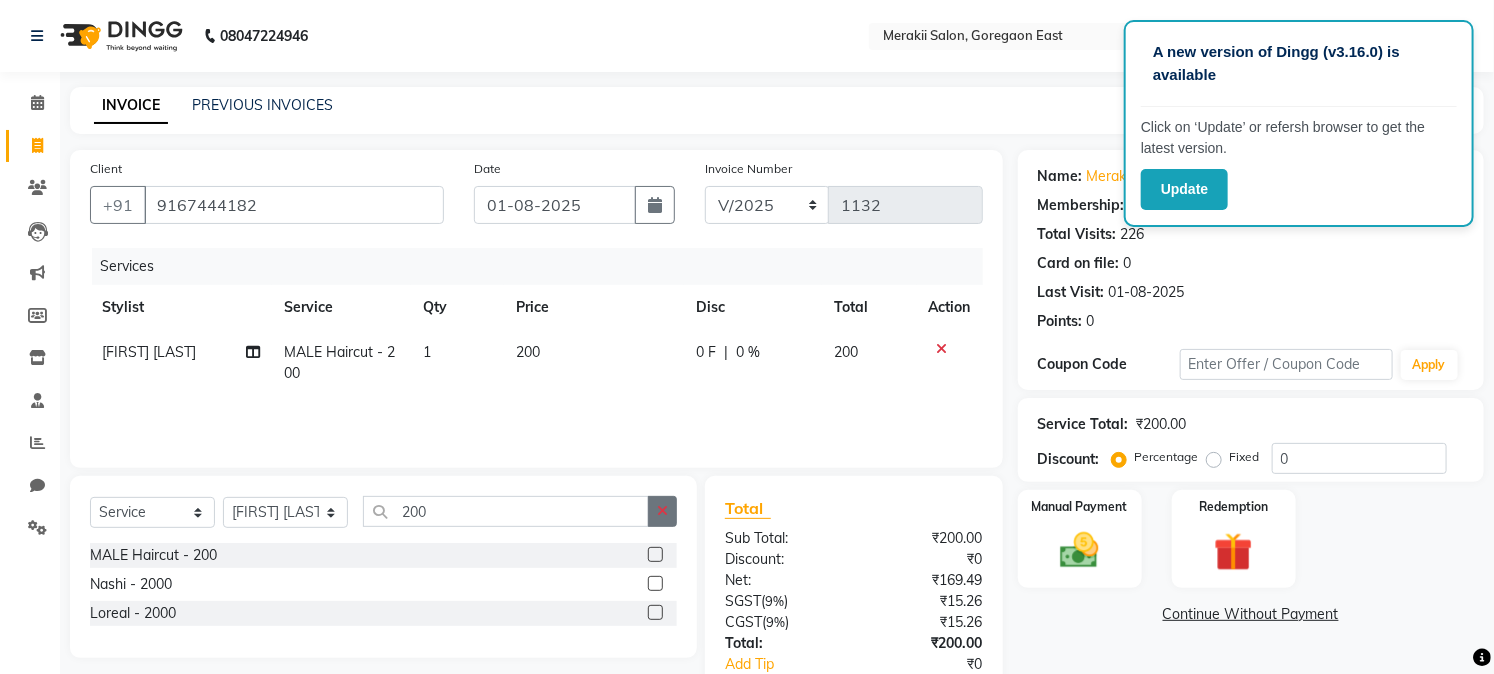 click 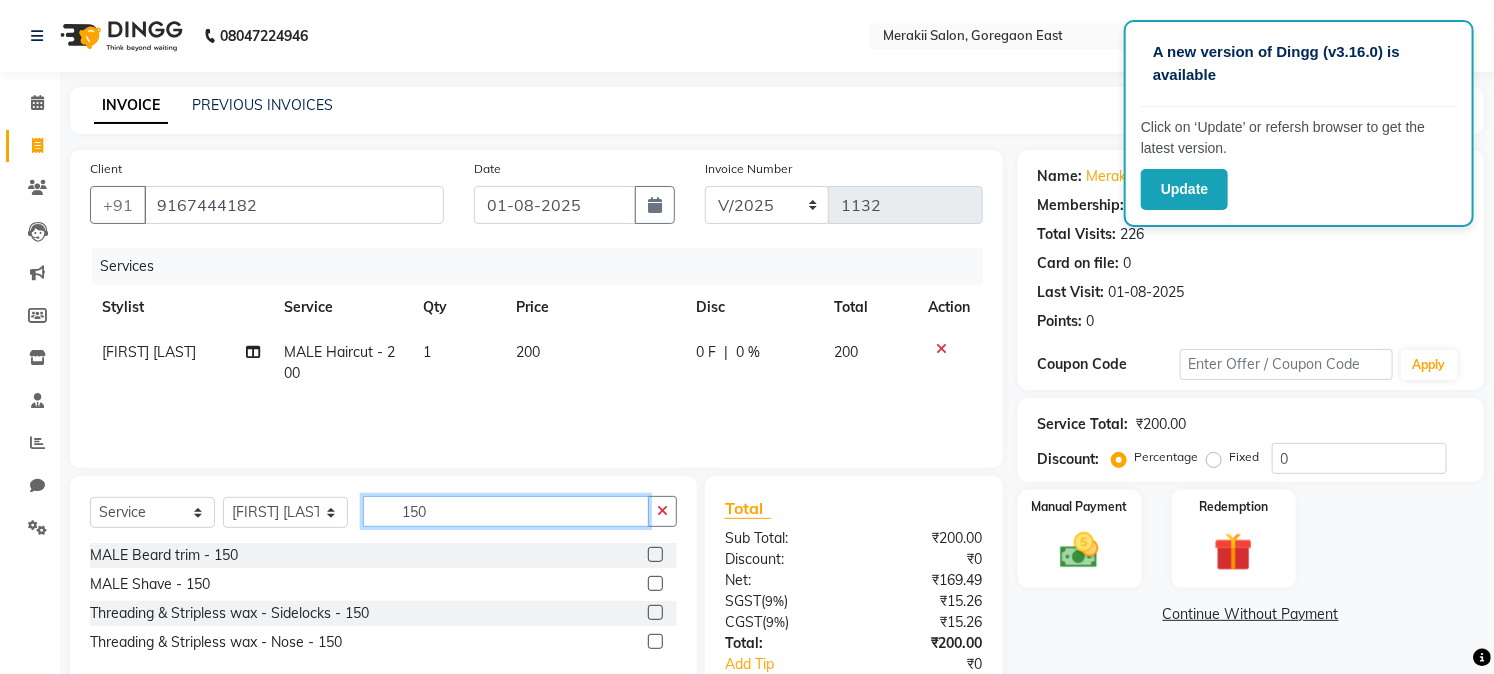type on "150" 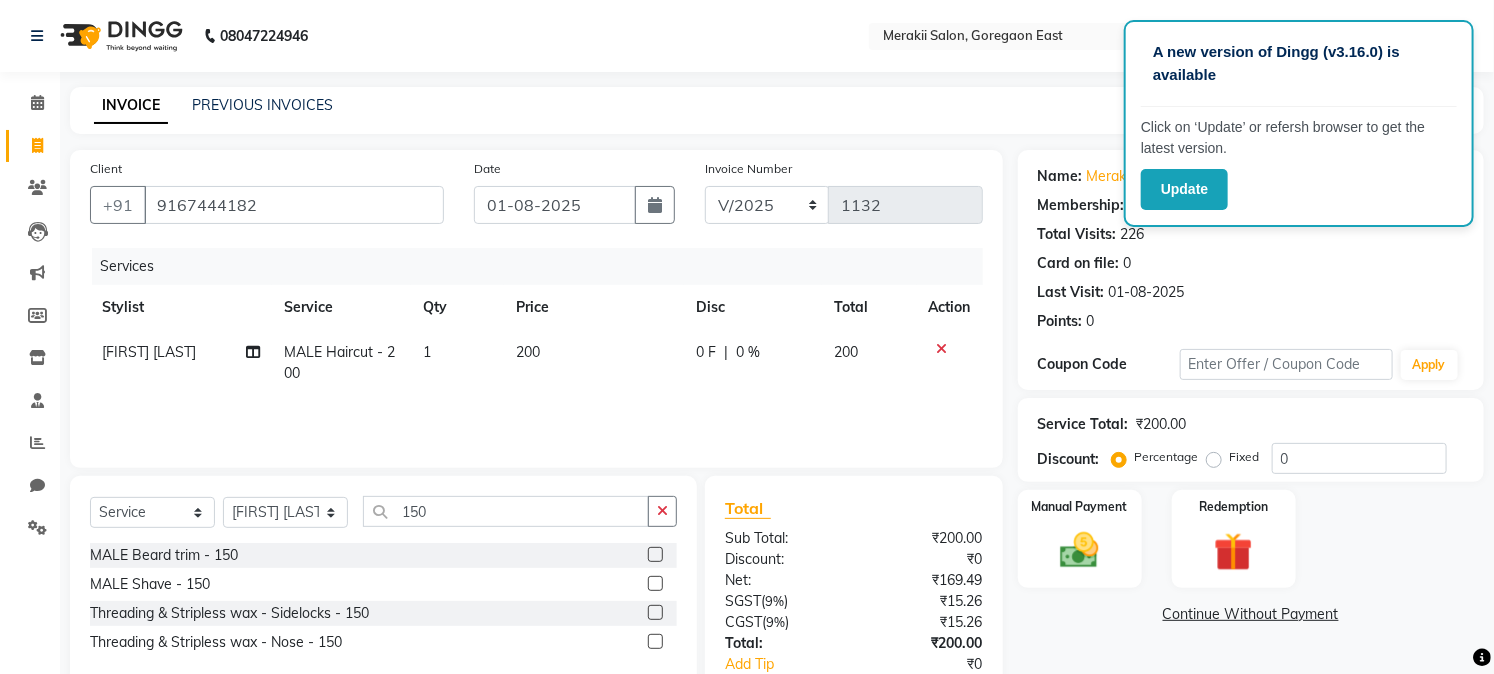 click on "Select Service Product Membership Package Voucher Prepaid Gift Card Select Stylist [FIRST] [LAST] [FIRST] [LAST] [FIRST] [LAST] [FIRST] [LAST] [FIRST] [LAST] [FIRST] [LAST] [NUMBER]" 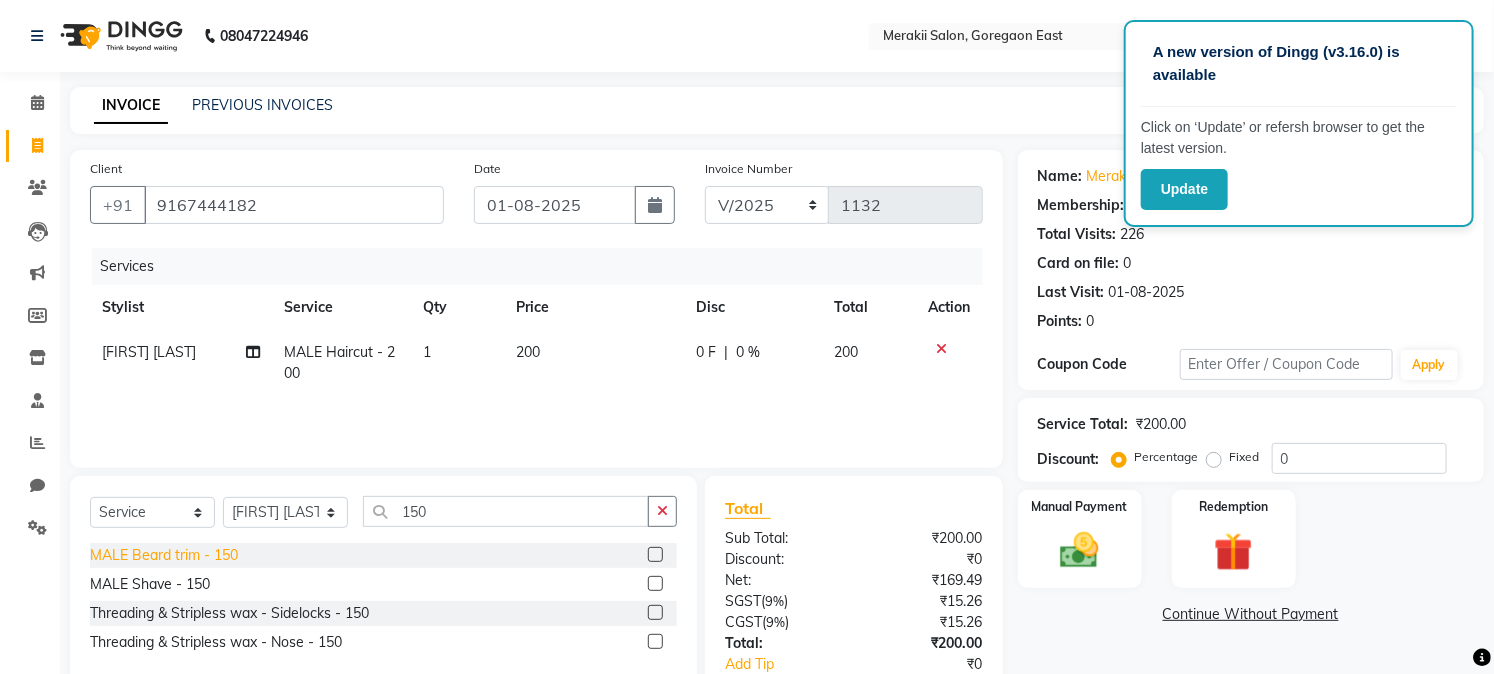 click on "MALE Beard trim - 150" 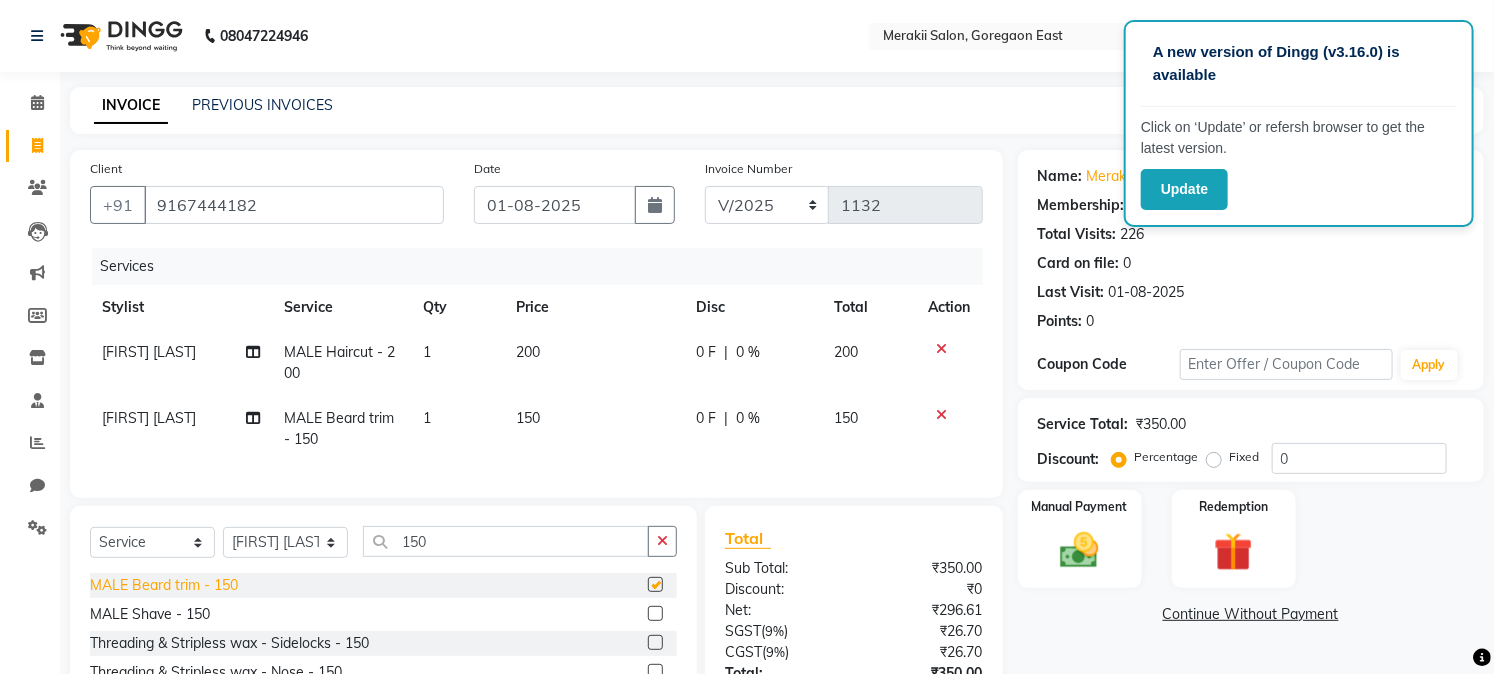 checkbox on "false" 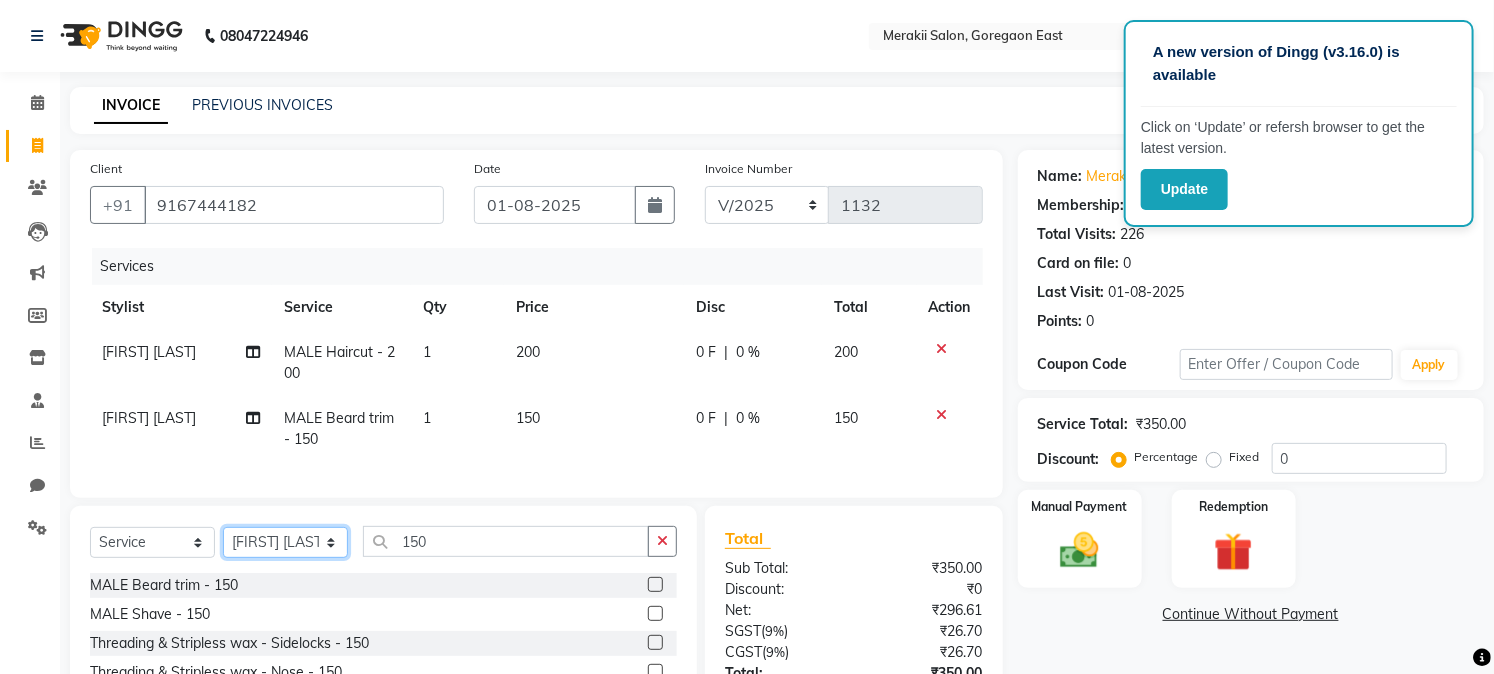 click on "Select Stylist [FIRST] [LAST] [FIRST] [LAST] [FIRST] [LAST] [FIRST] [LAST] [FIRST] [LAST]" 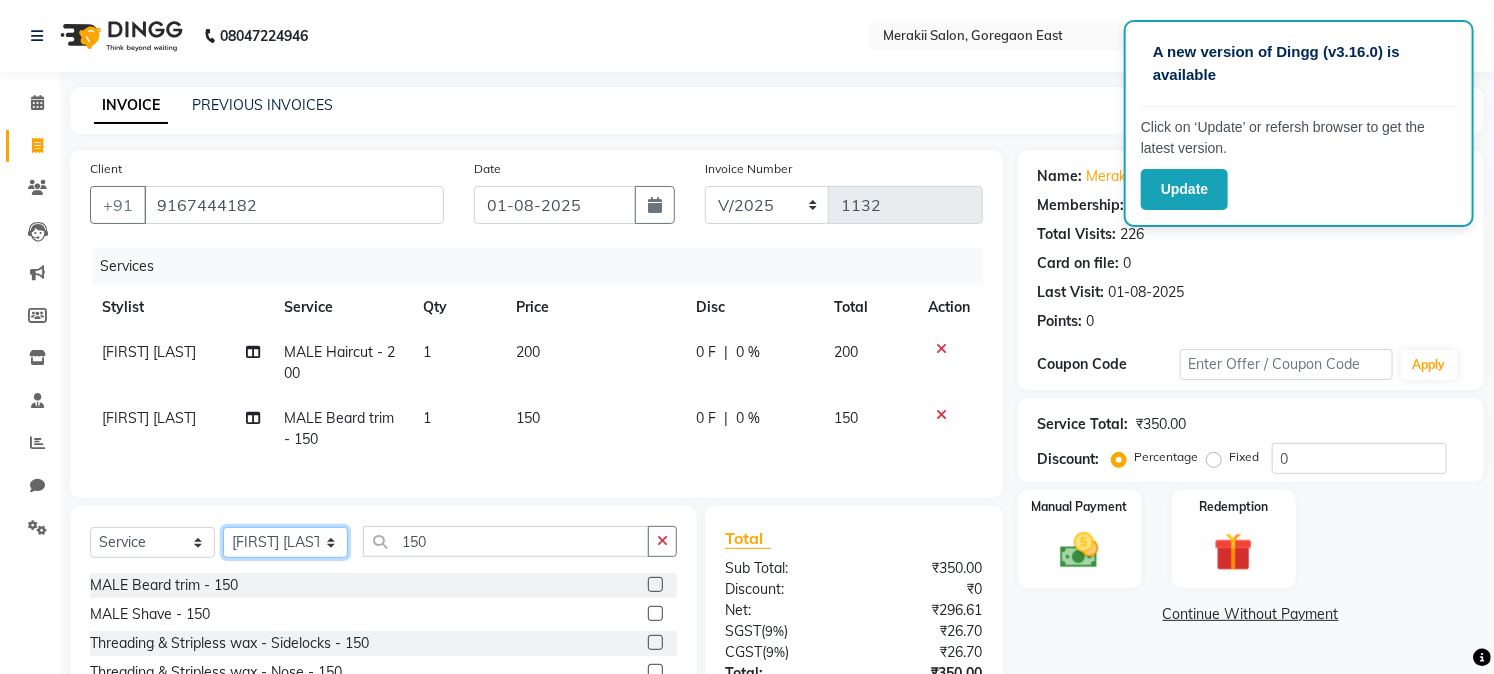 select on "69532" 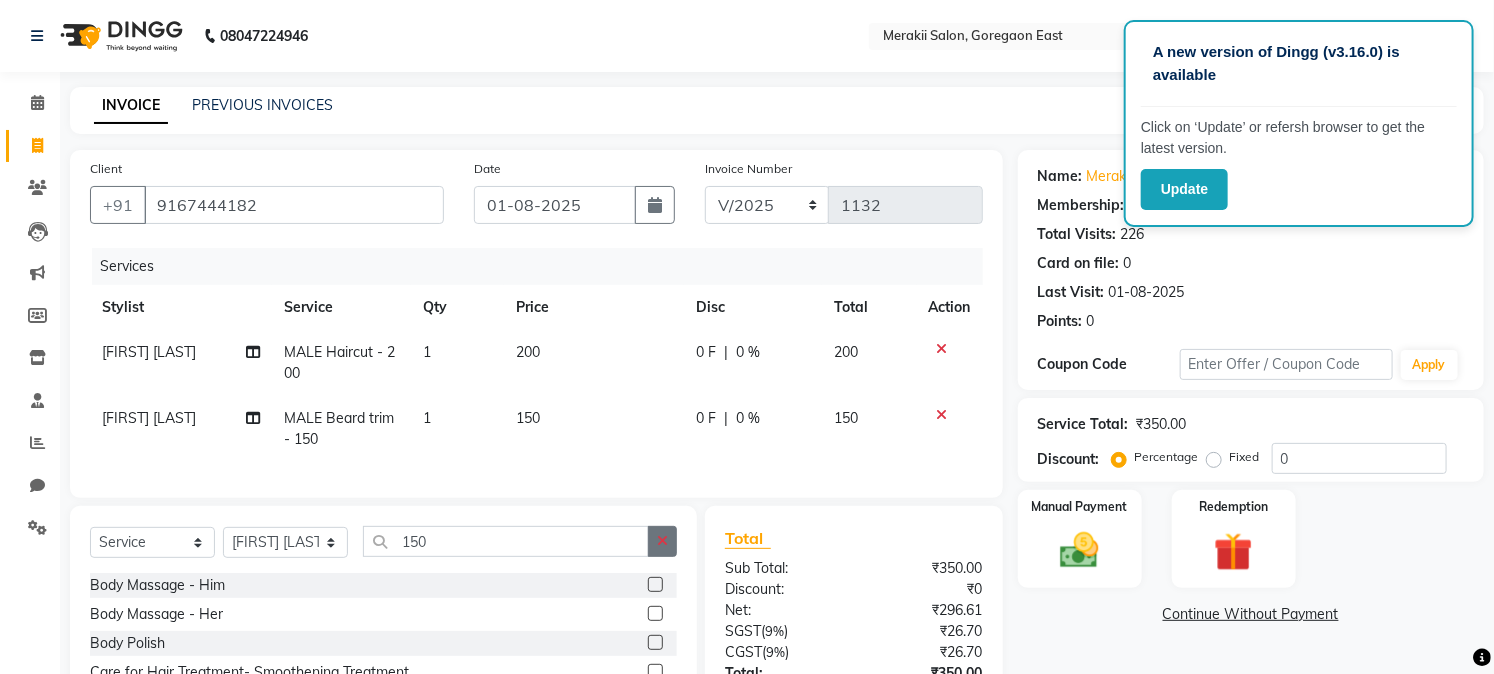 click 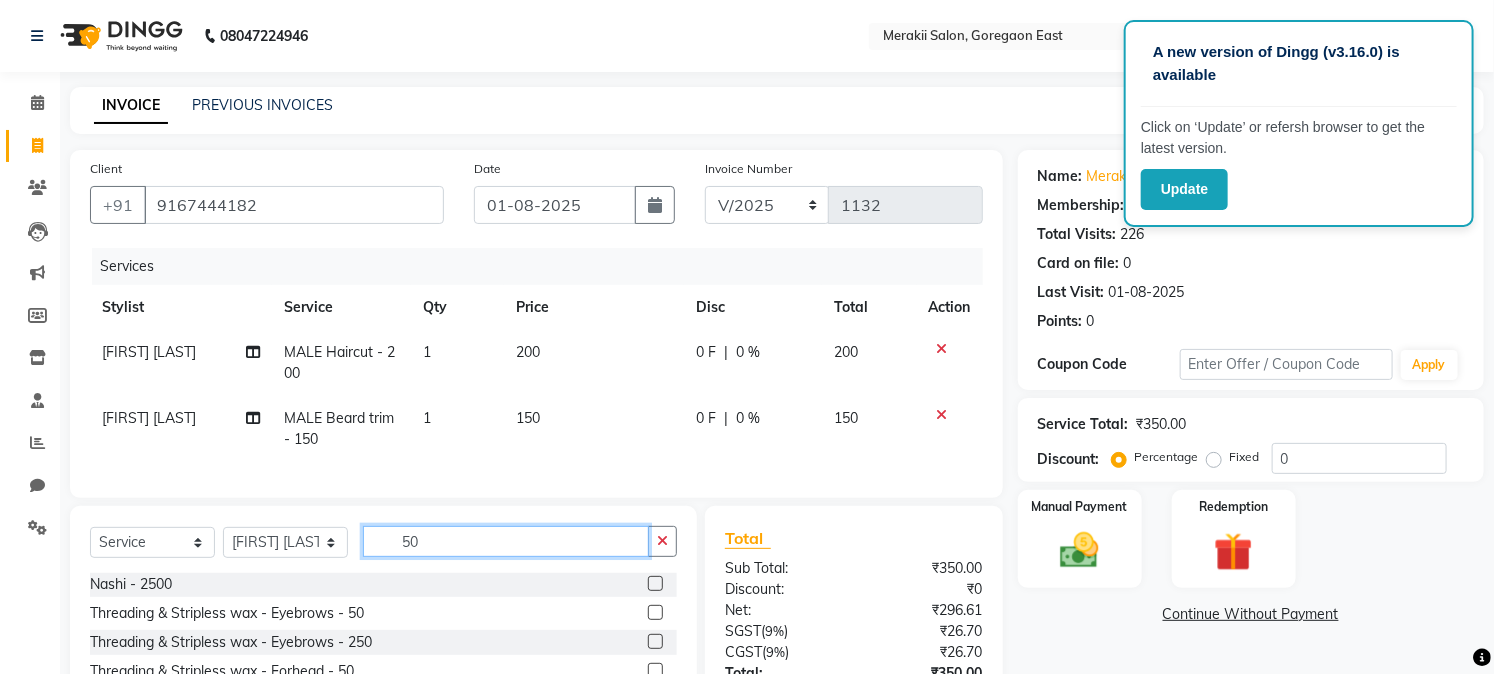 scroll, scrollTop: 293, scrollLeft: 0, axis: vertical 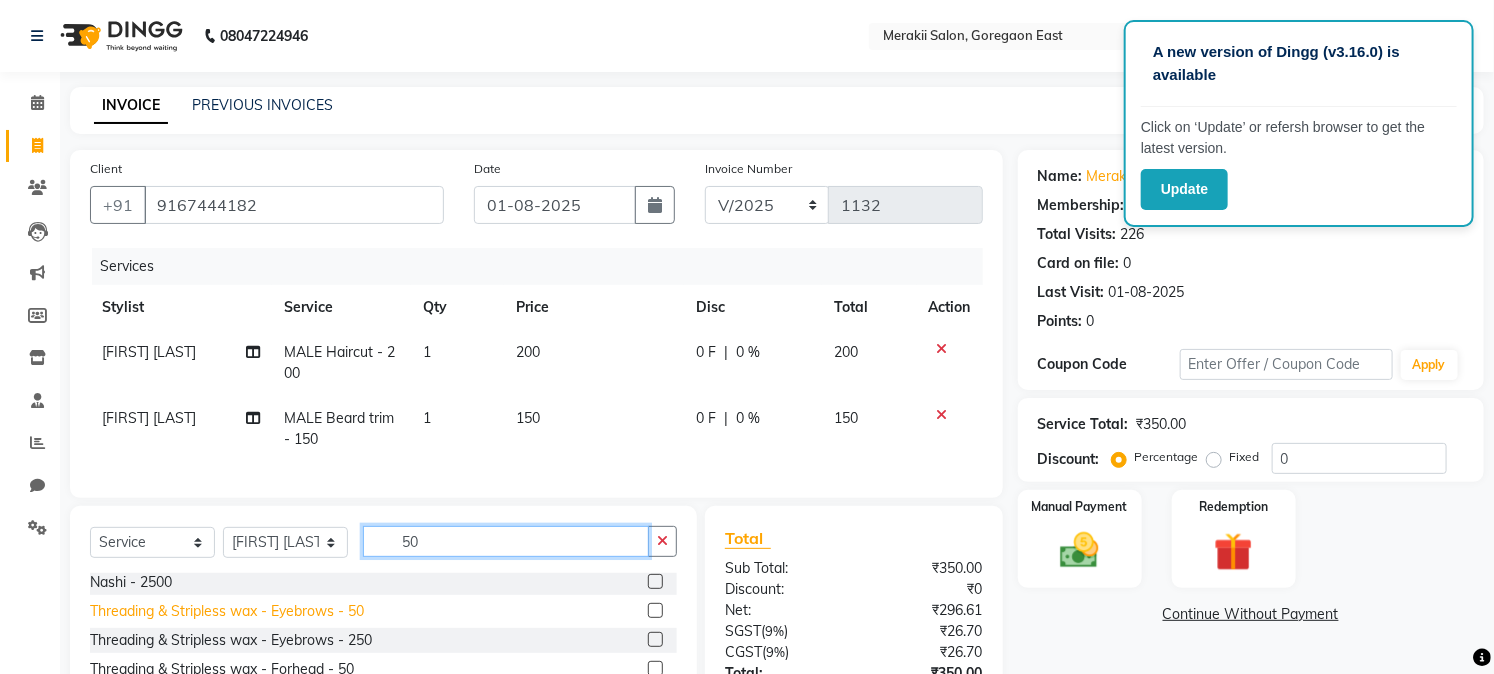 type on "50" 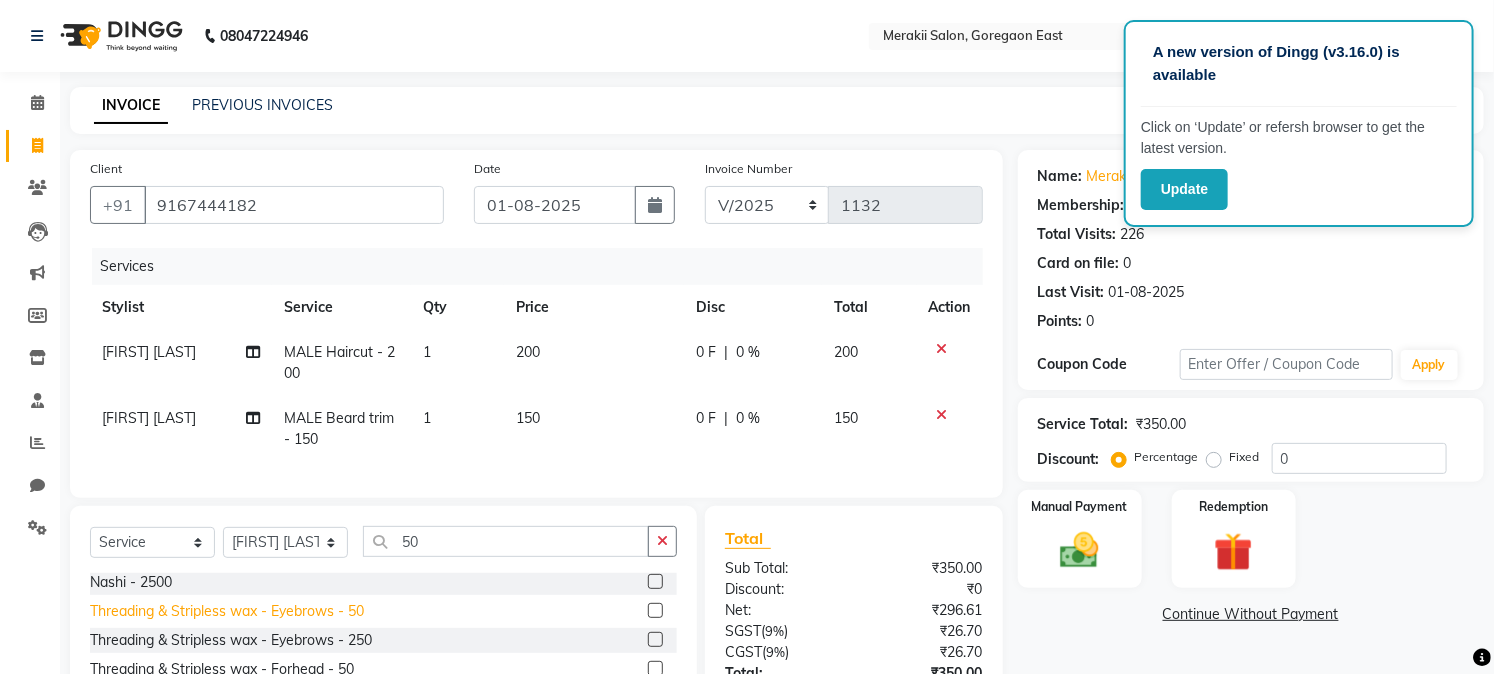 click on "Threading & Stripless wax - Eyebrows - 50" 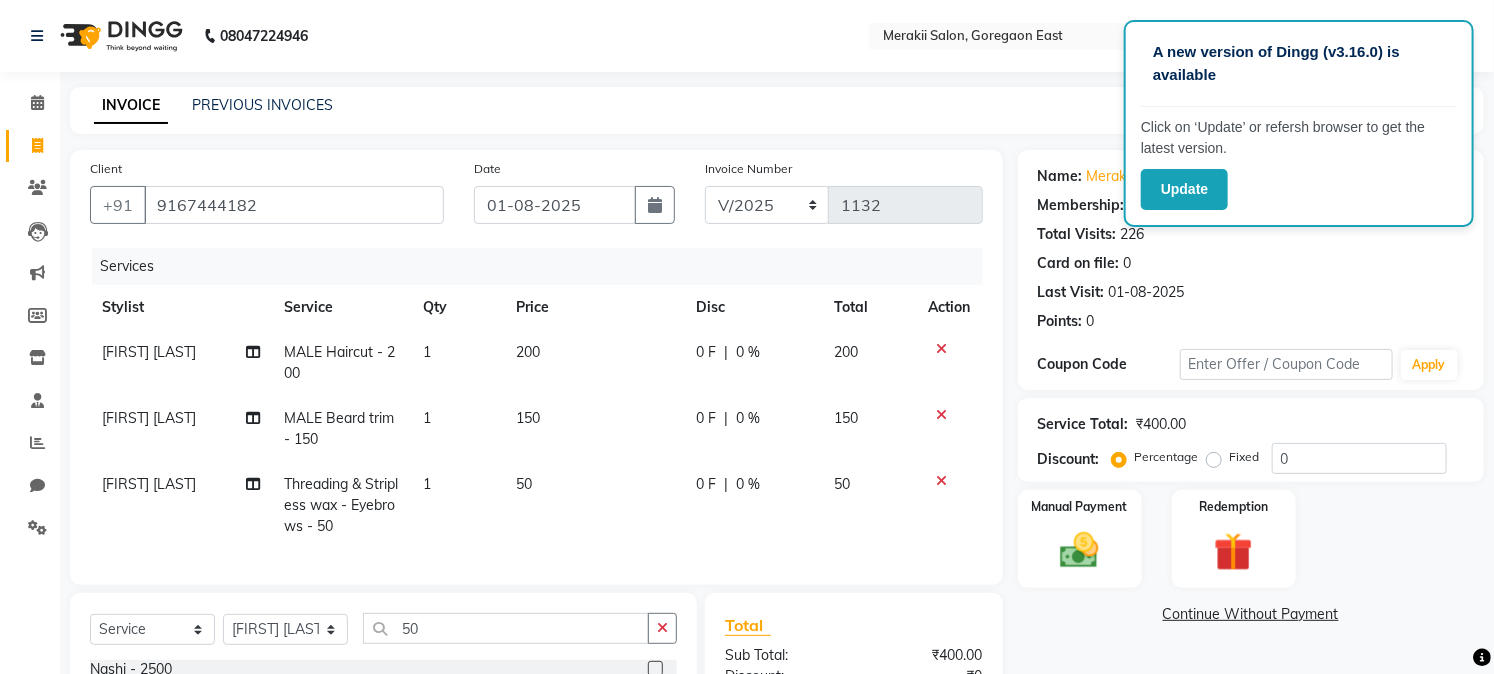 checkbox on "false" 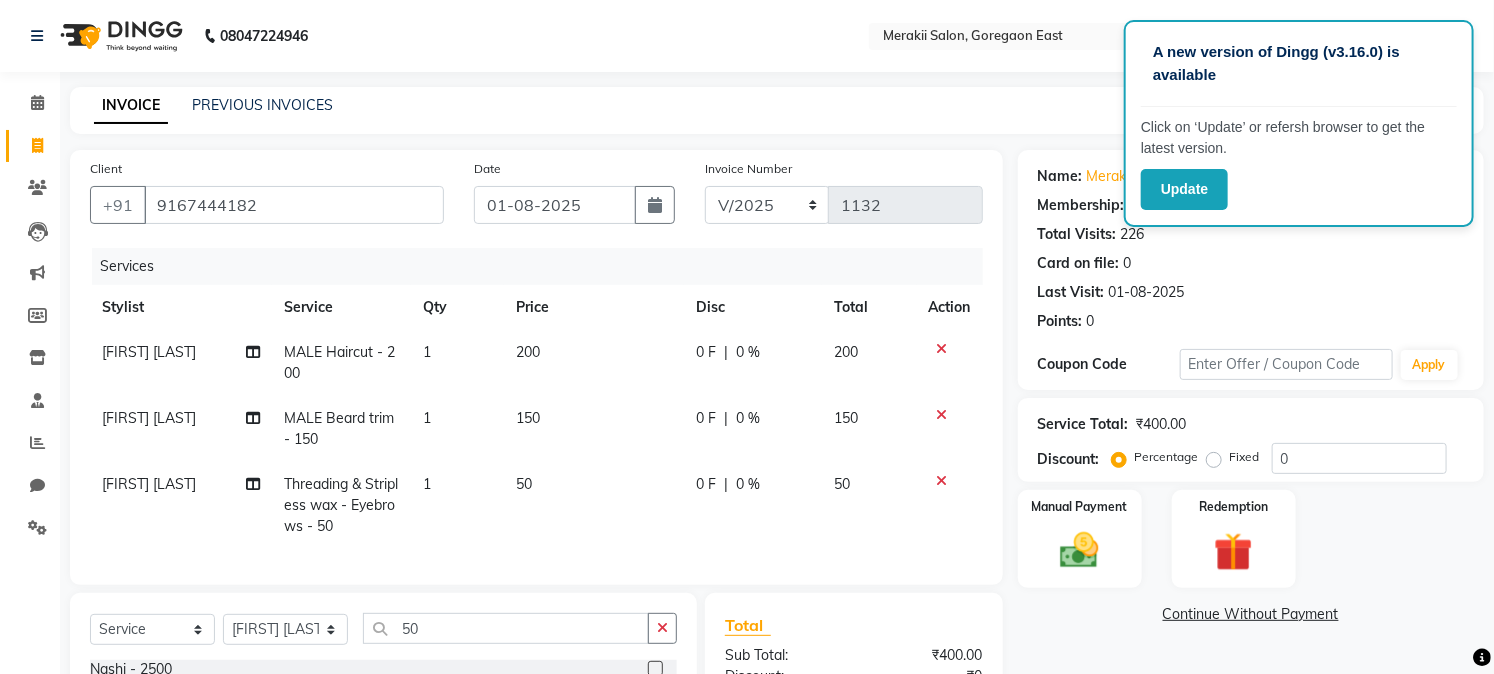click on "Fixed" 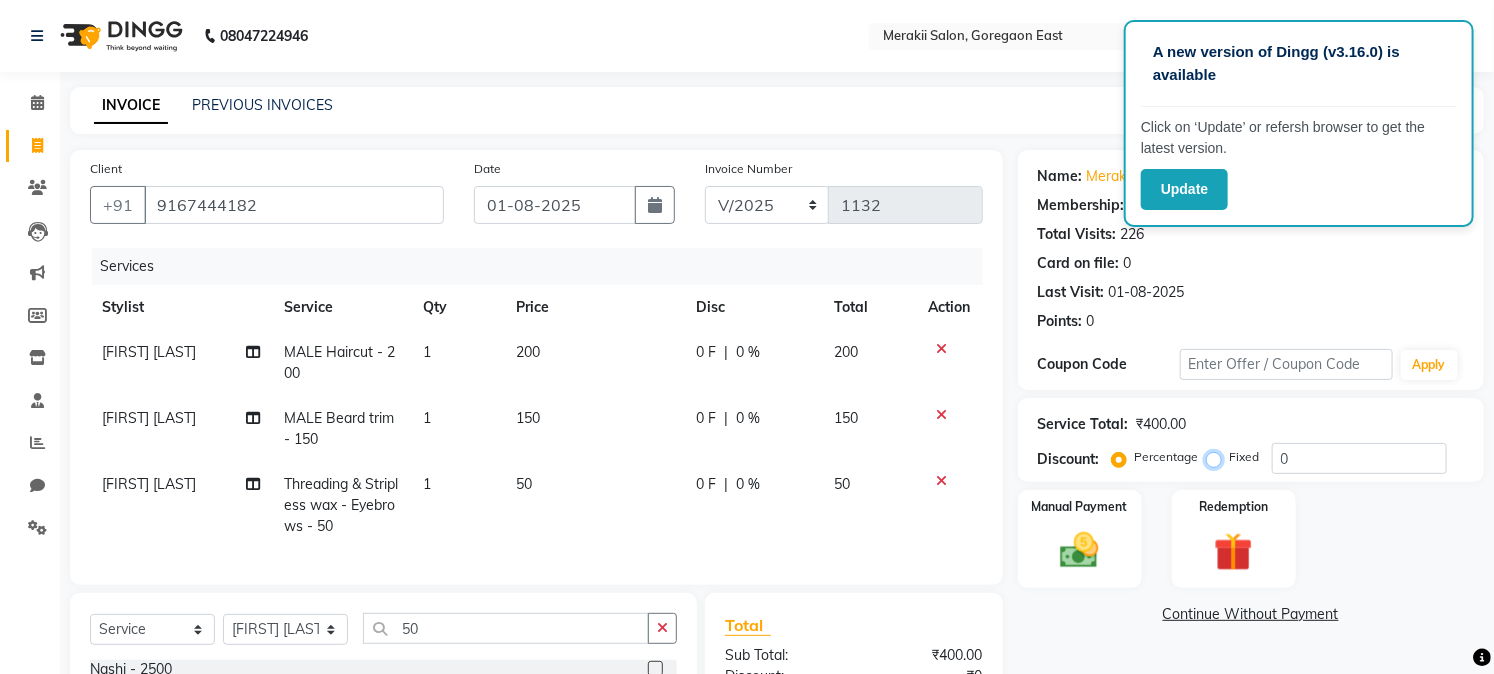 click on "Fixed" at bounding box center (1218, 457) 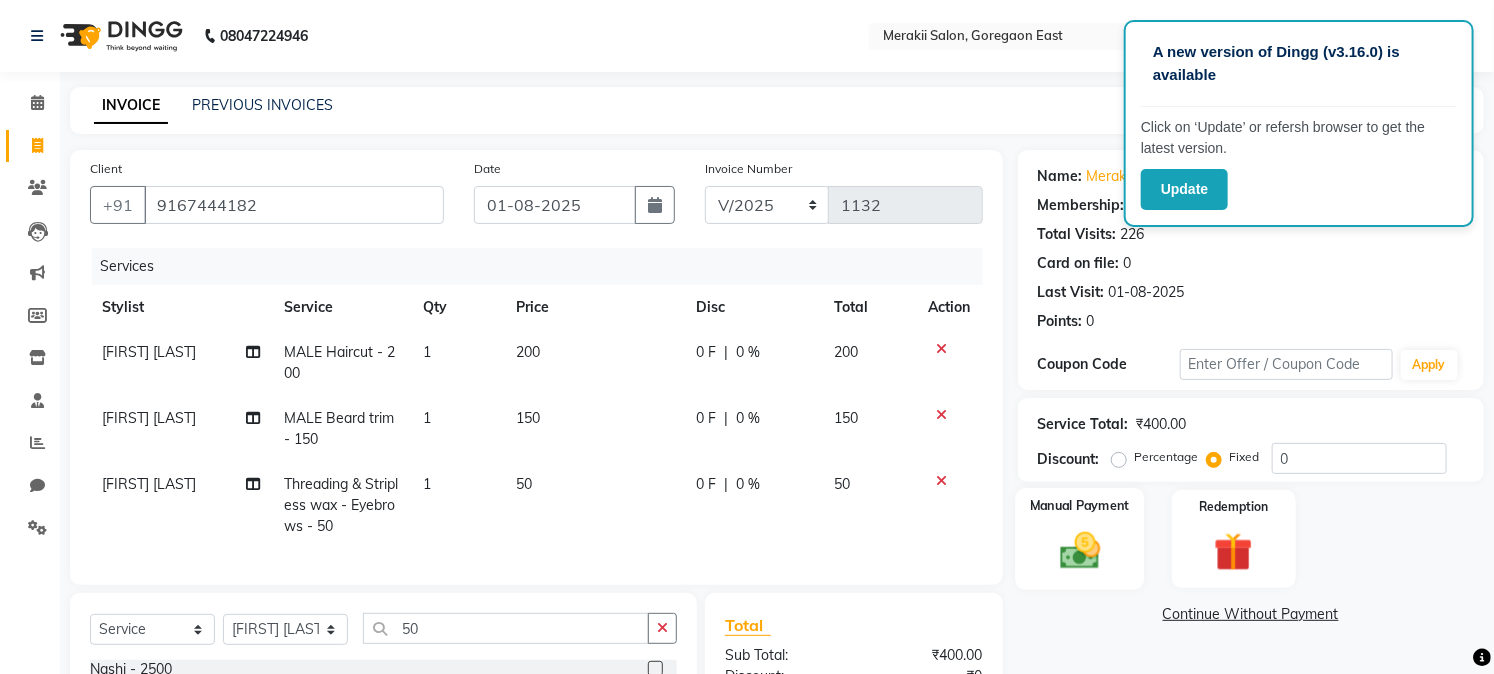 click on "Manual Payment" 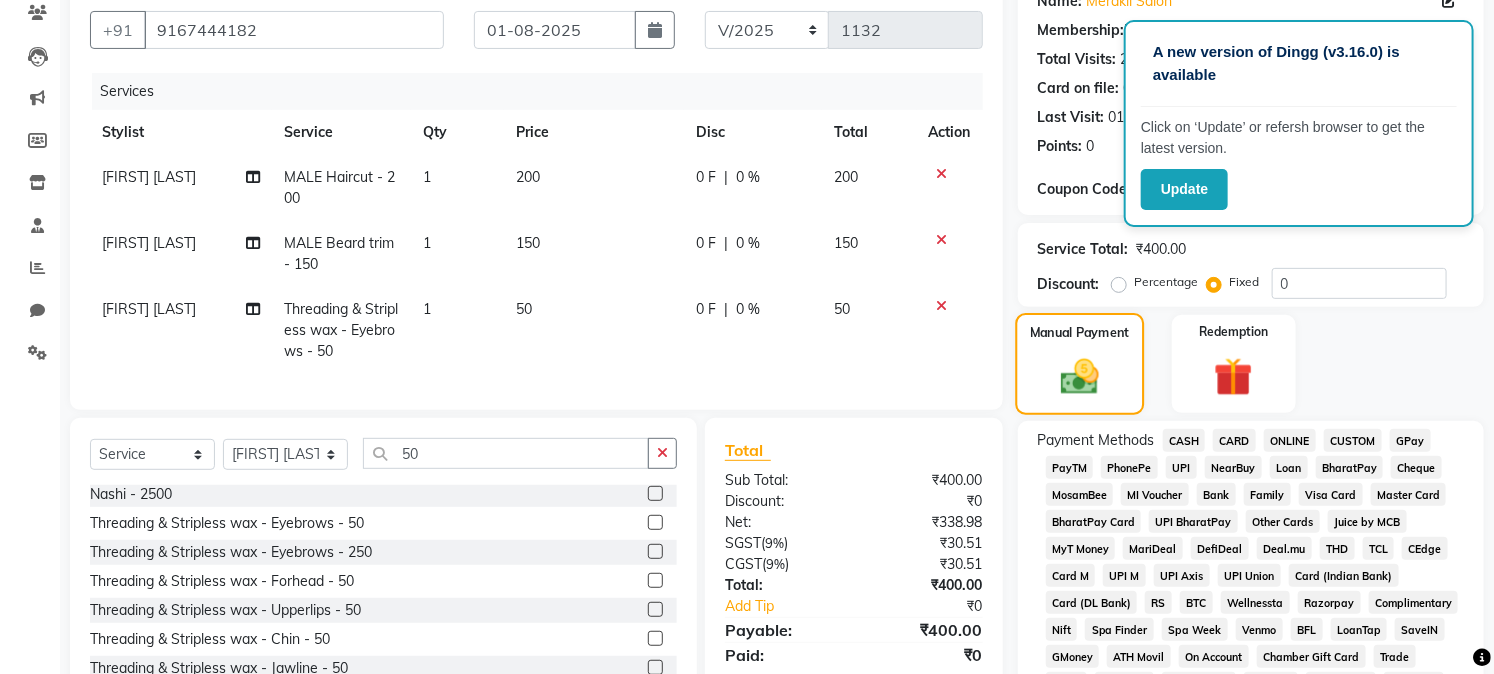 scroll, scrollTop: 176, scrollLeft: 0, axis: vertical 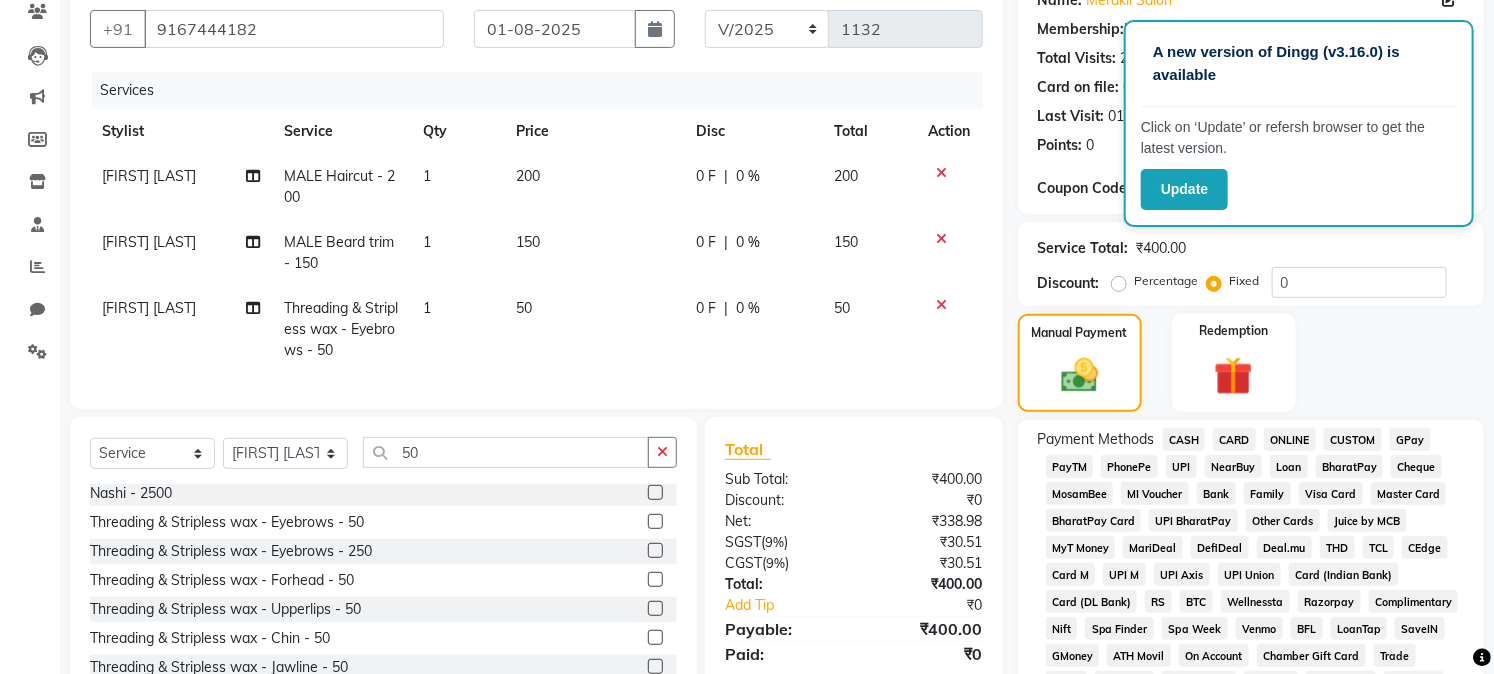 click on "CASH" 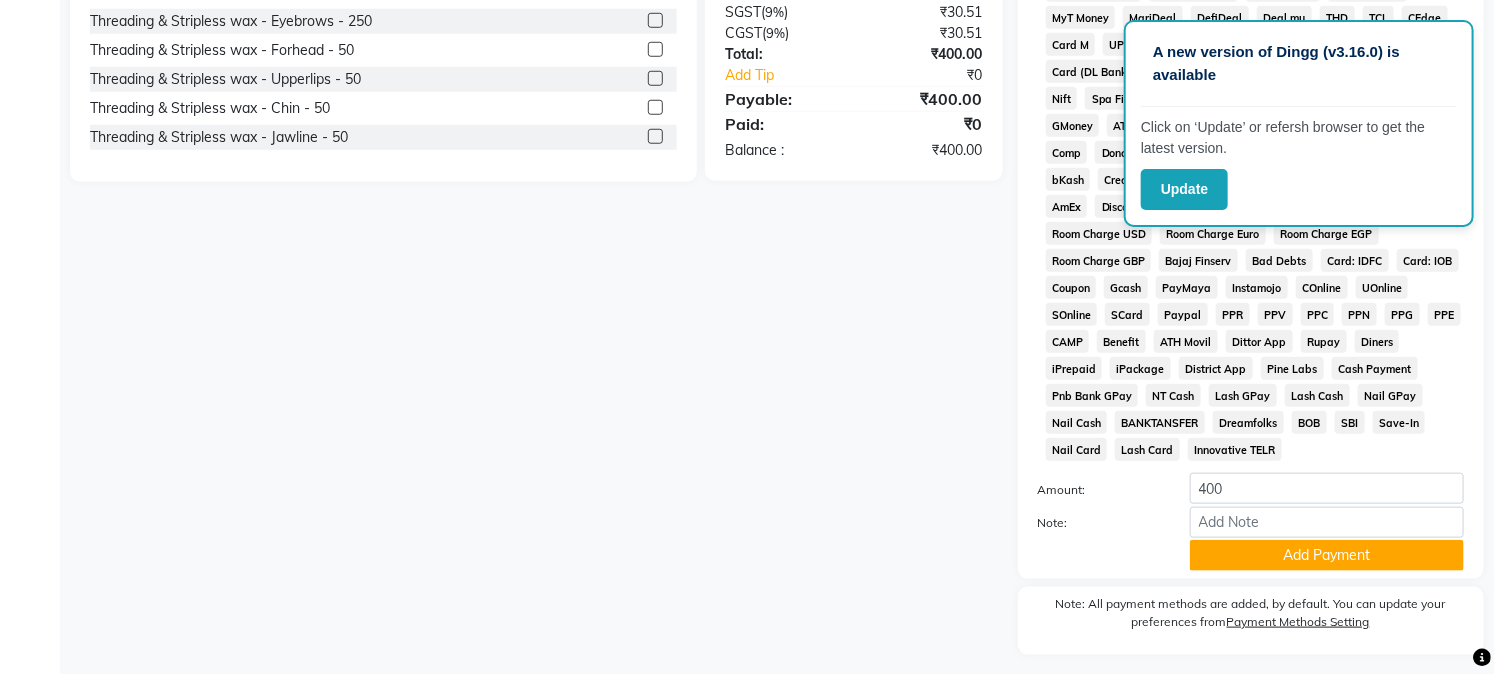 scroll, scrollTop: 707, scrollLeft: 0, axis: vertical 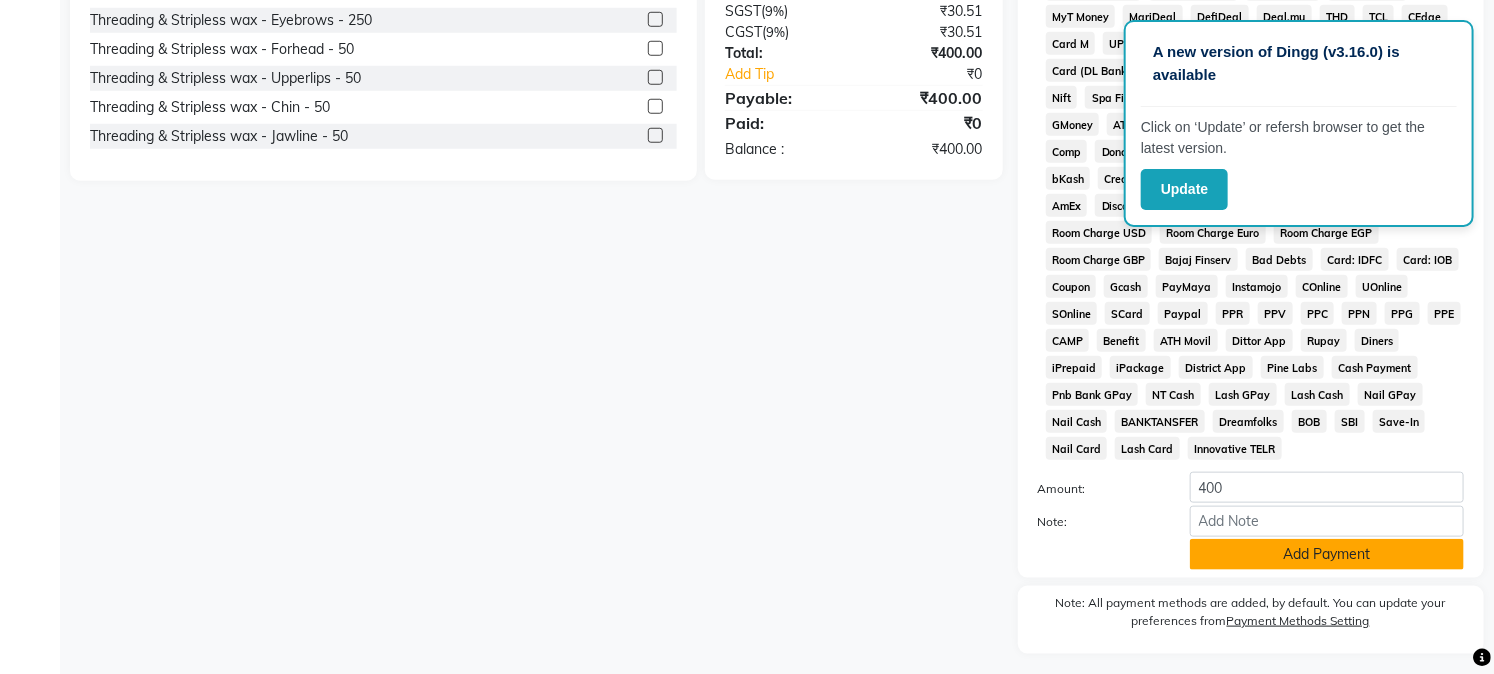 click on "Add Payment" 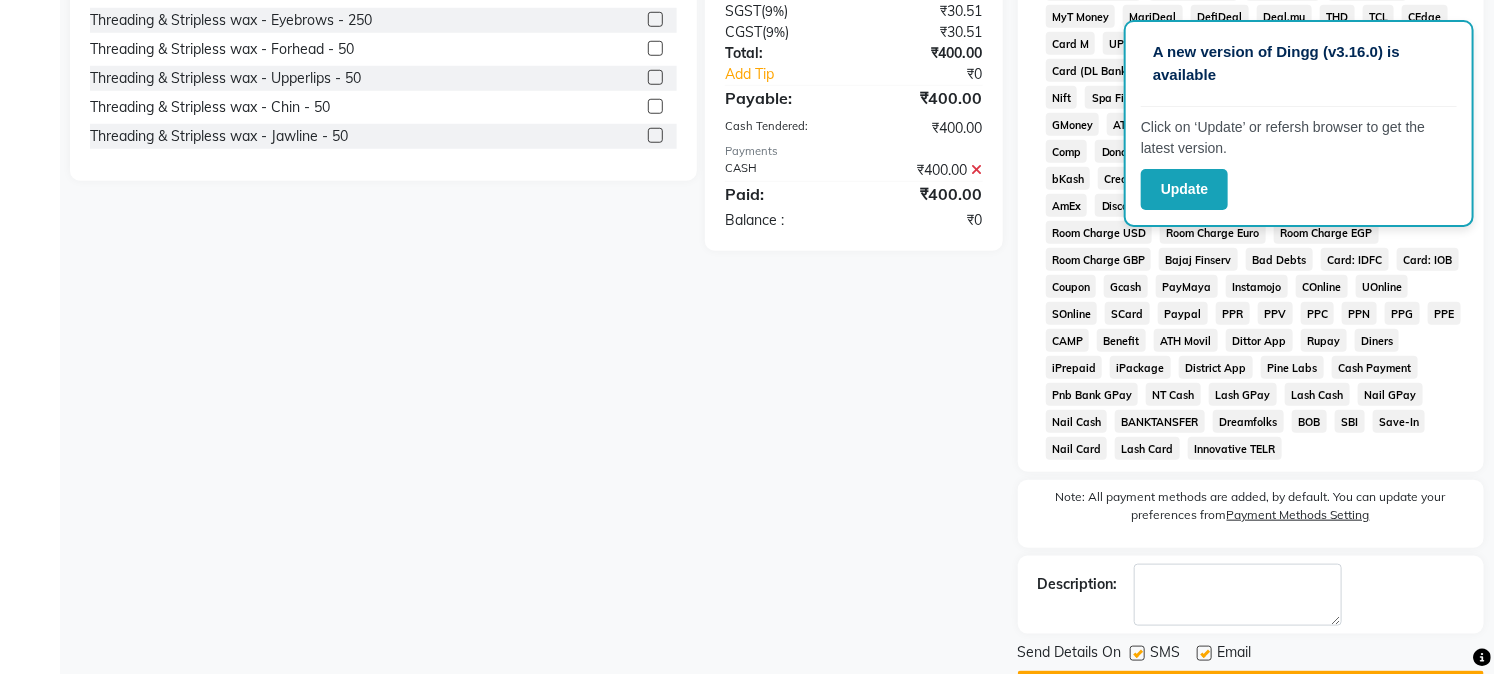 scroll, scrollTop: 770, scrollLeft: 0, axis: vertical 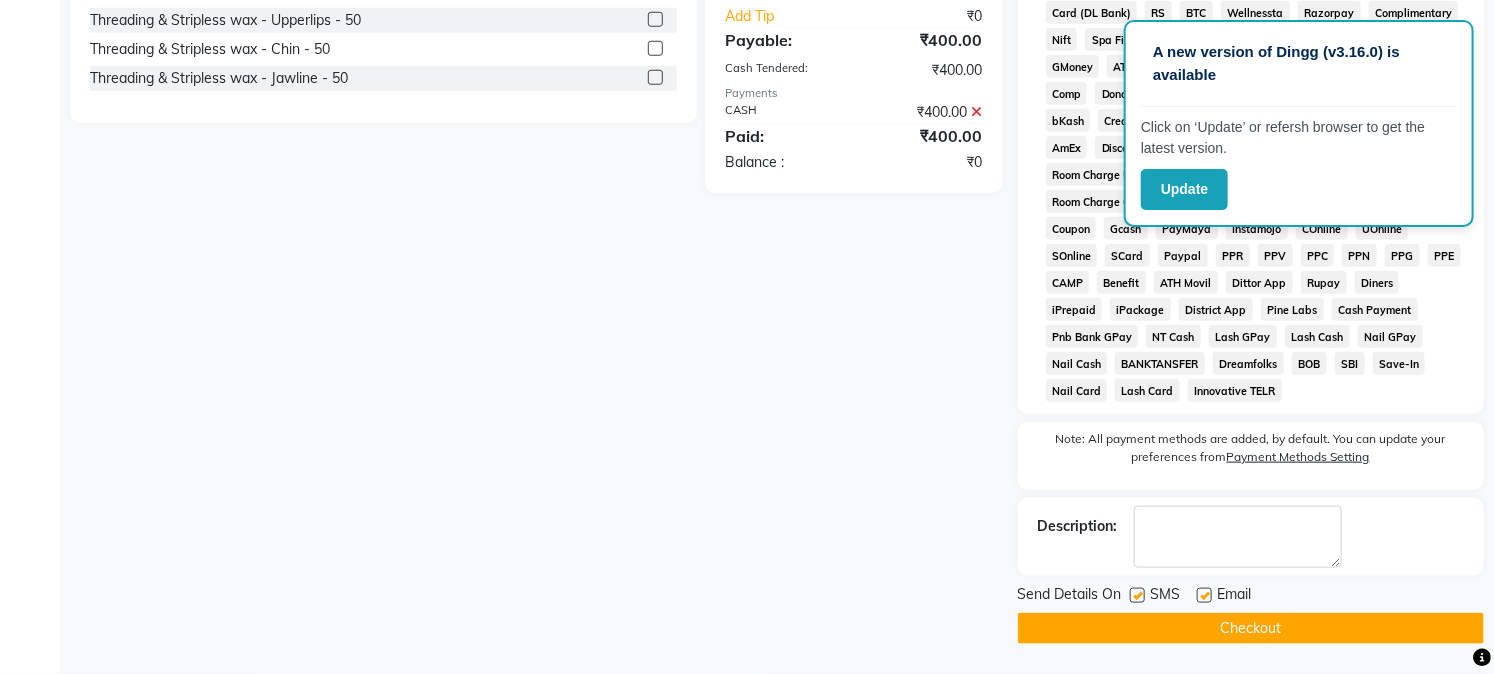 click on "Checkout" 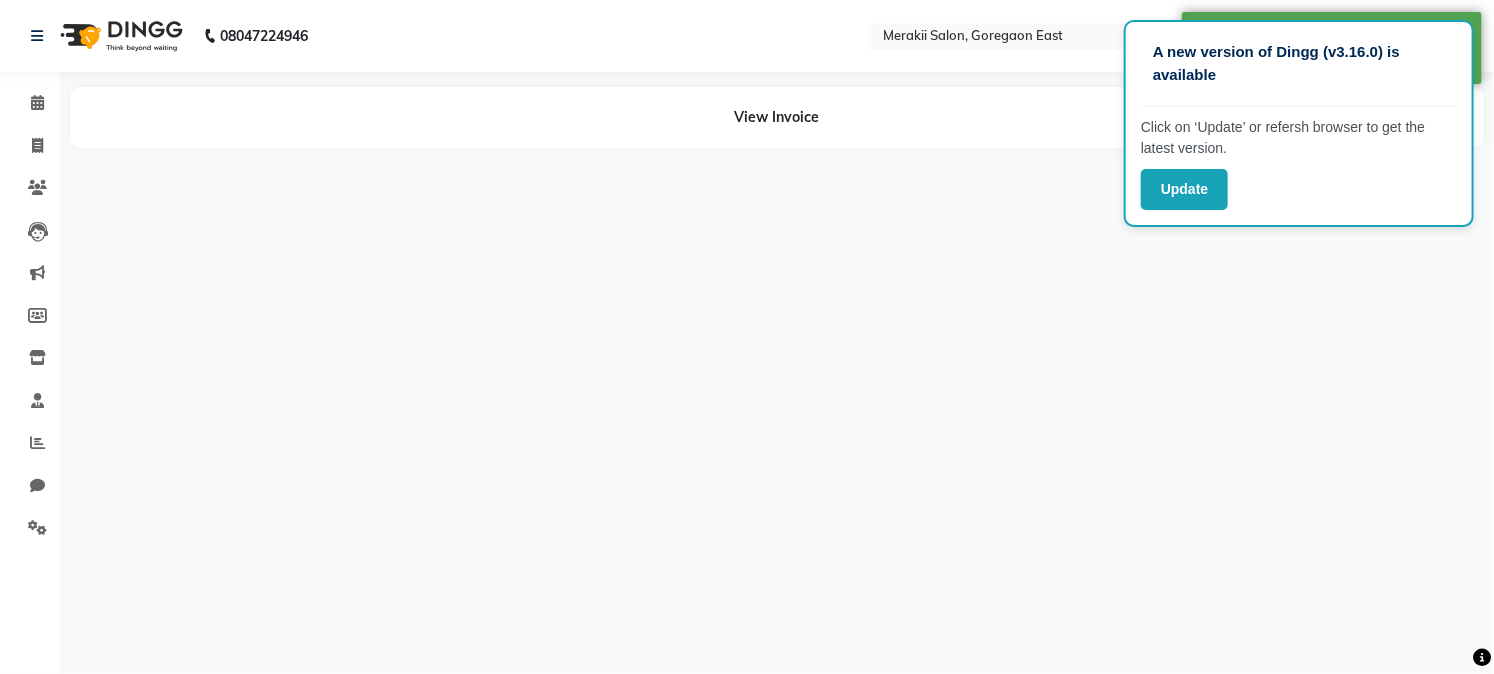scroll, scrollTop: 0, scrollLeft: 0, axis: both 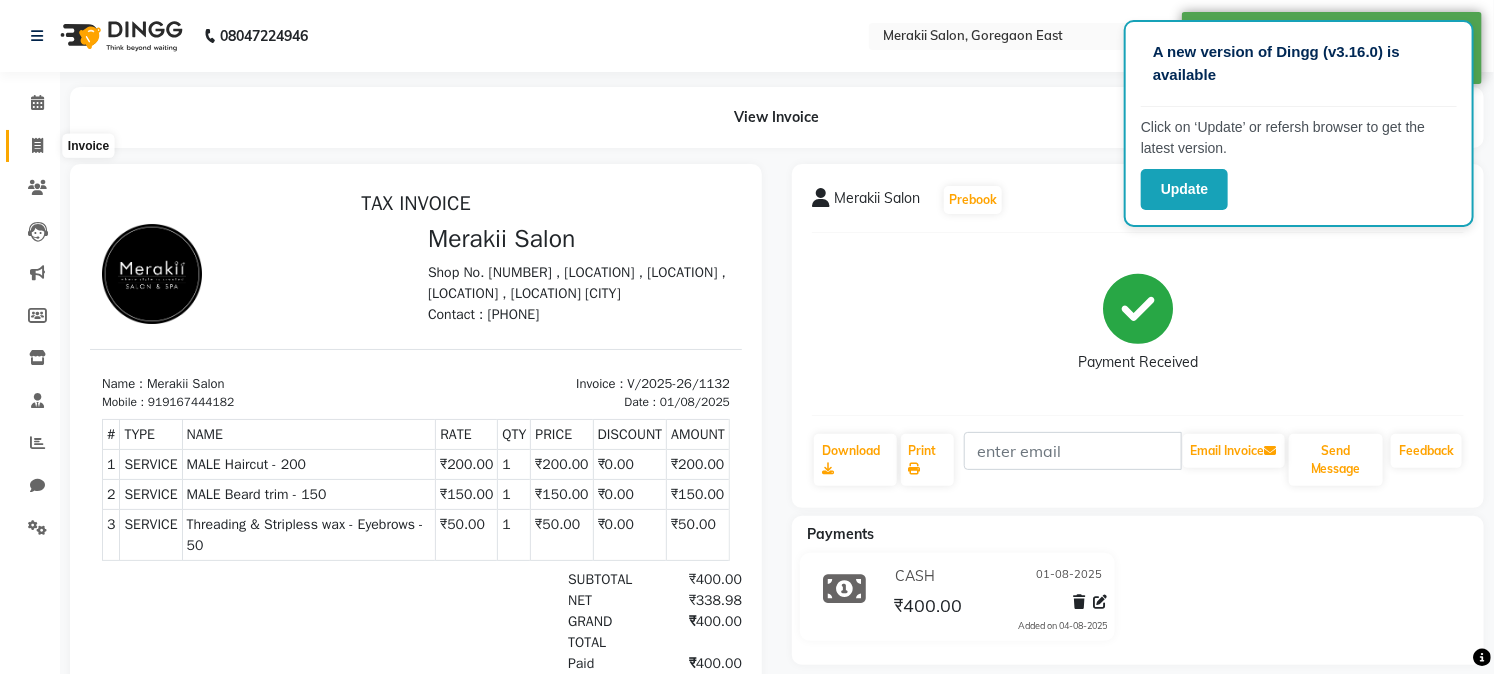 click 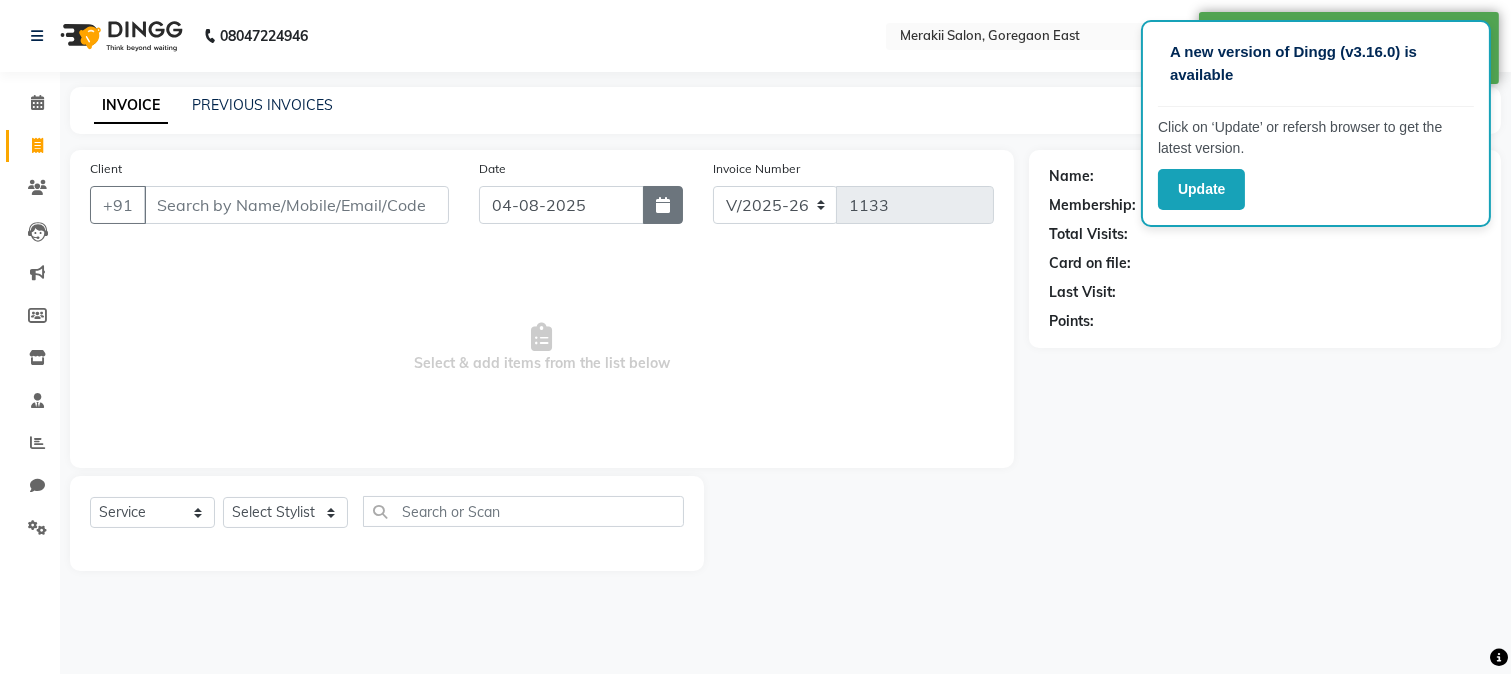 click 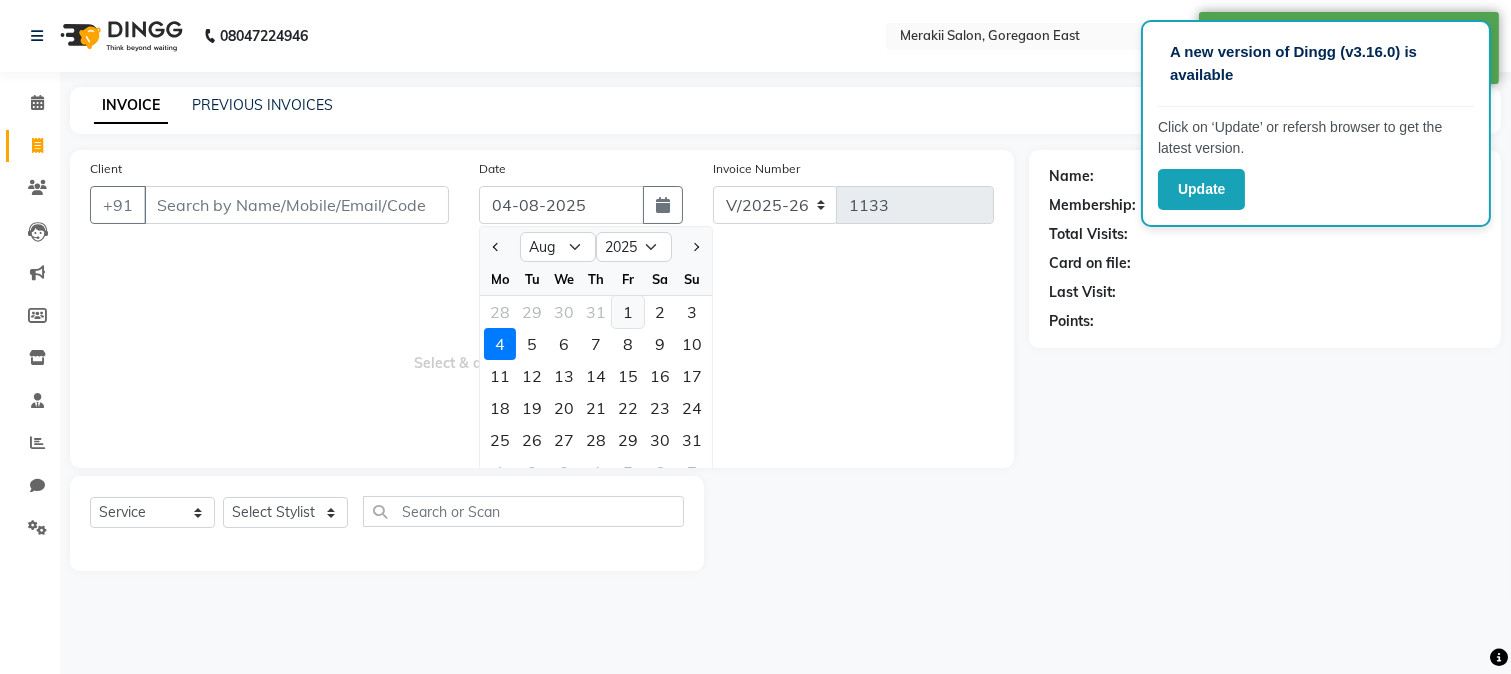 click on "1" 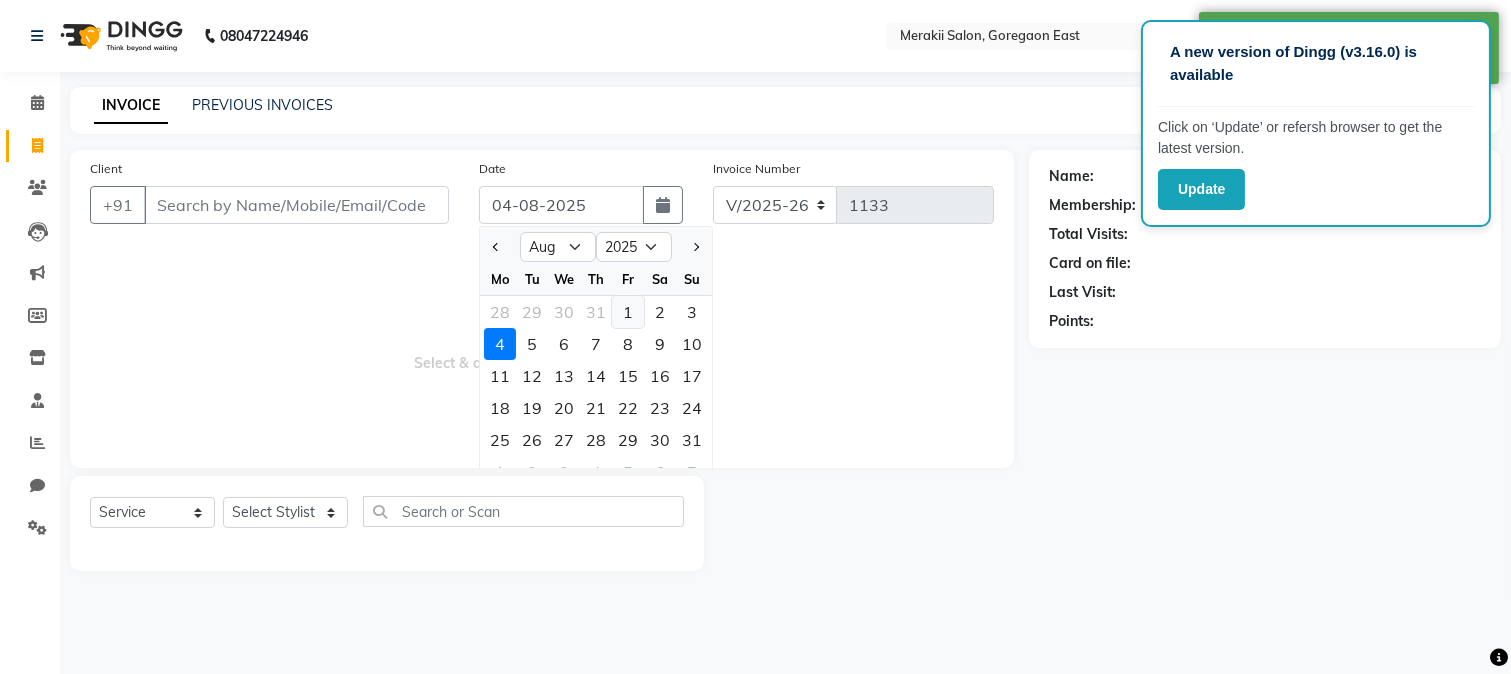 type on "01-08-2025" 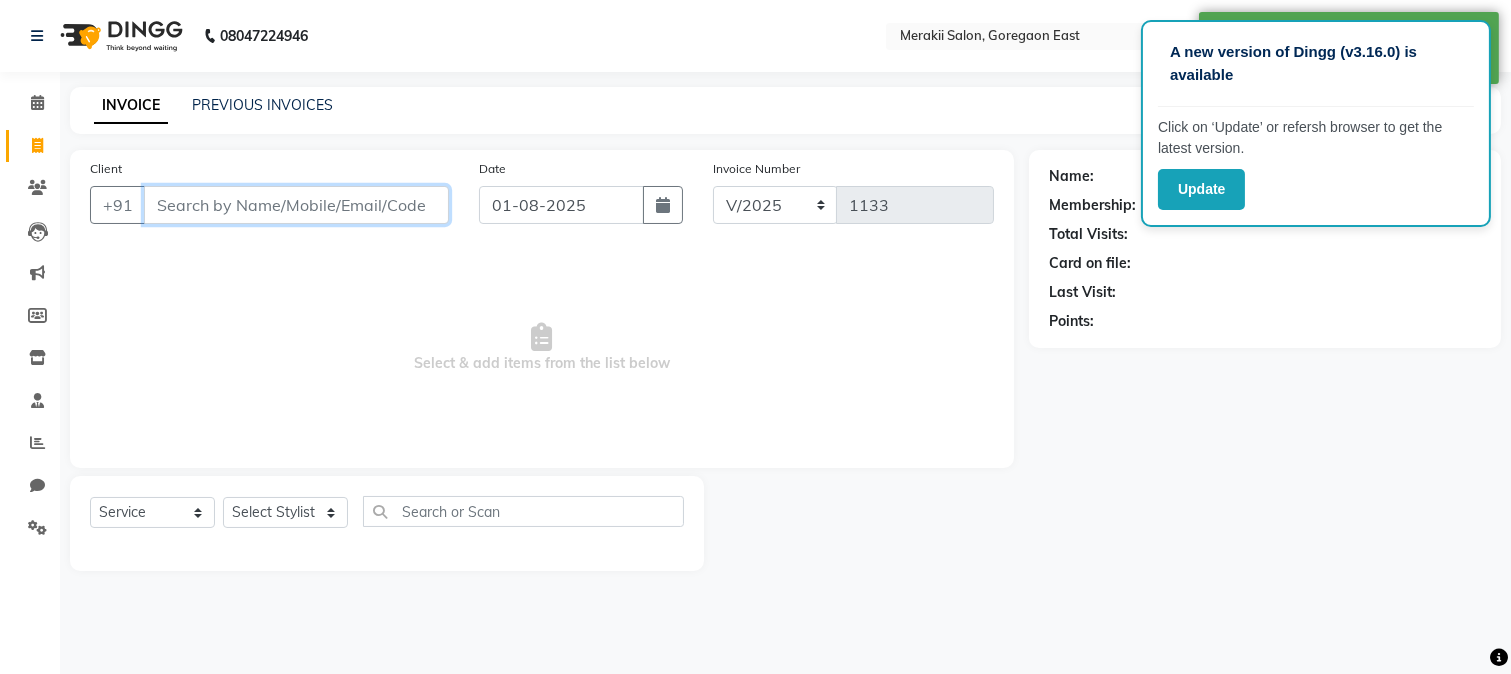 click on "Client" at bounding box center [296, 205] 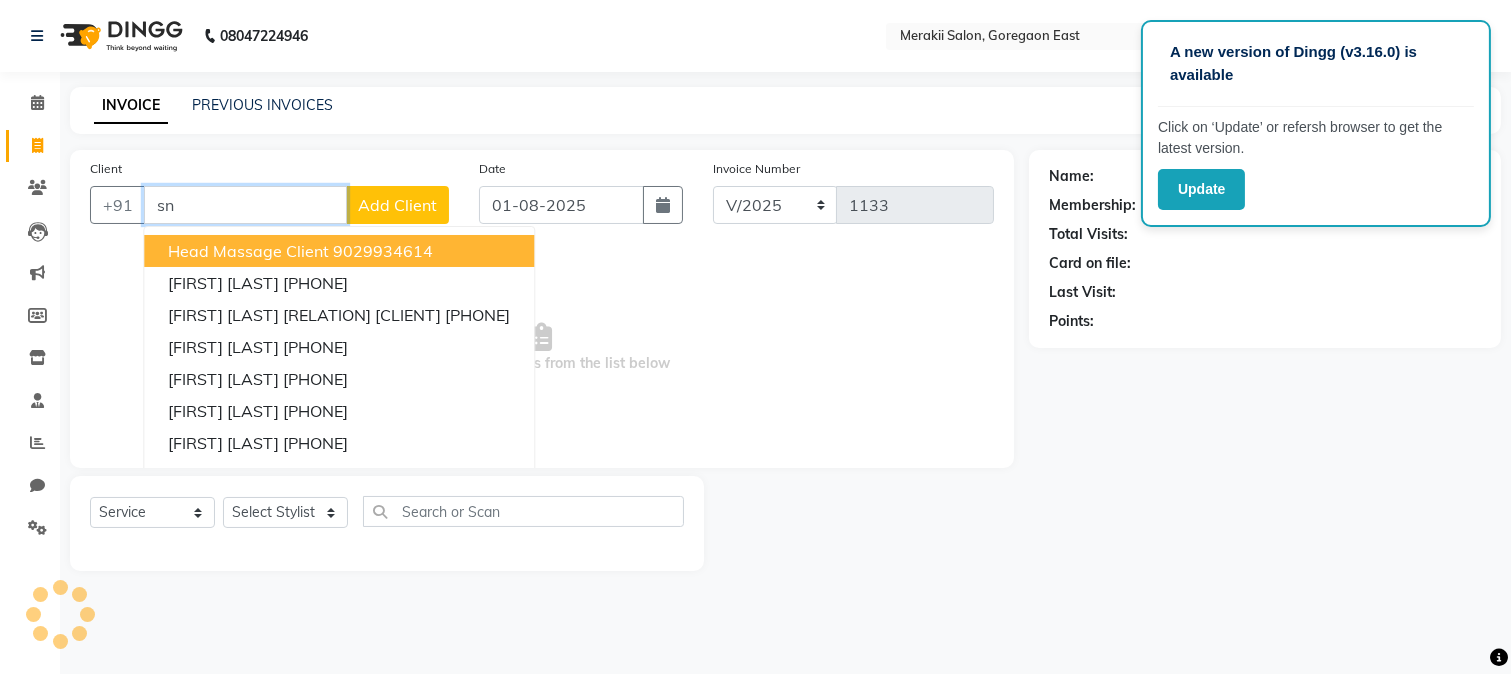 type on "s" 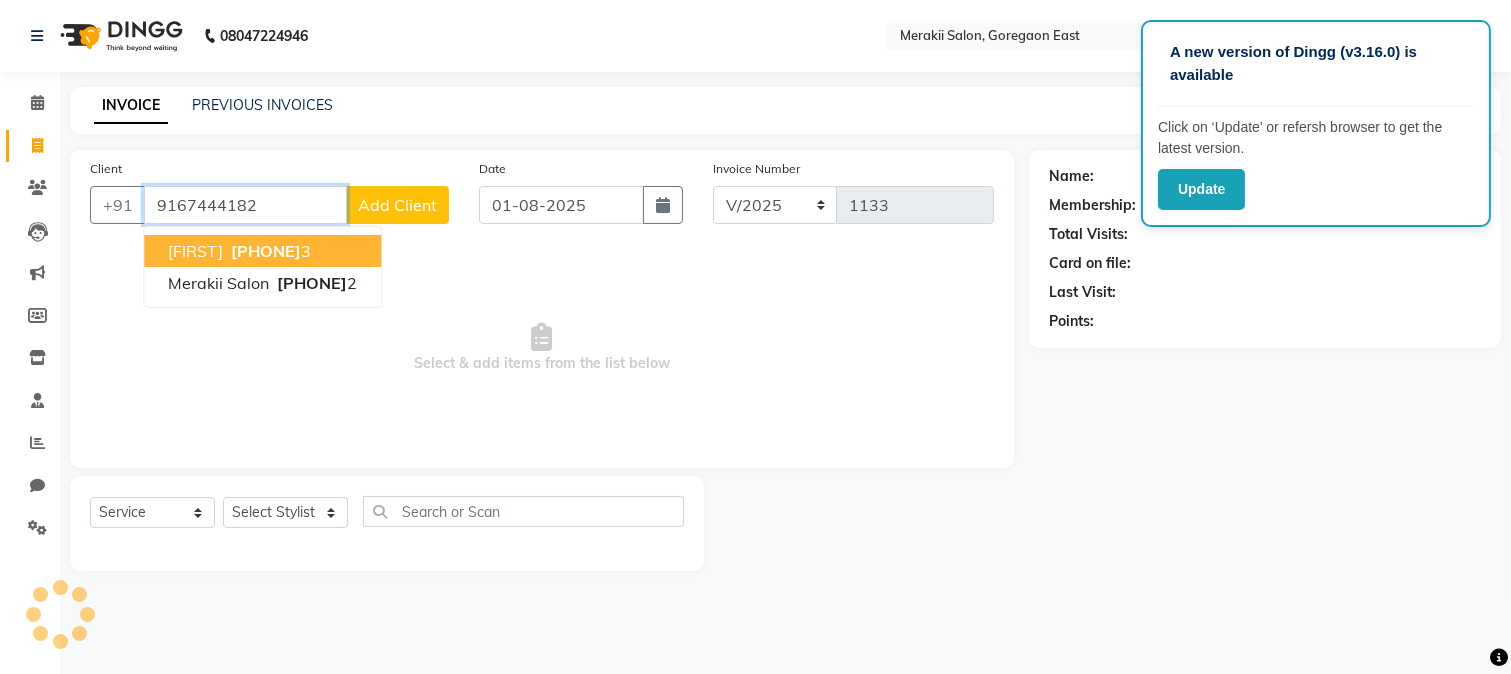 type on "9167444182" 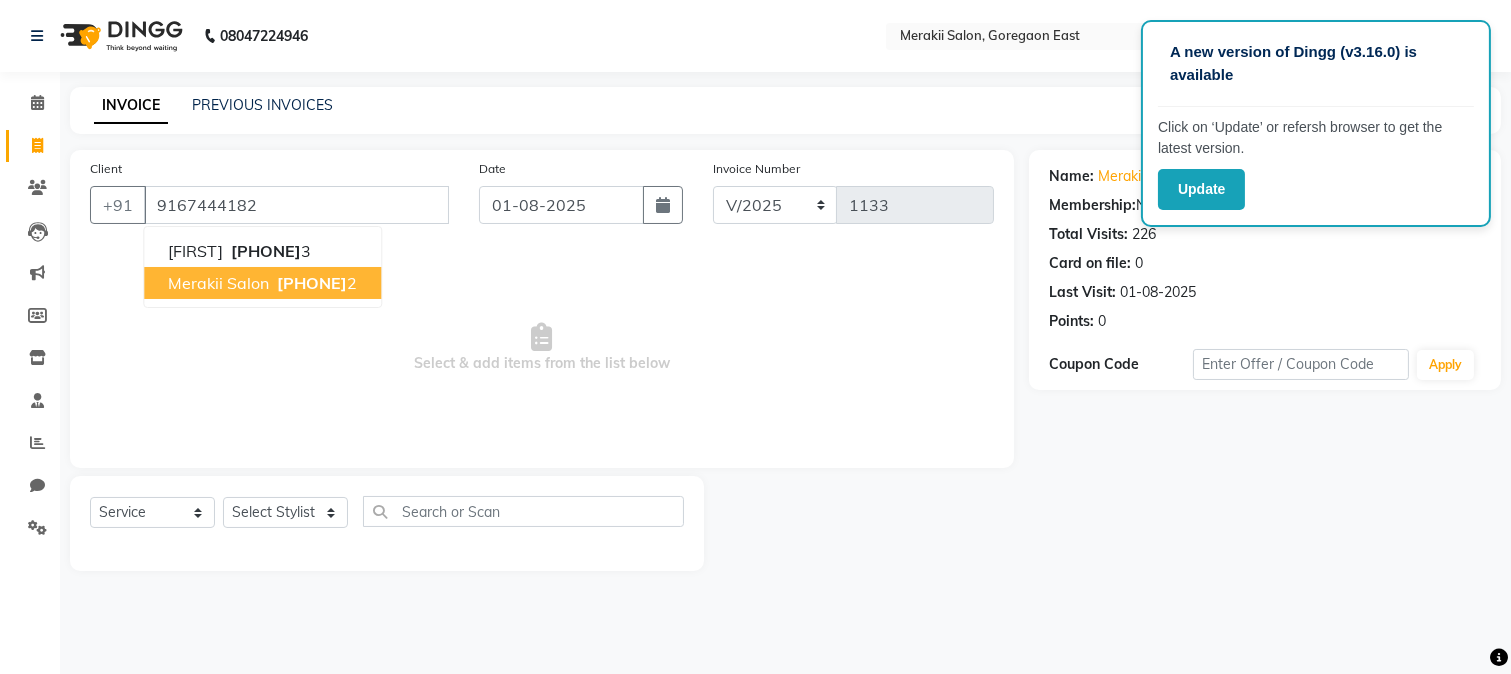 click on "[PHONE]" at bounding box center [312, 283] 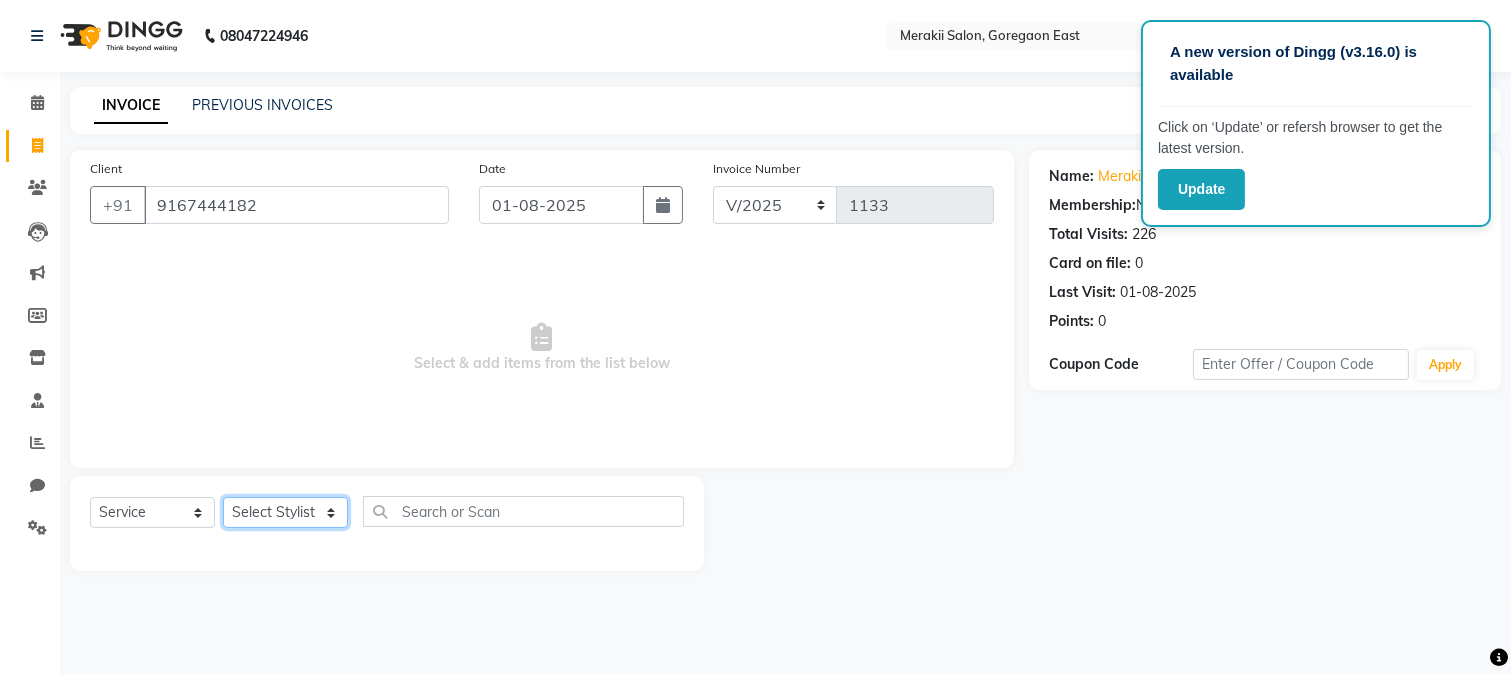 click on "Select Stylist [FIRST] [LAST] [FIRST] [LAST] [FIRST] [LAST] [FIRST] [LAST] [FIRST] [LAST]" 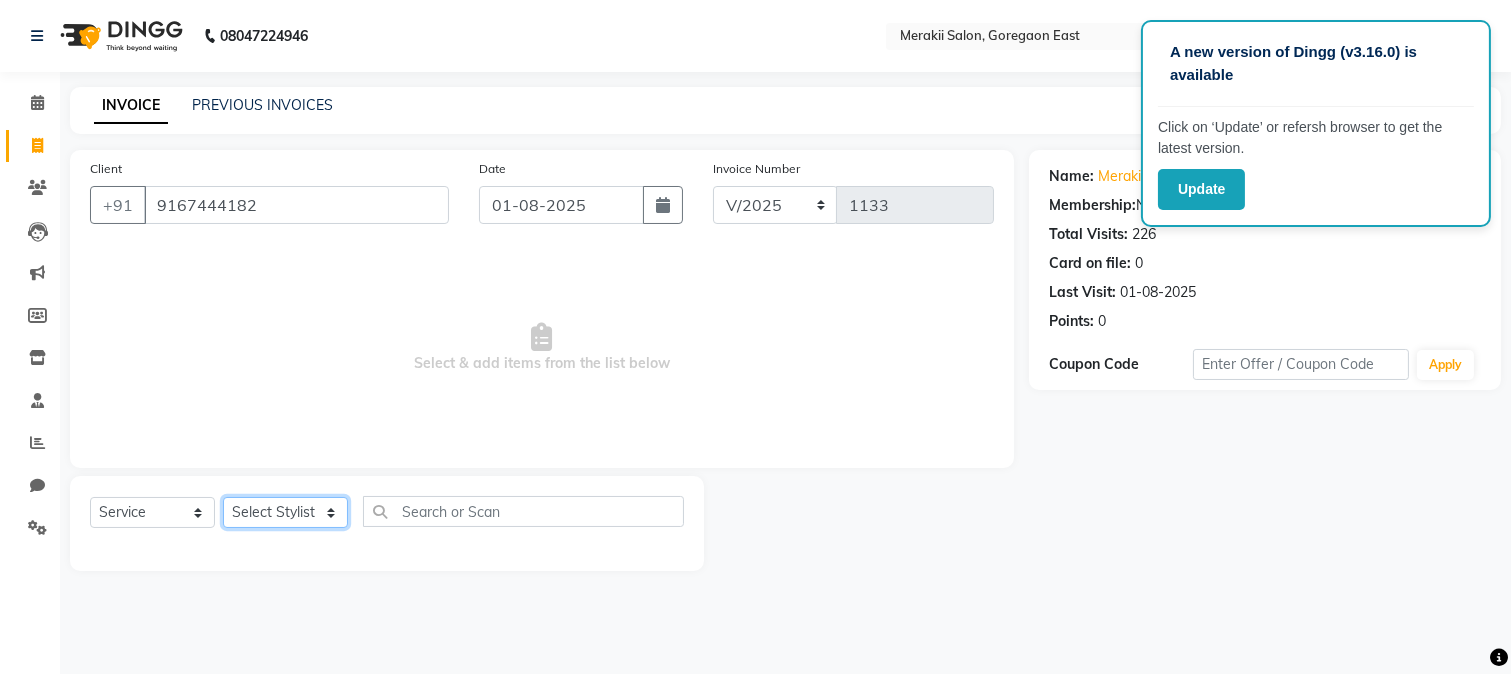 select on "74822" 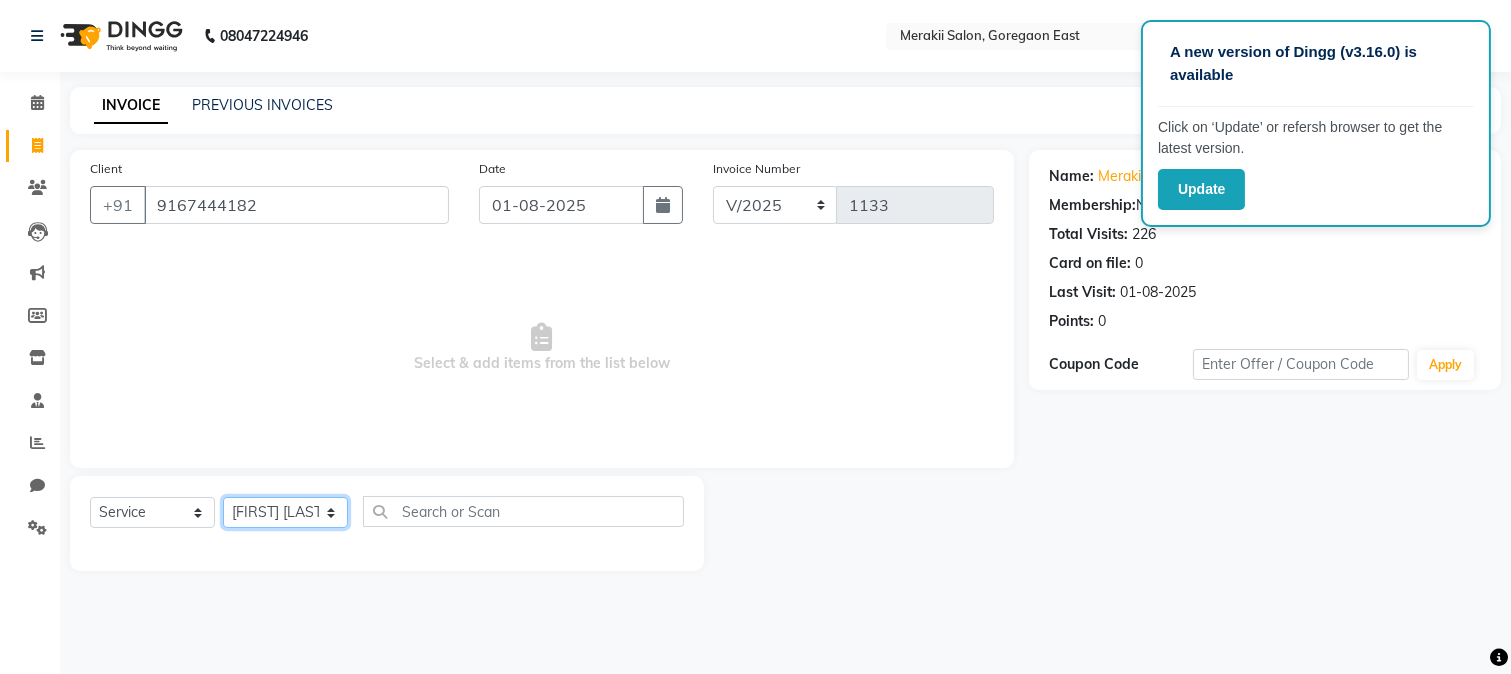 click on "Select Stylist [FIRST] [LAST] [FIRST] [LAST] [FIRST] [LAST] [FIRST] [LAST] [FIRST] [LAST]" 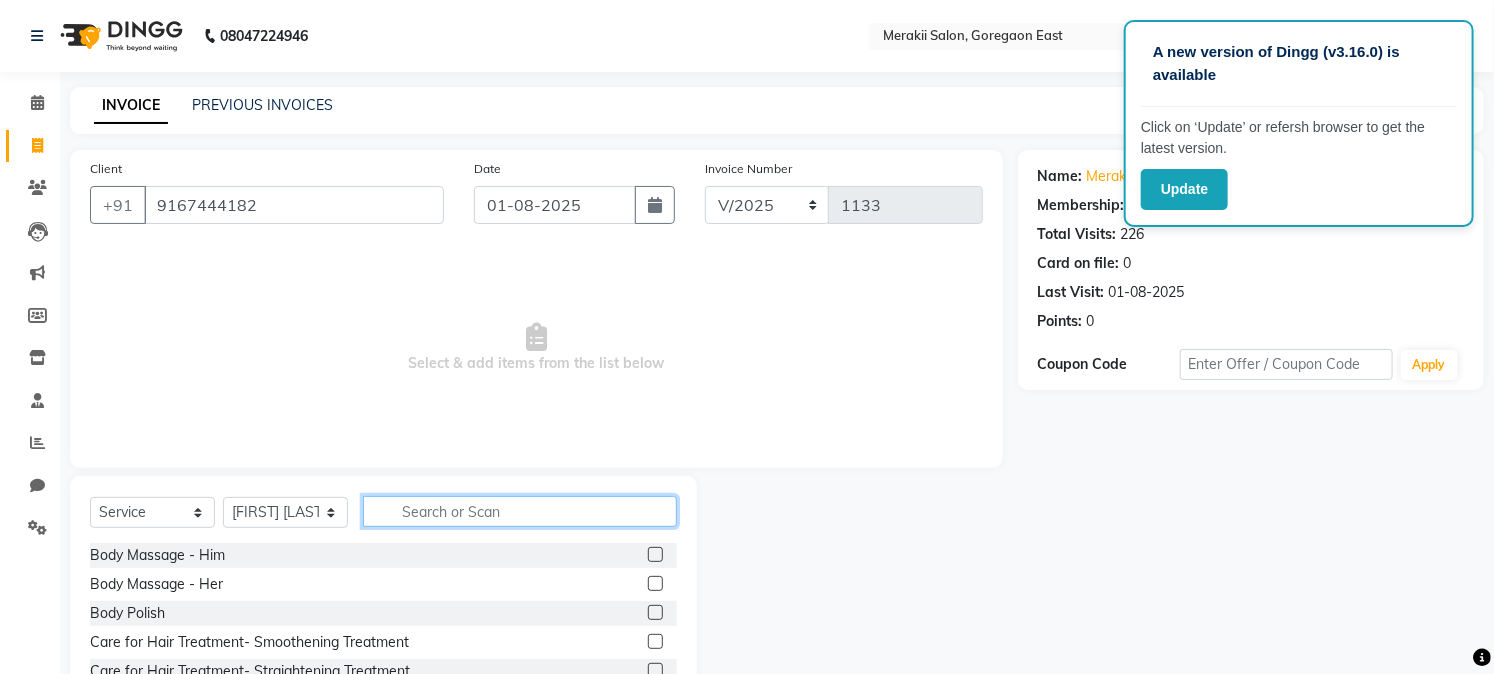 click 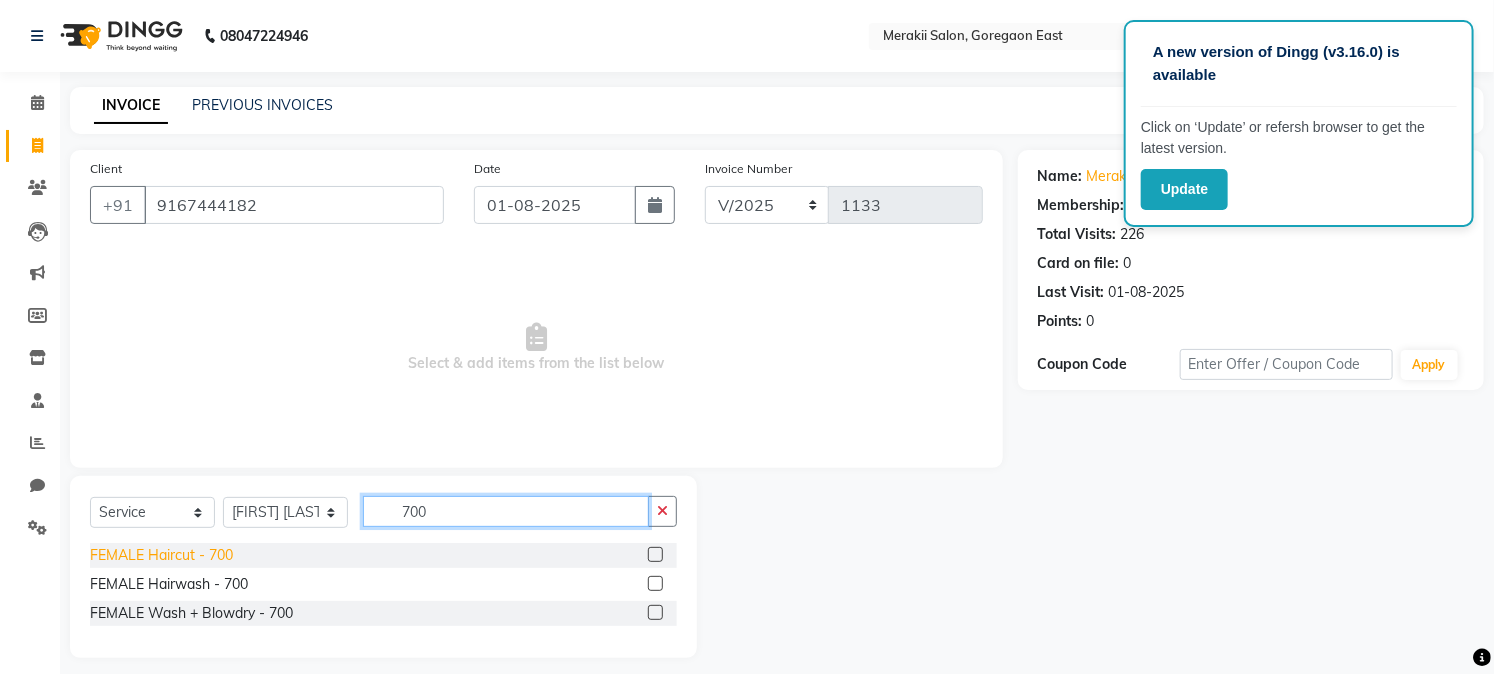 type on "700" 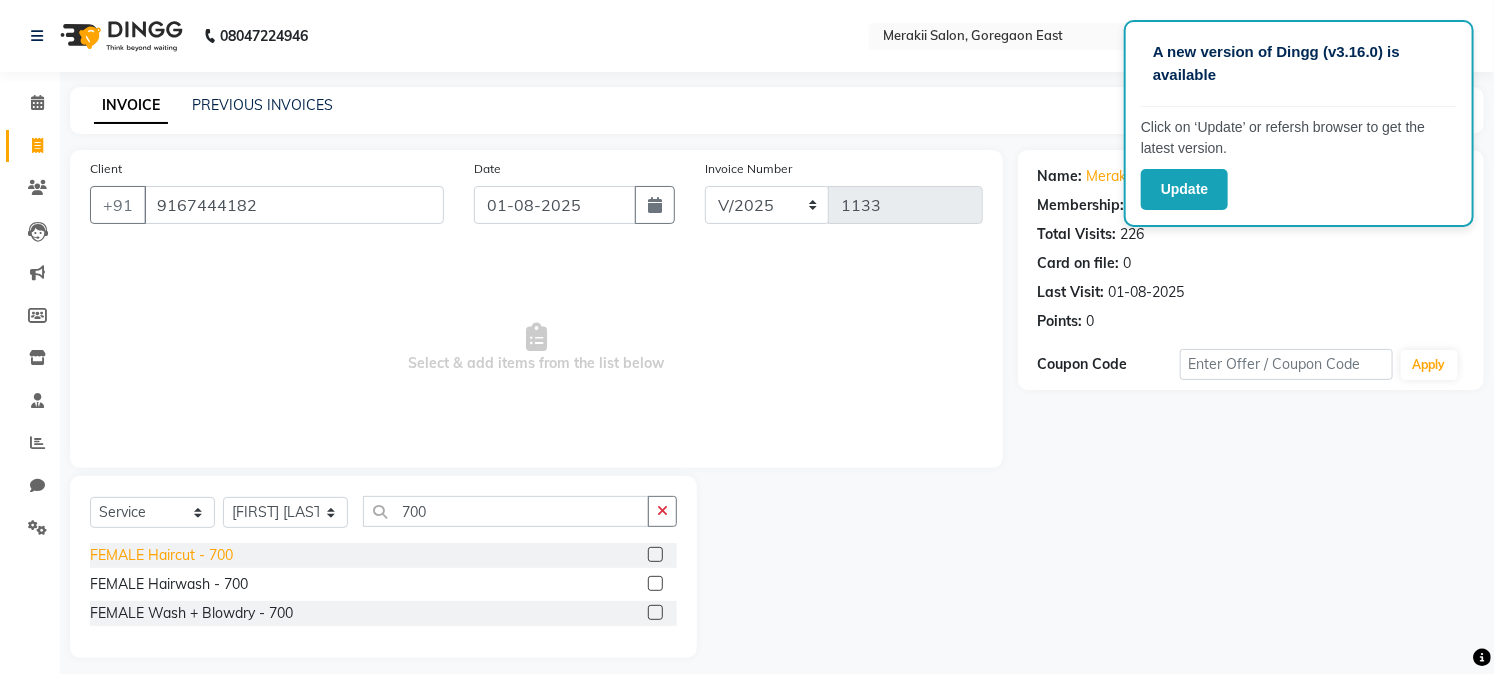 click on "FEMALE Haircut - 700" 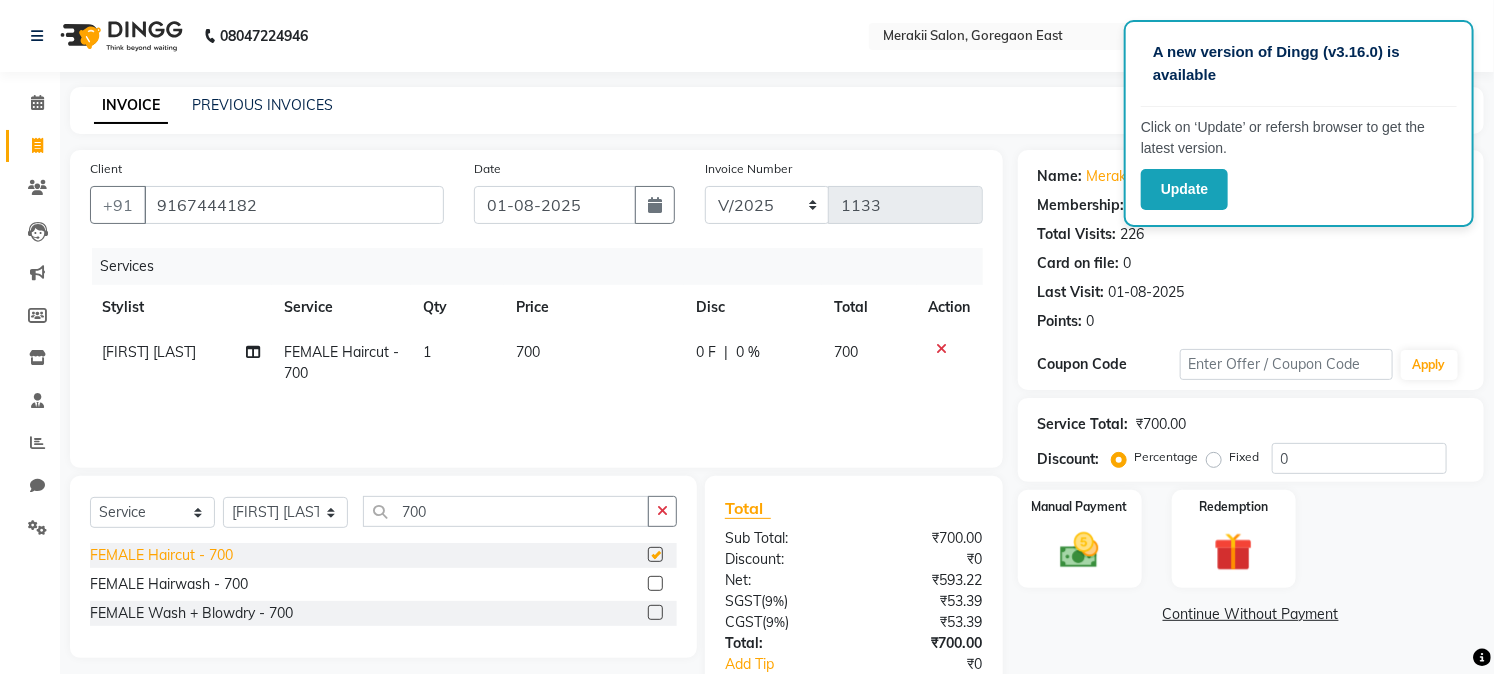 checkbox on "false" 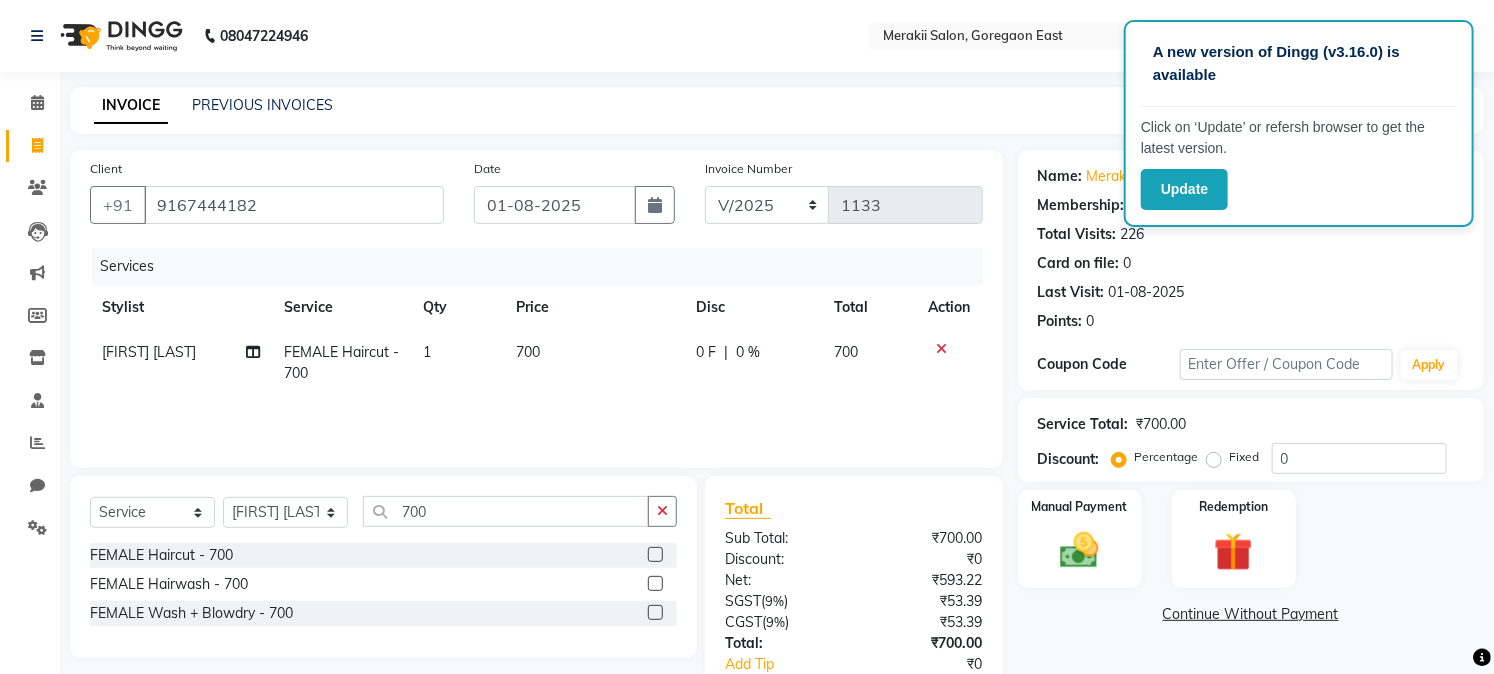 click on "700" 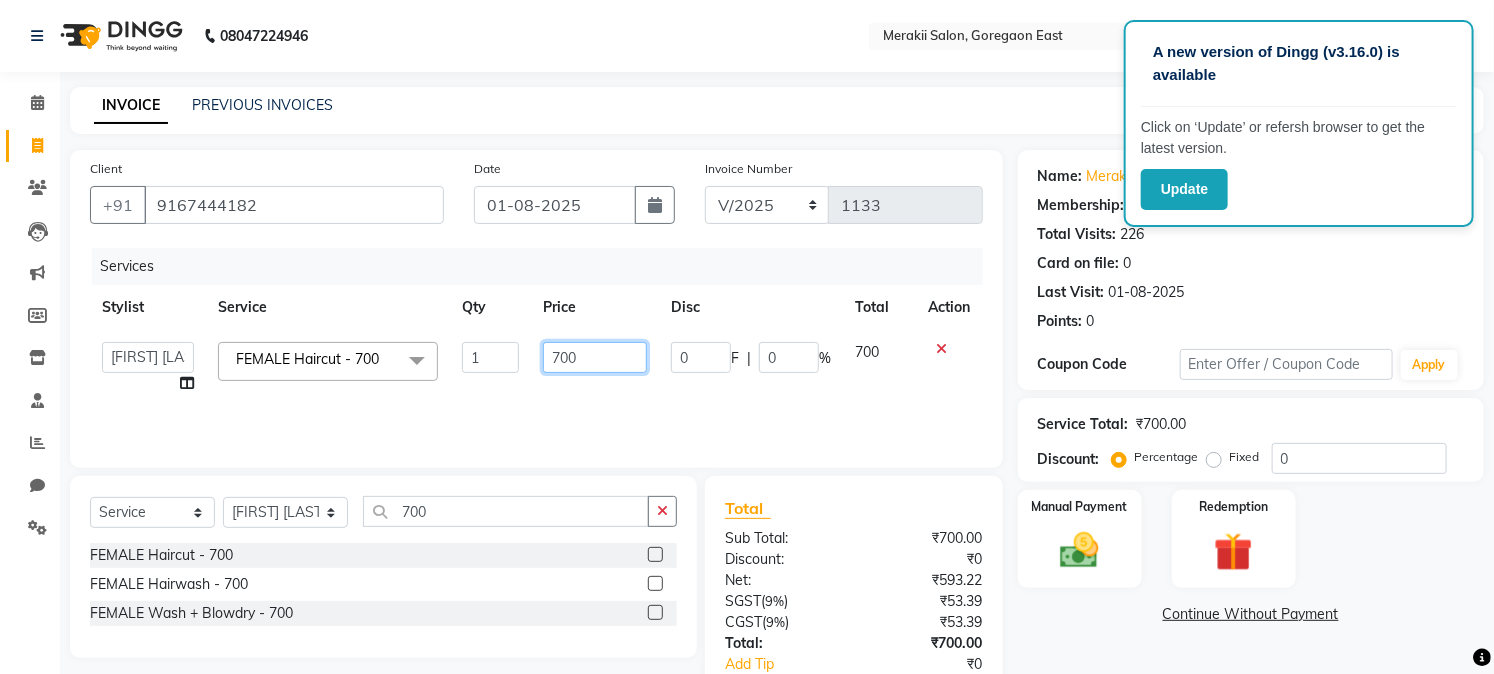 click on "700" 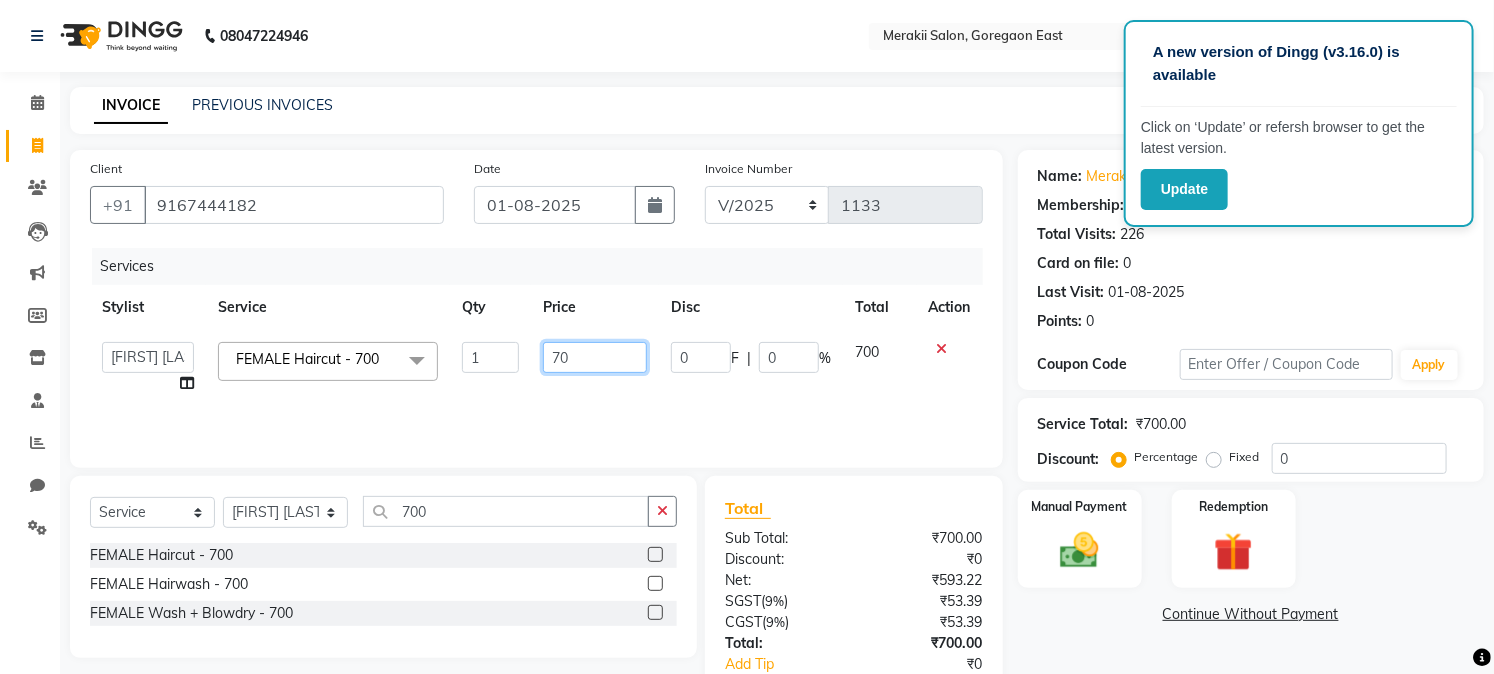 type on "7" 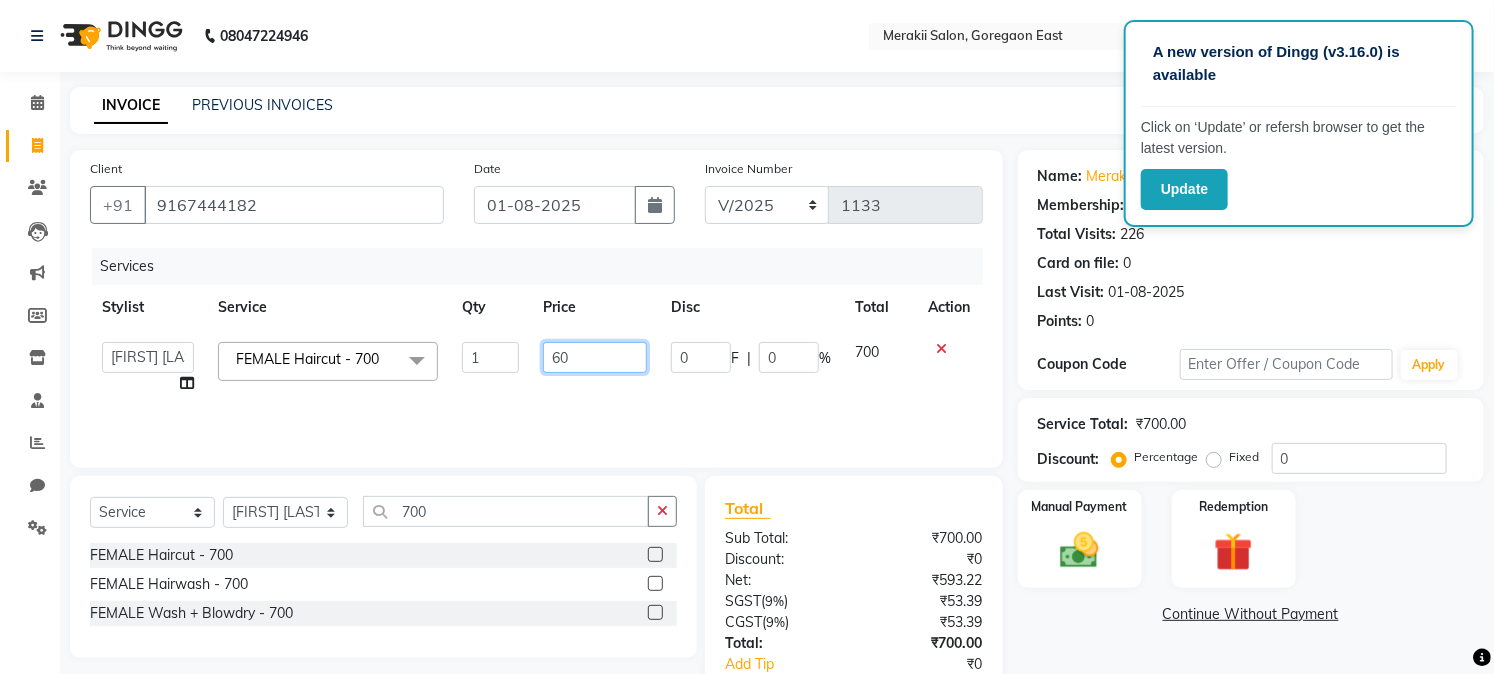 type on "600" 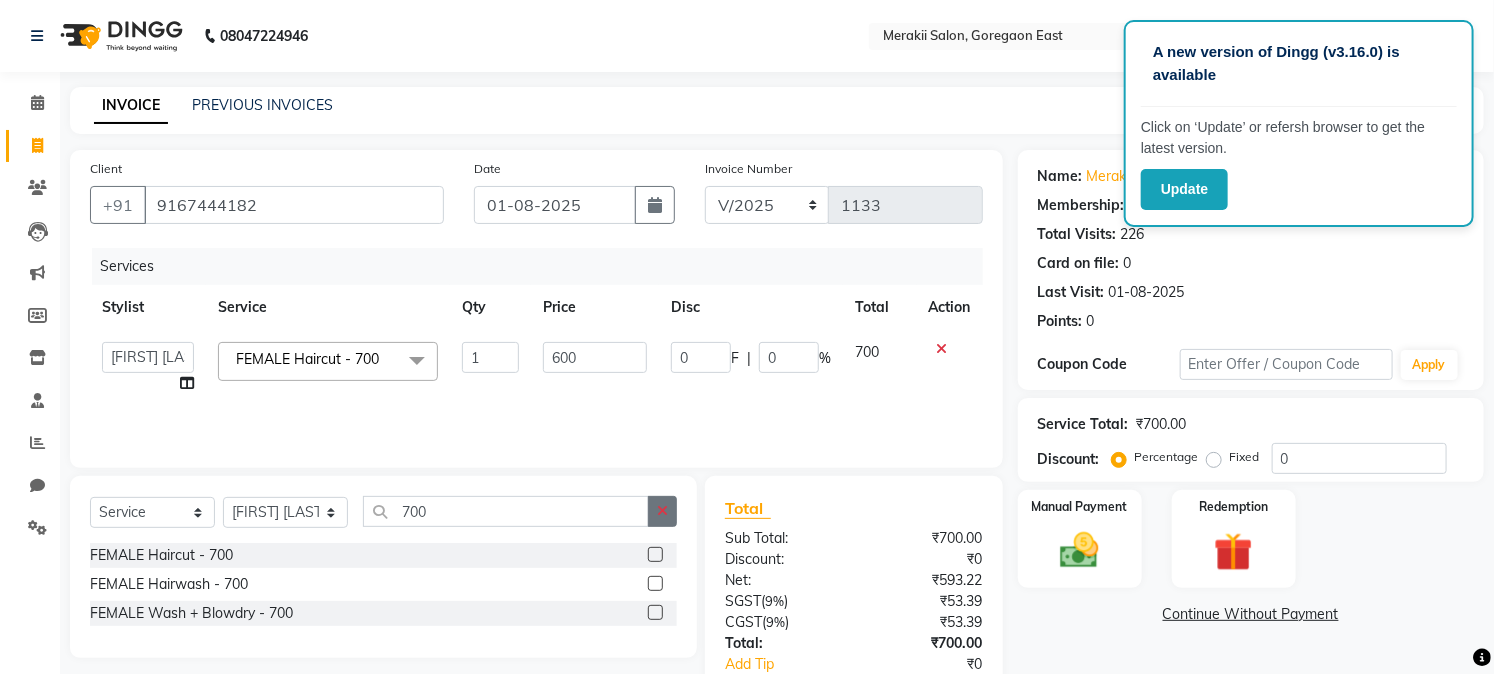 click 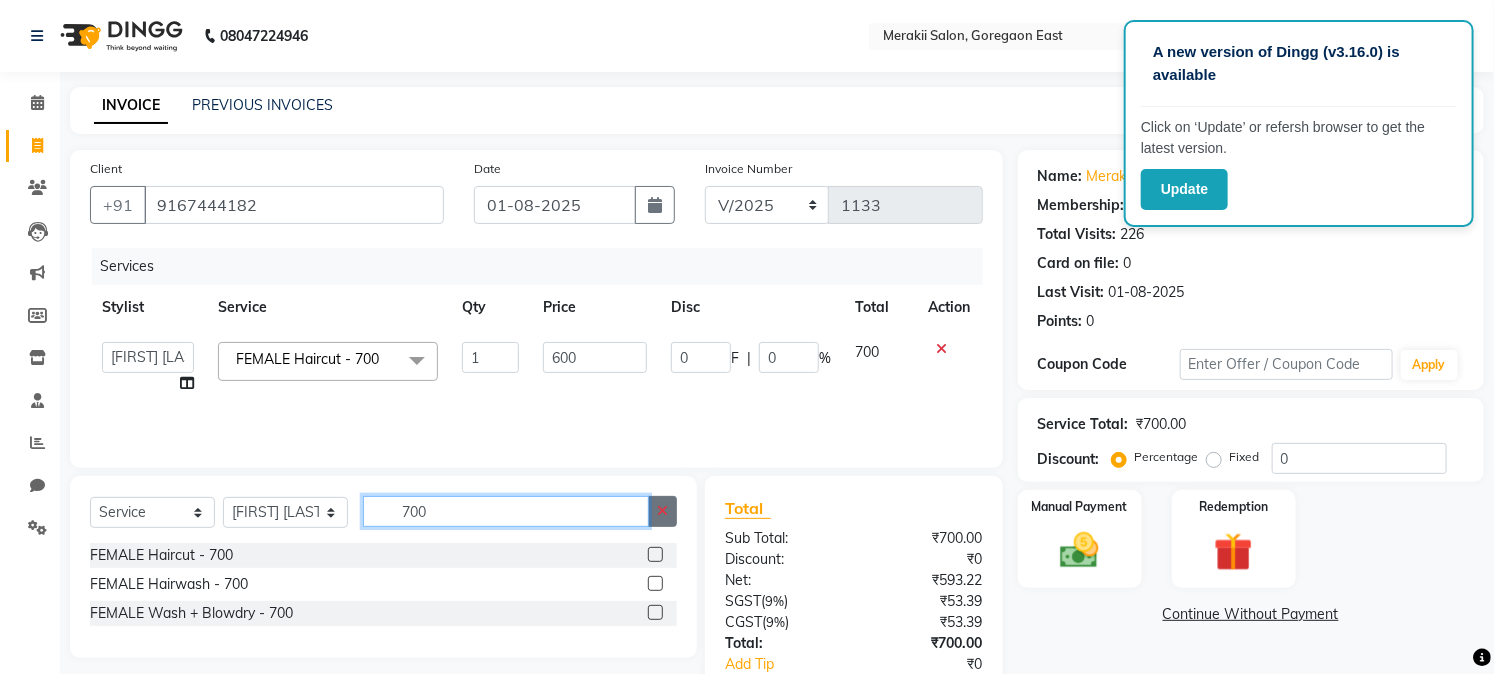 type 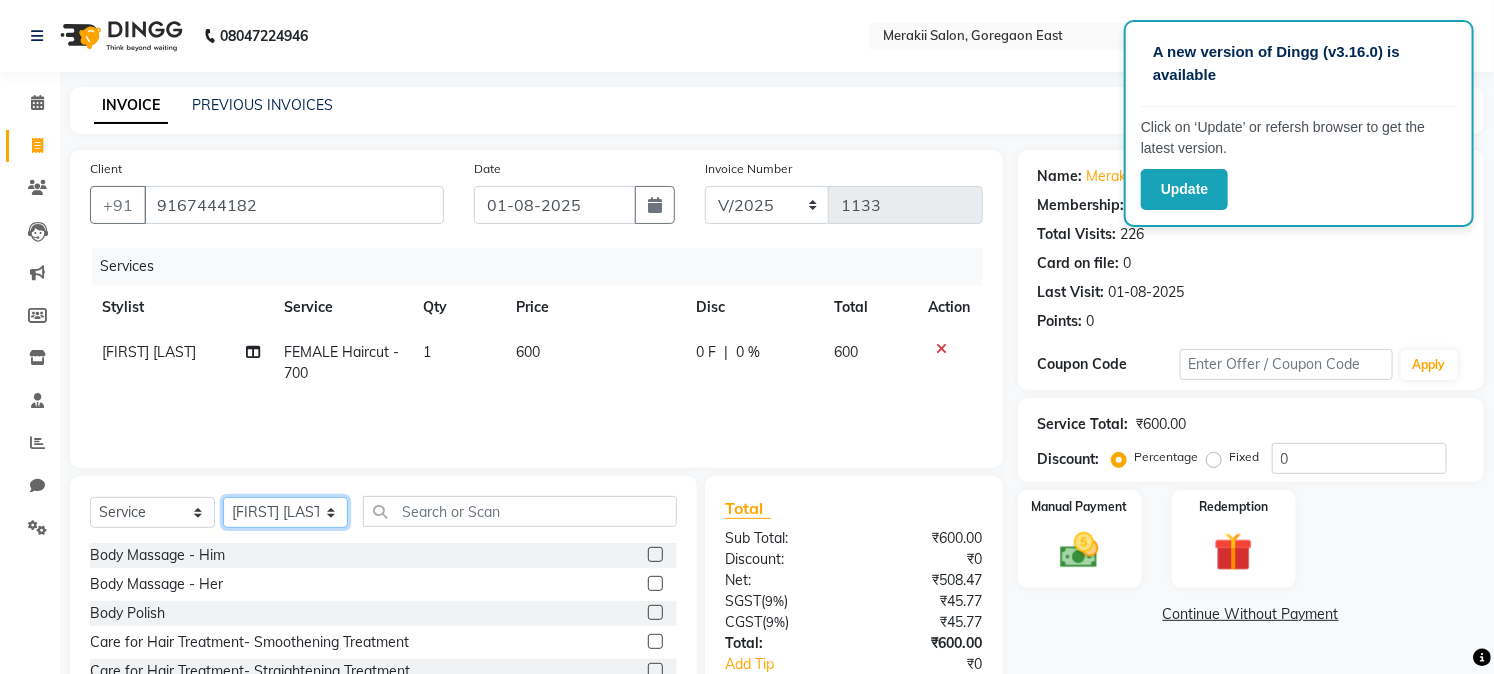 click on "Select Stylist [FIRST] [LAST] [FIRST] [LAST] [FIRST] [LAST] [FIRST] [LAST] [FIRST] [LAST]" 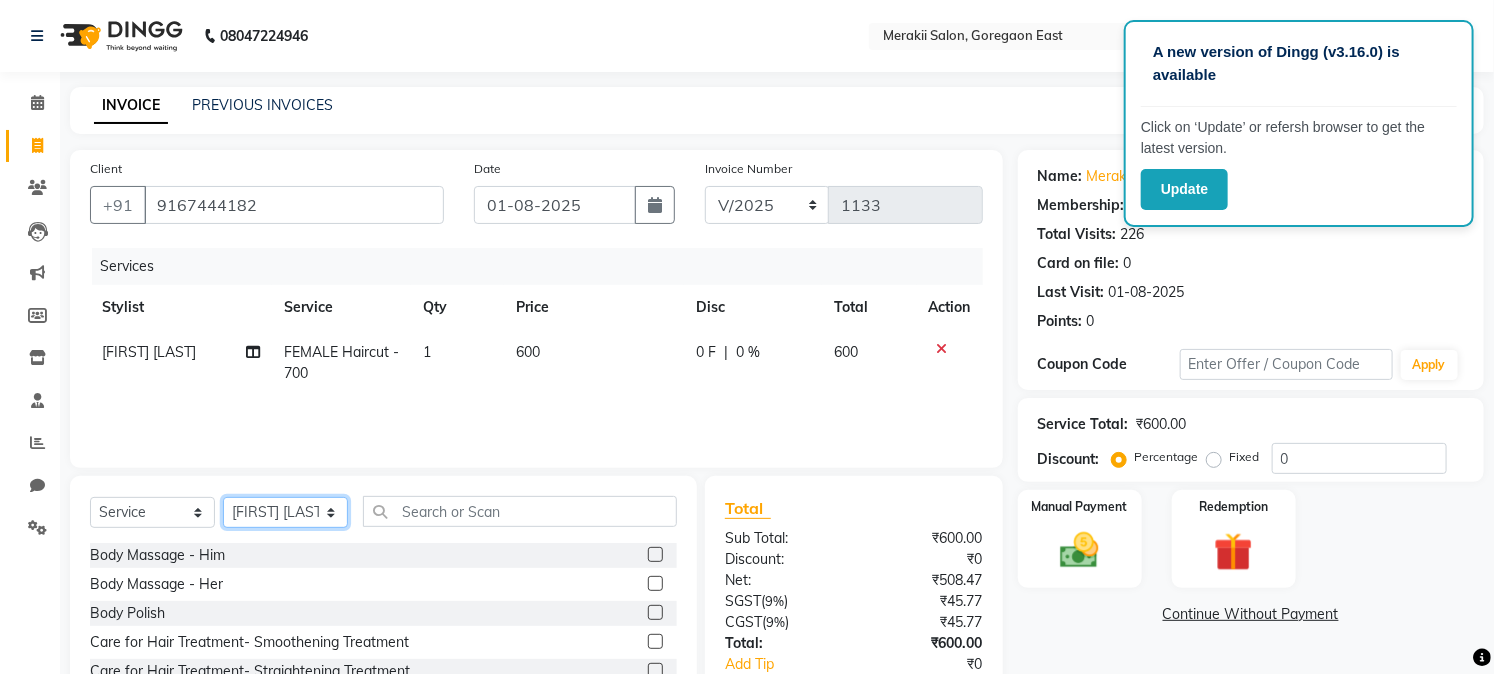select on "69532" 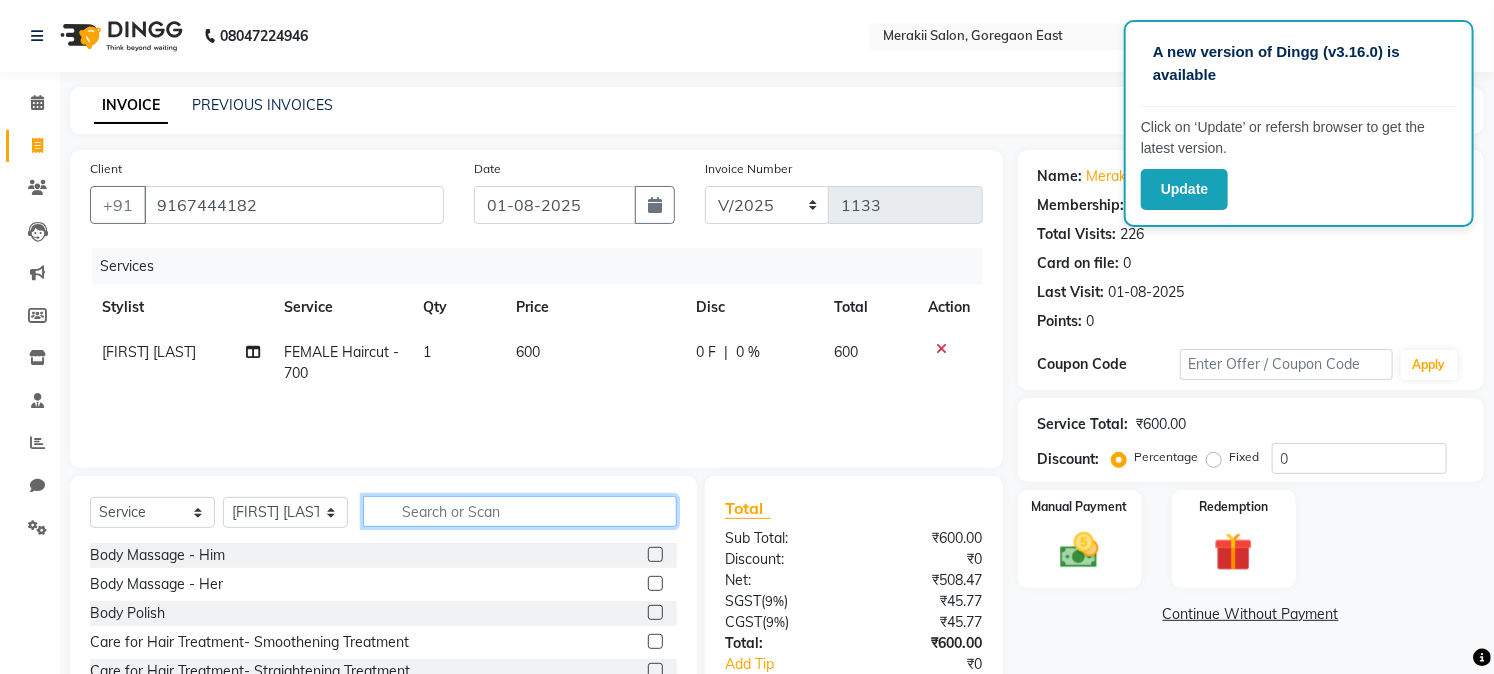 click 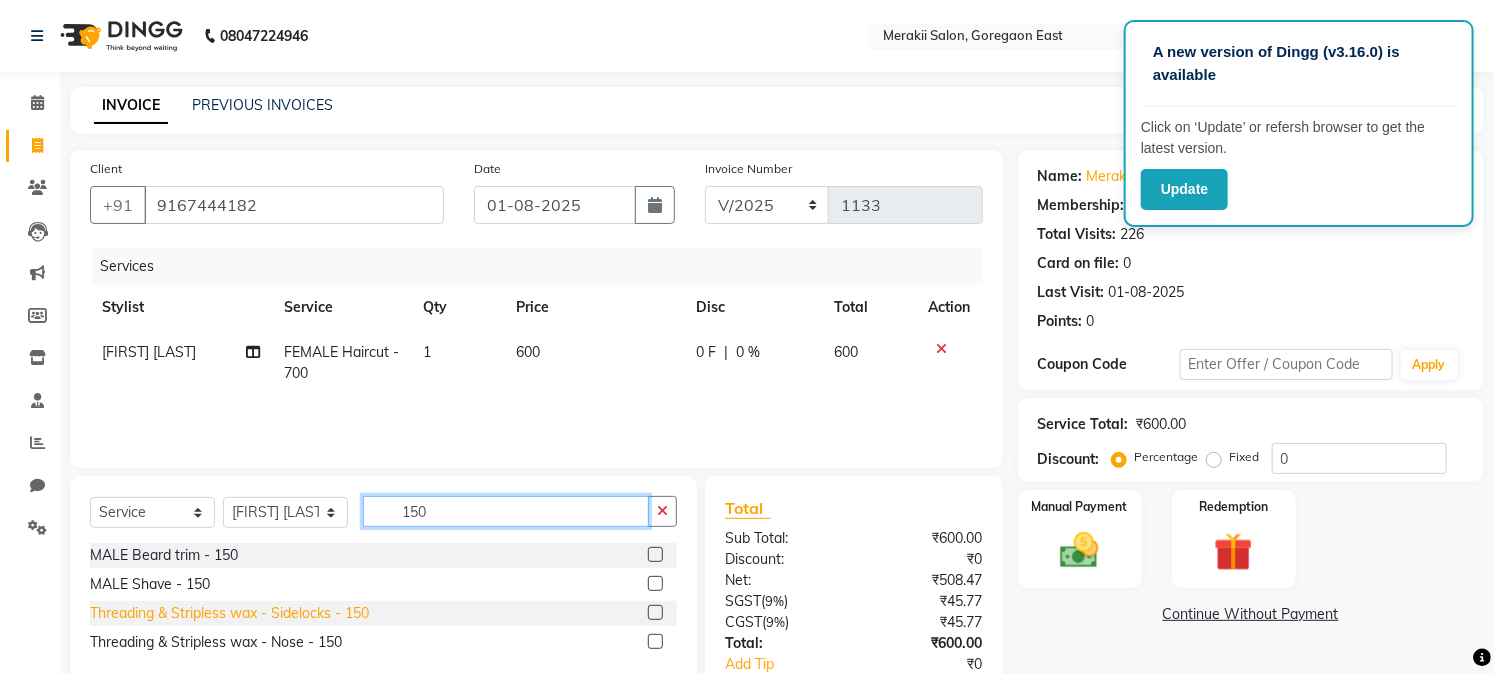 type on "150" 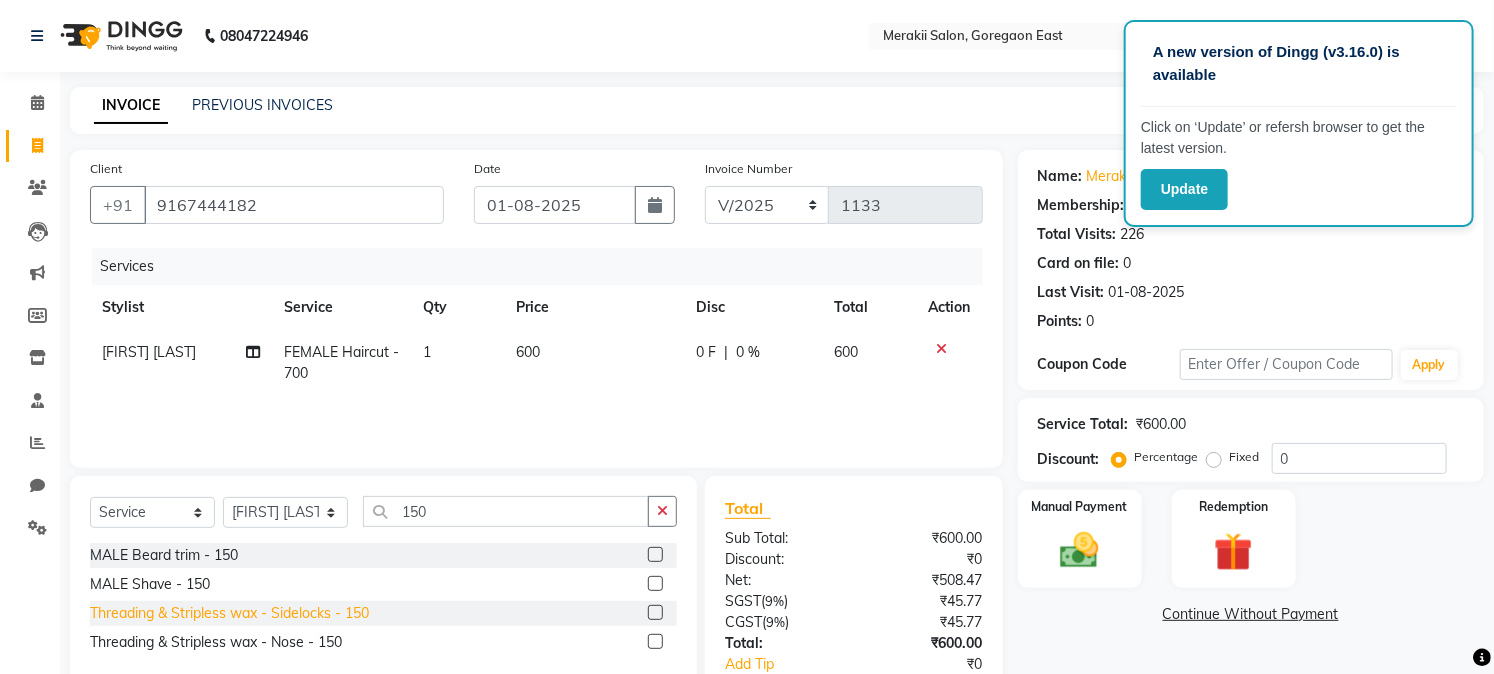 click on "Threading & Stripless wax - Sidelocks - 150" 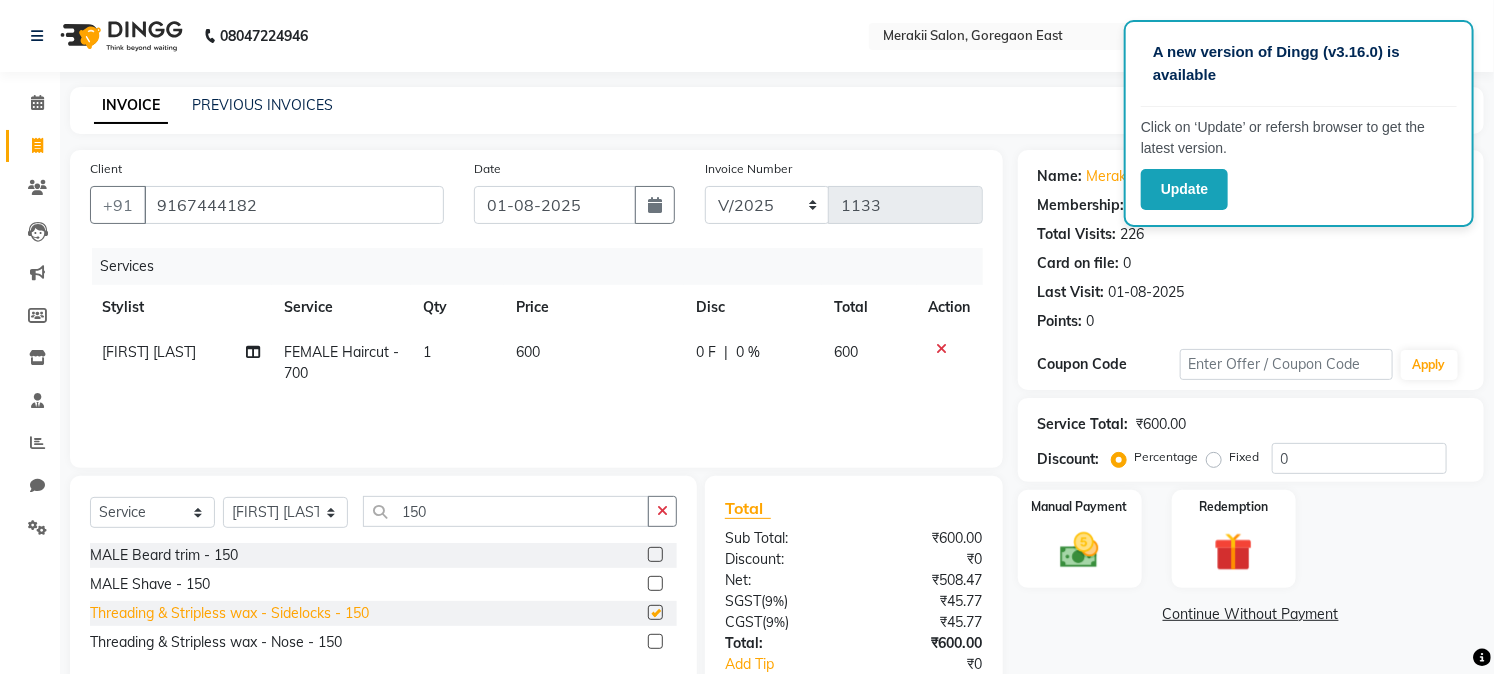 checkbox on "false" 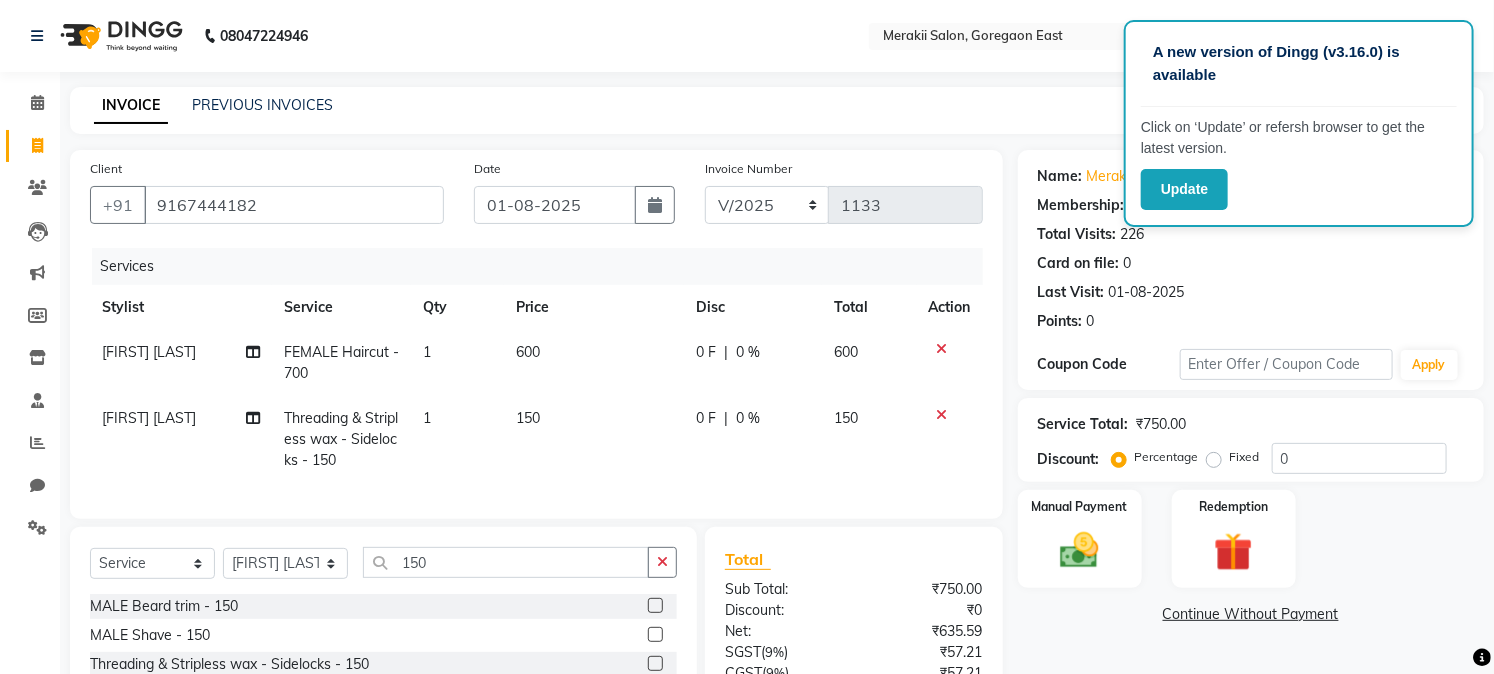 click on "Fixed" 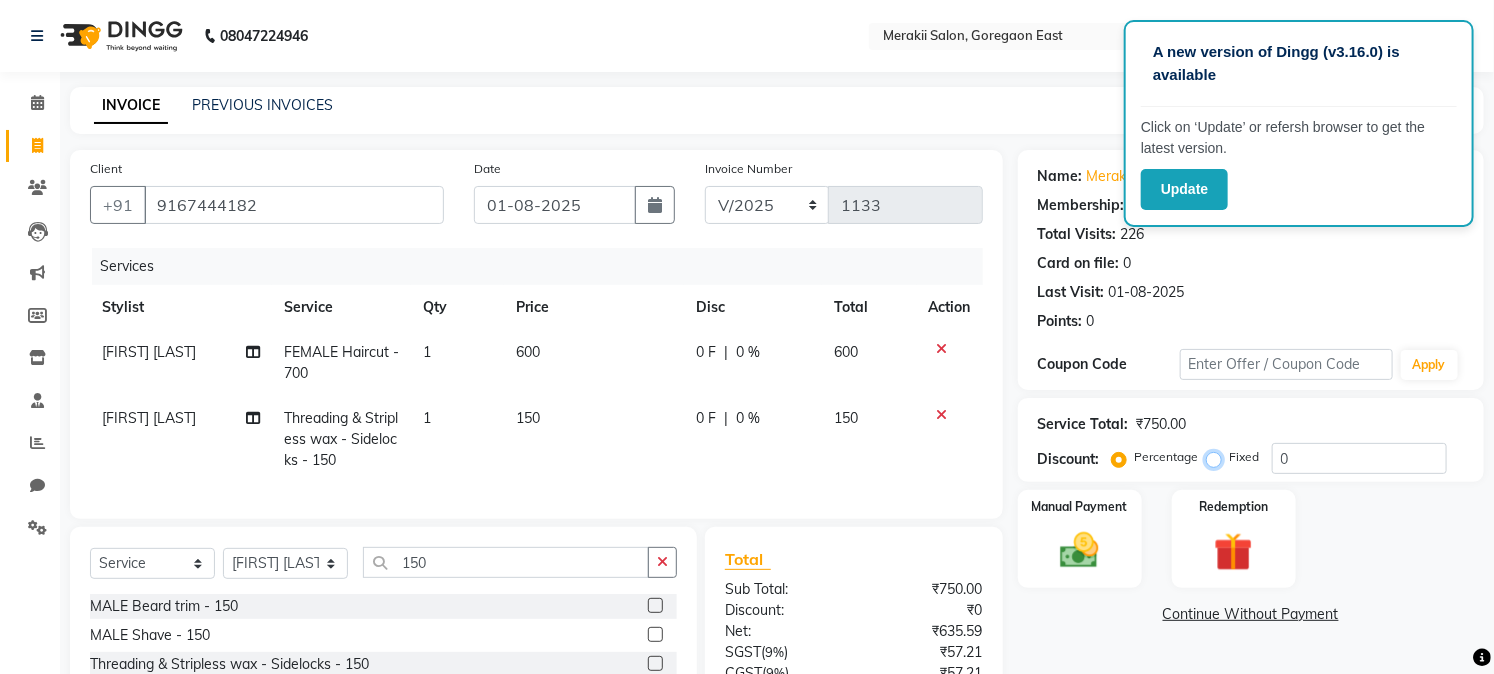 click on "Fixed" at bounding box center (1218, 457) 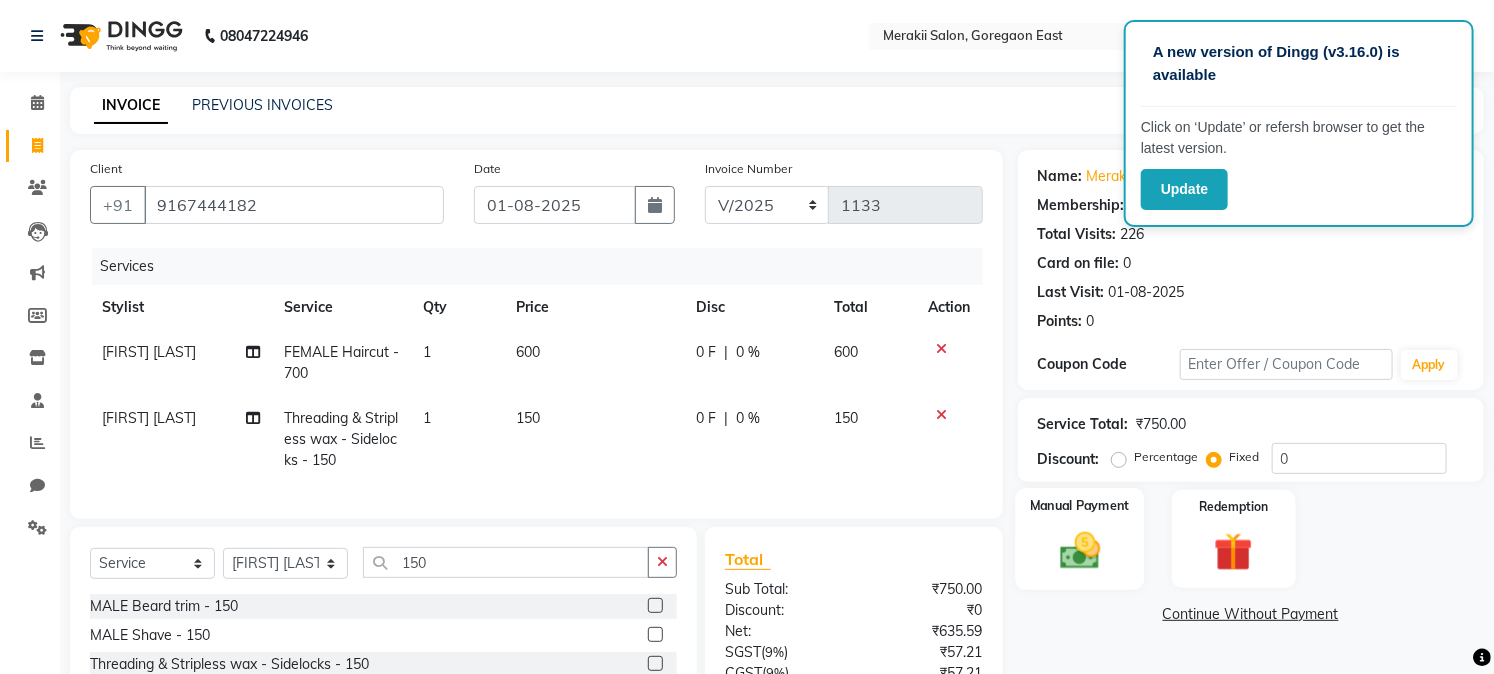 click 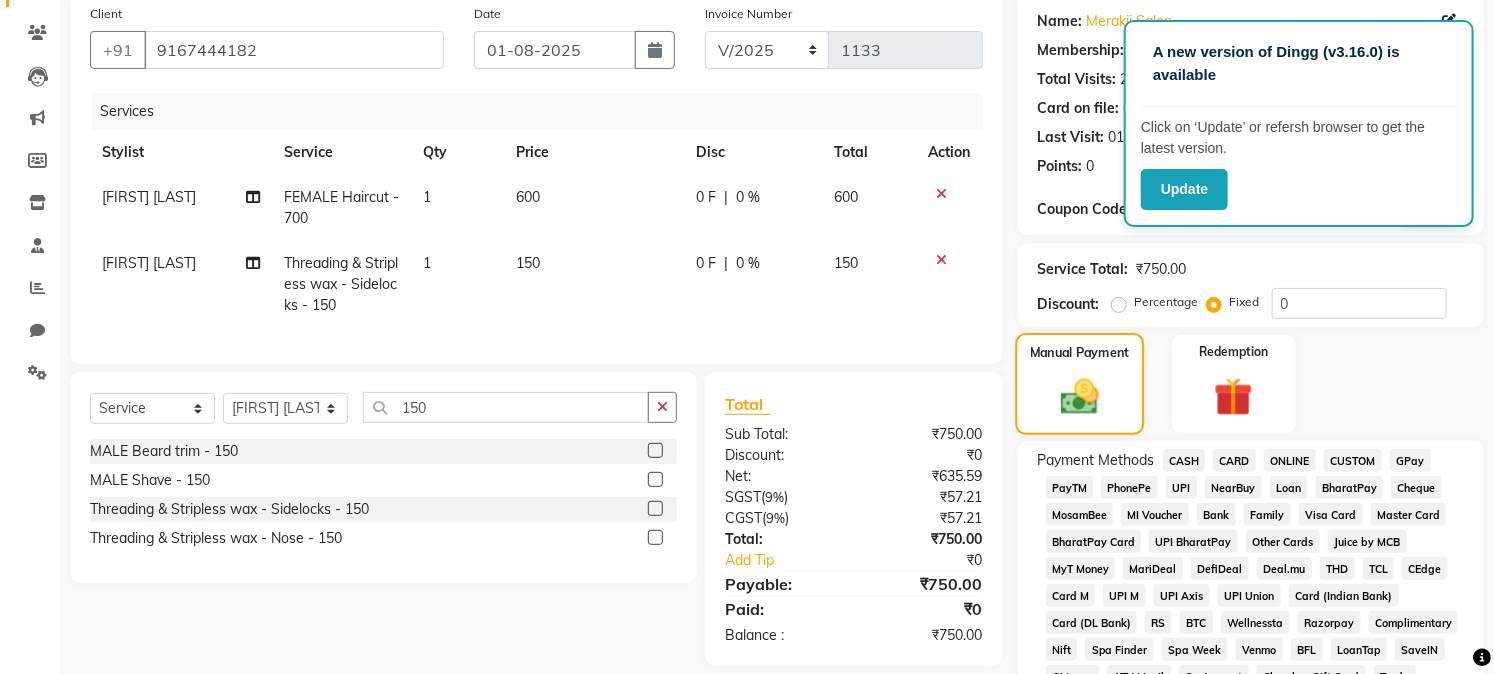 scroll, scrollTop: 164, scrollLeft: 0, axis: vertical 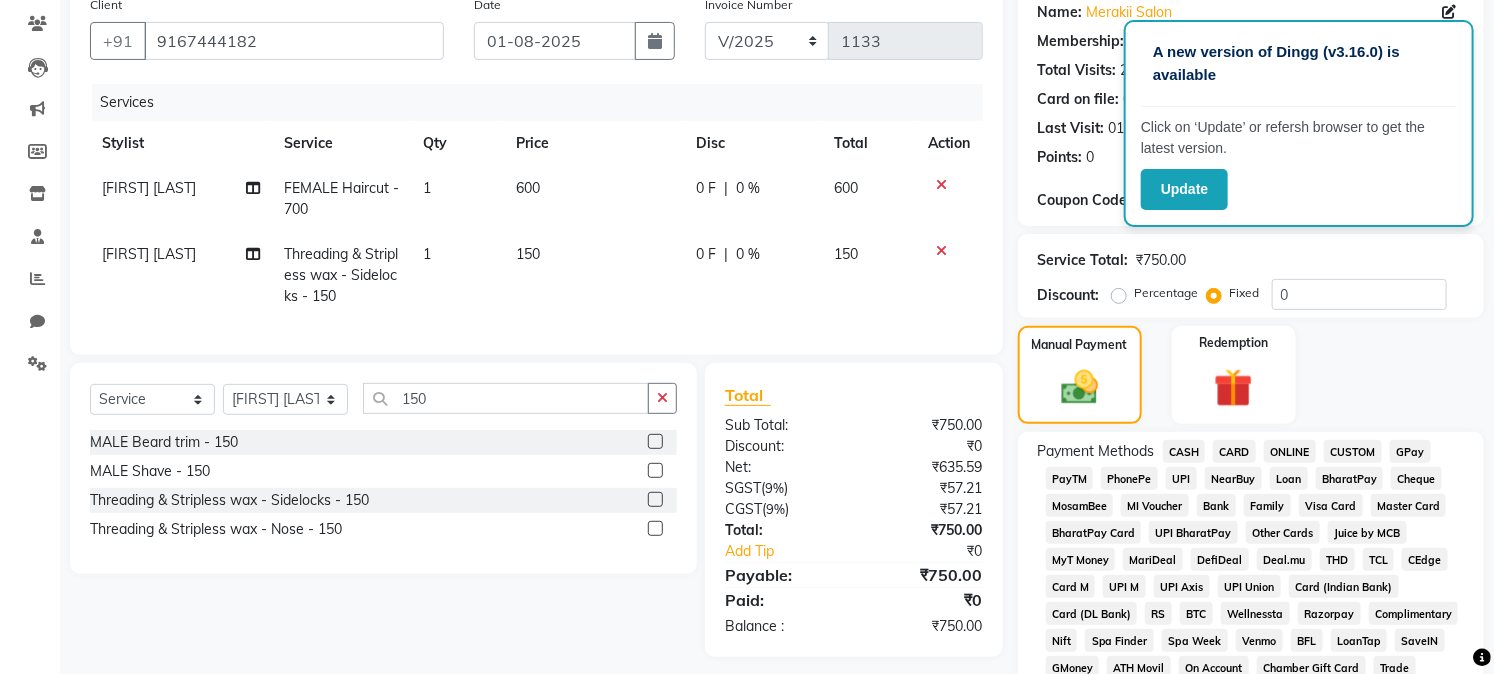click on "GPay" 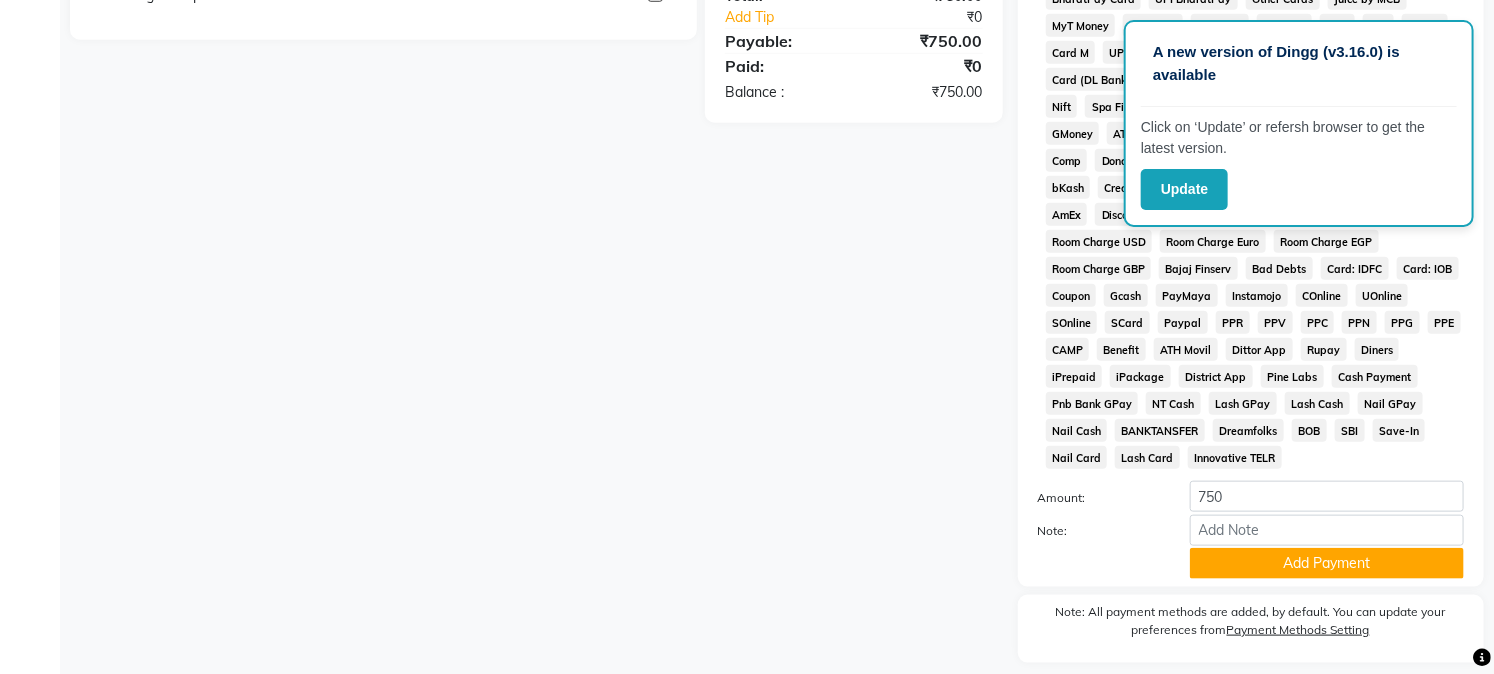 scroll, scrollTop: 763, scrollLeft: 0, axis: vertical 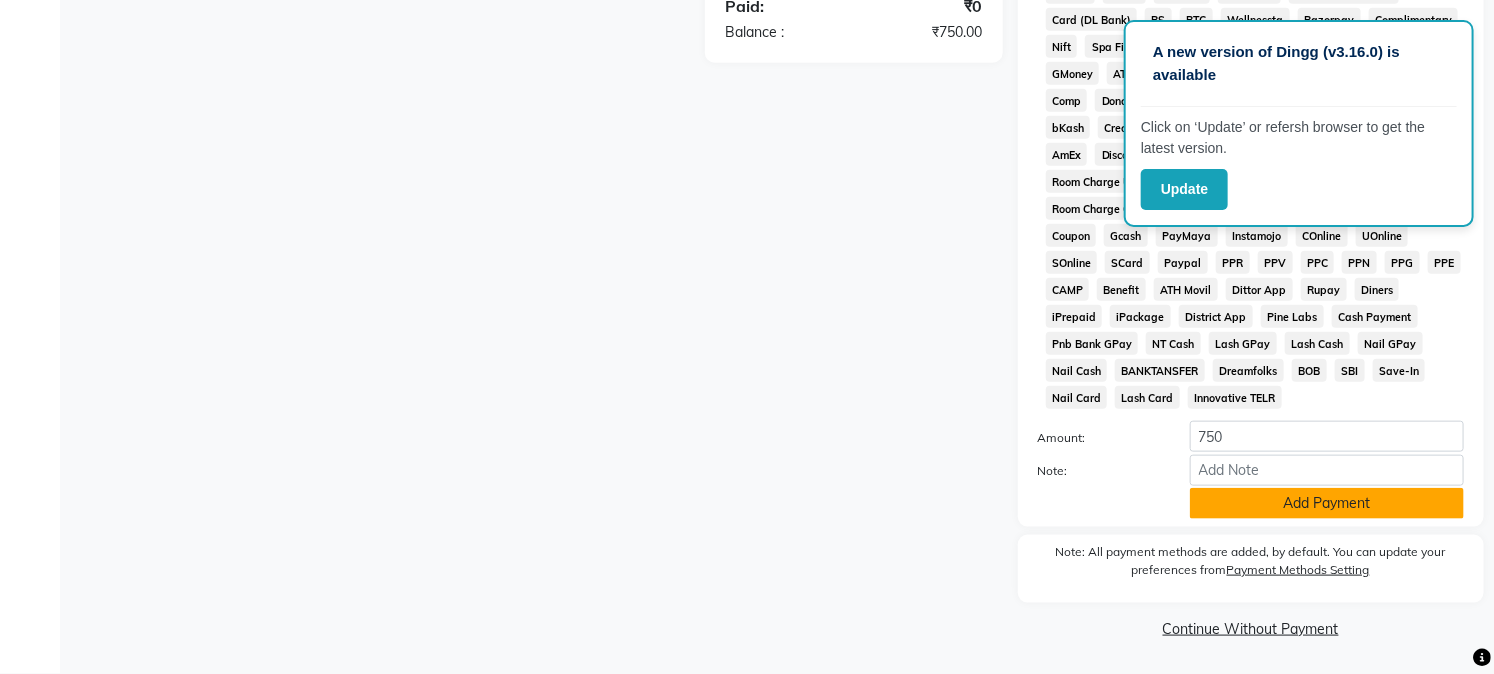 click on "Add Payment" 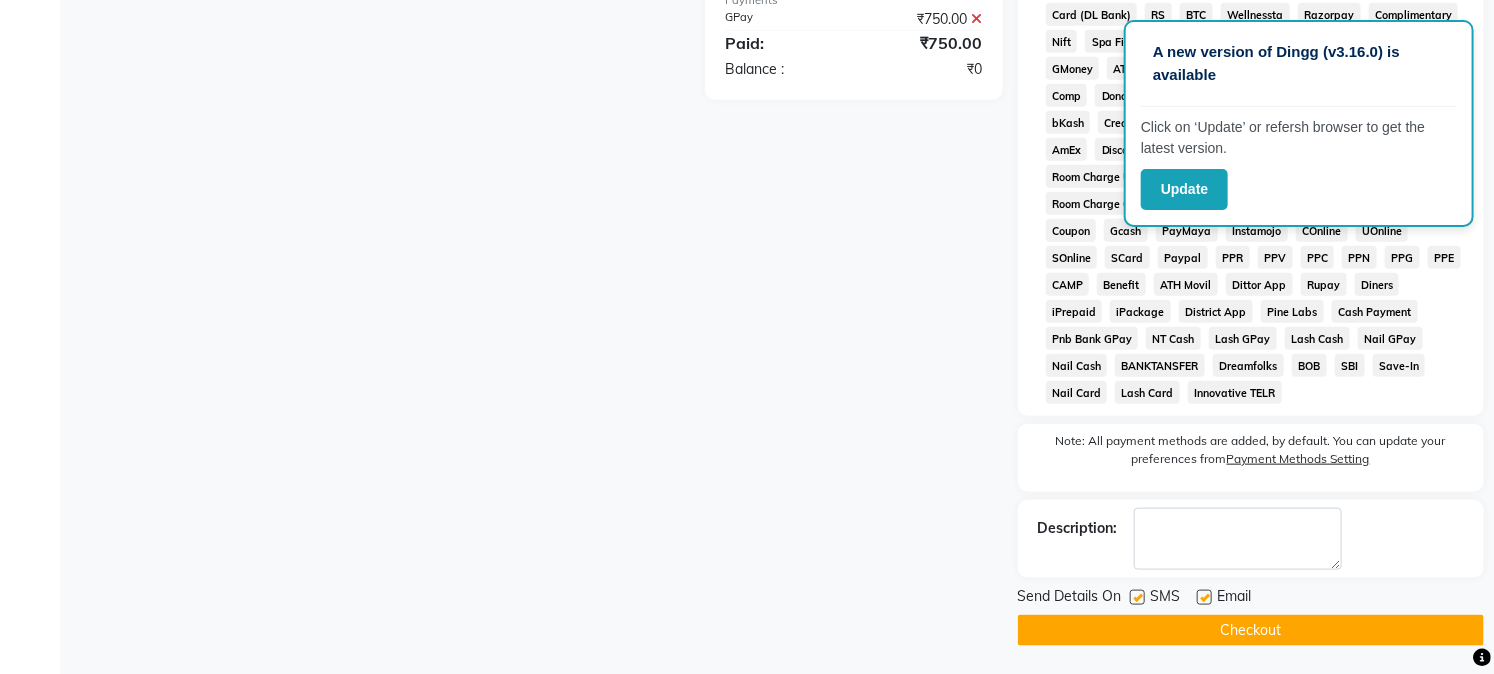 scroll, scrollTop: 770, scrollLeft: 0, axis: vertical 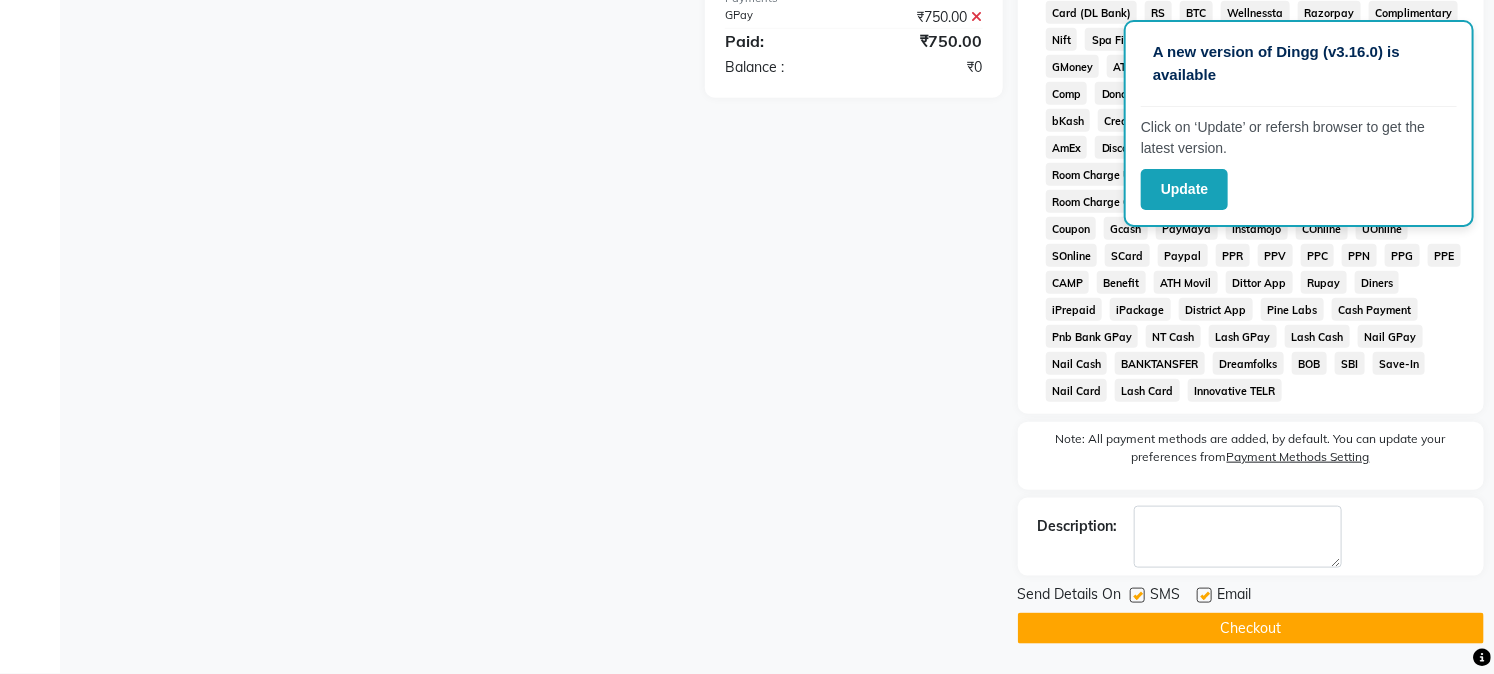click on "Checkout" 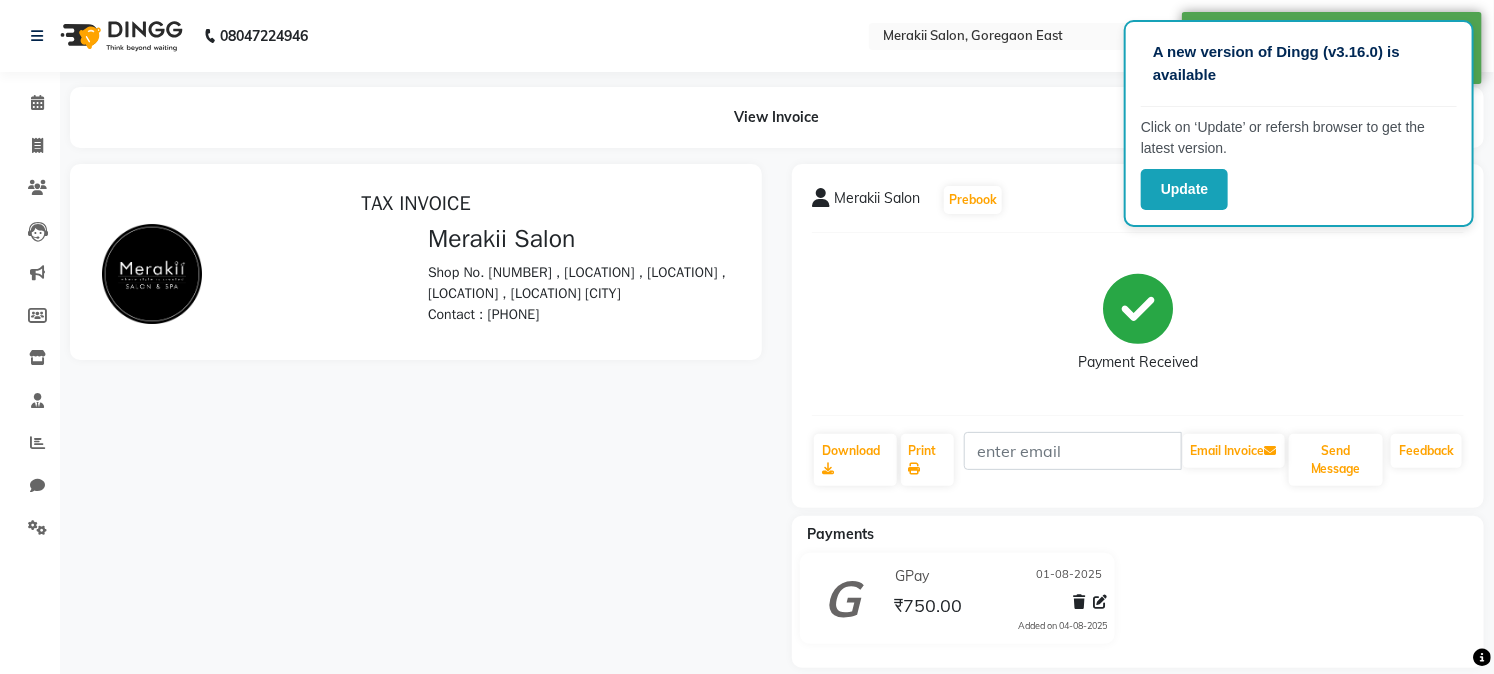 scroll, scrollTop: 0, scrollLeft: 0, axis: both 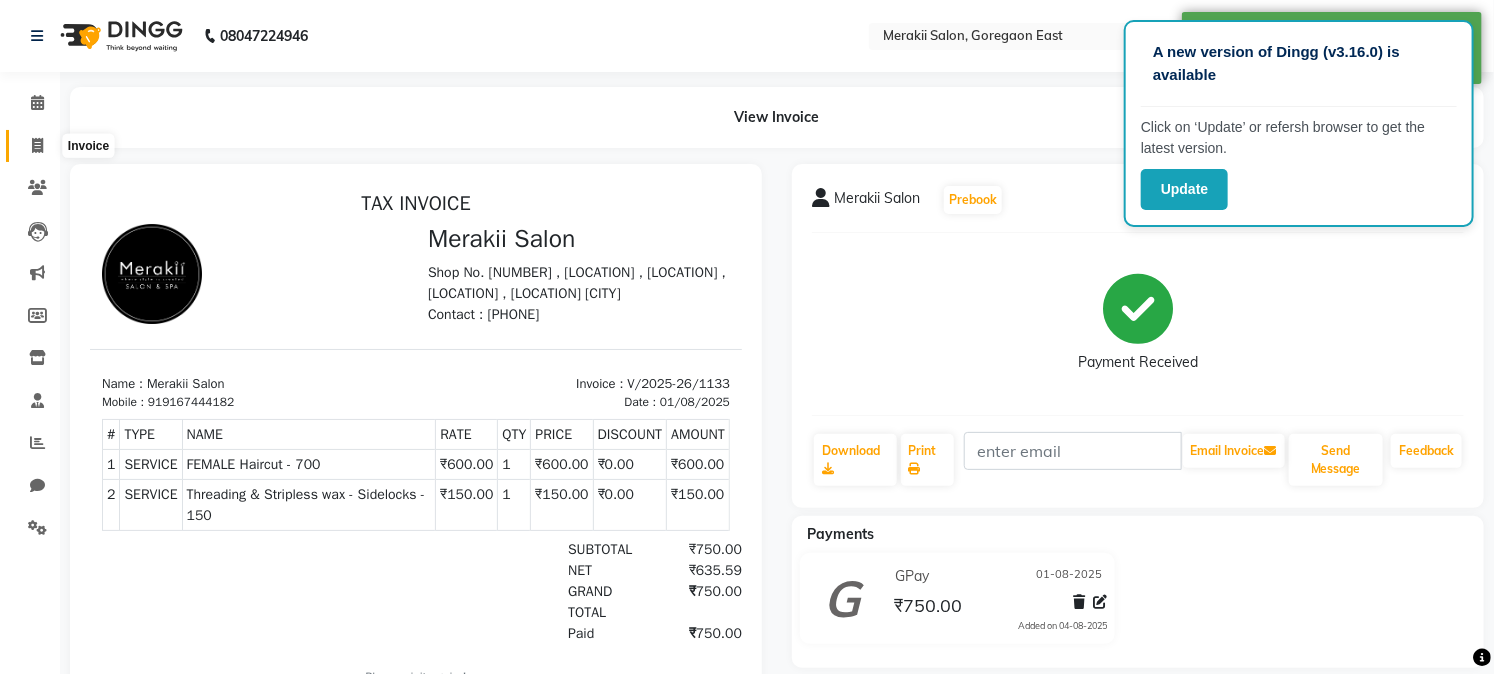 click 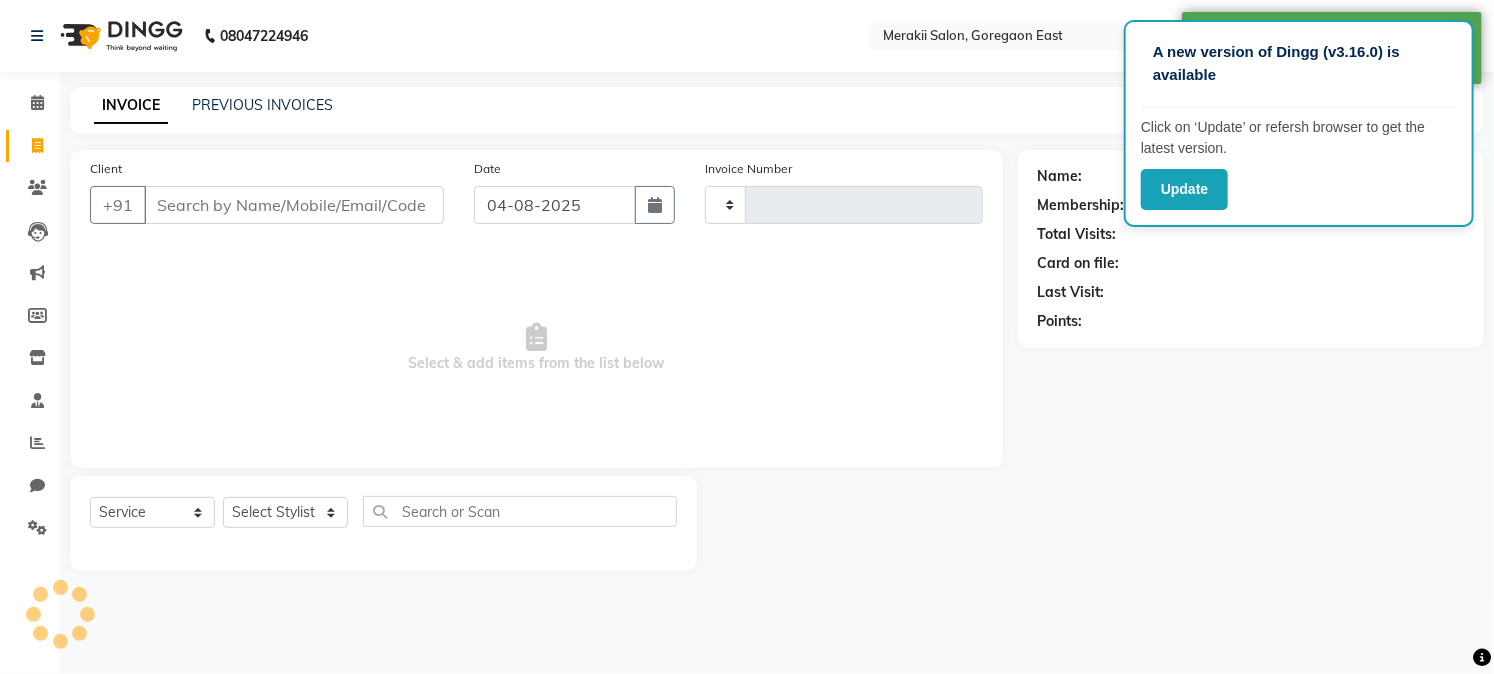 type on "1134" 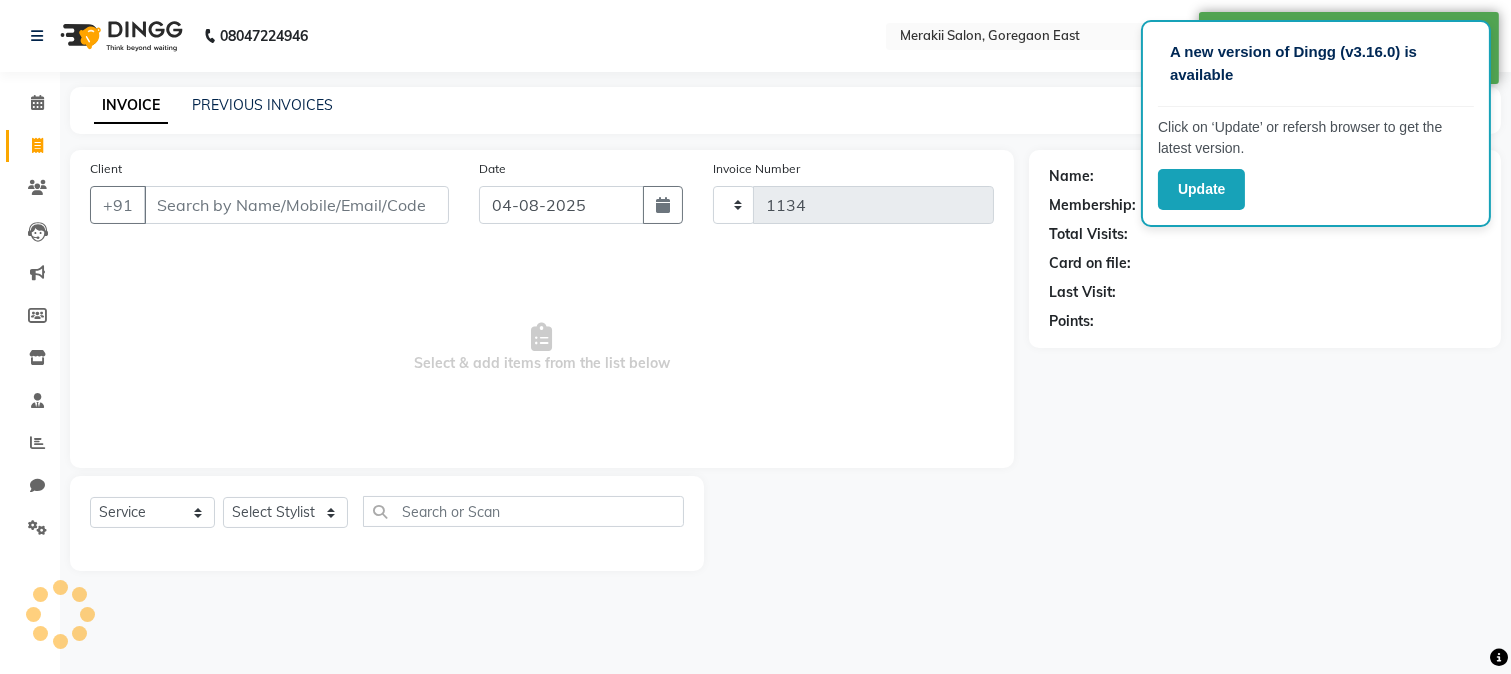 select on "7791" 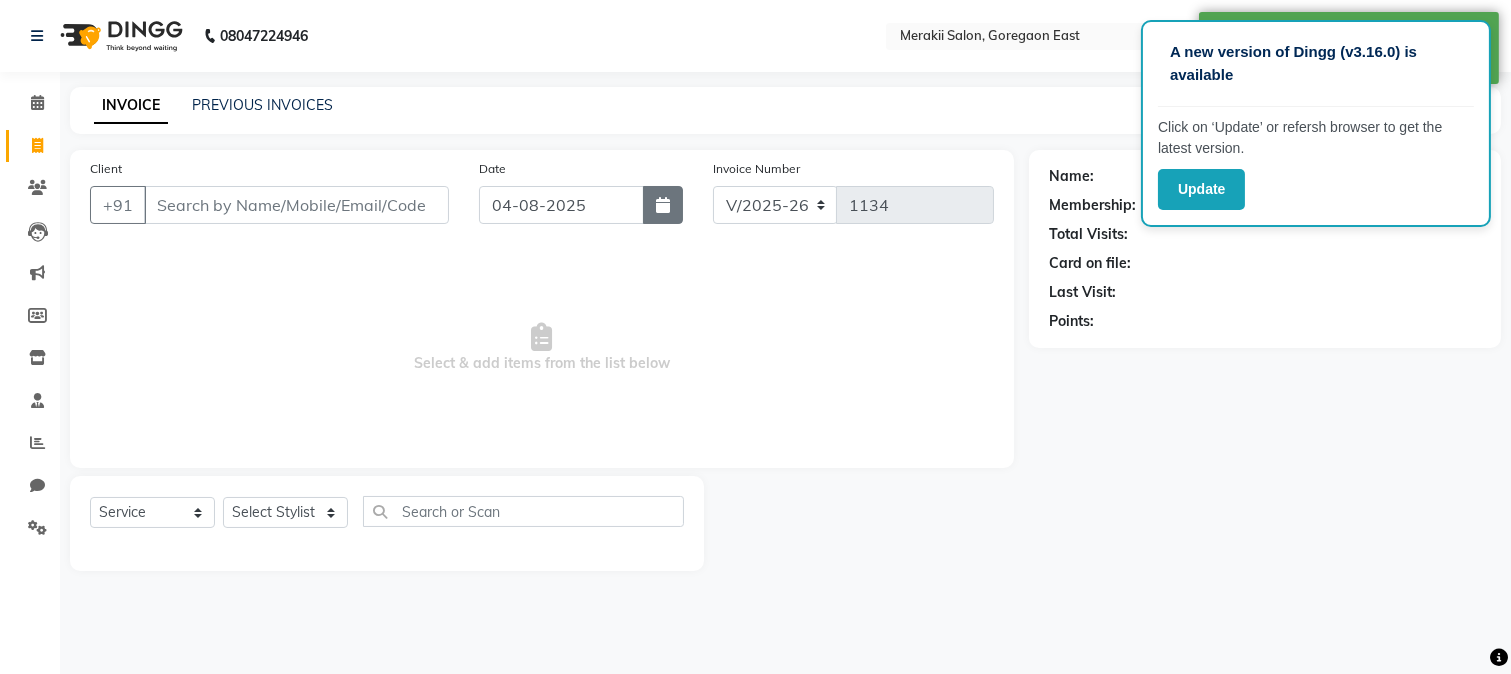 click 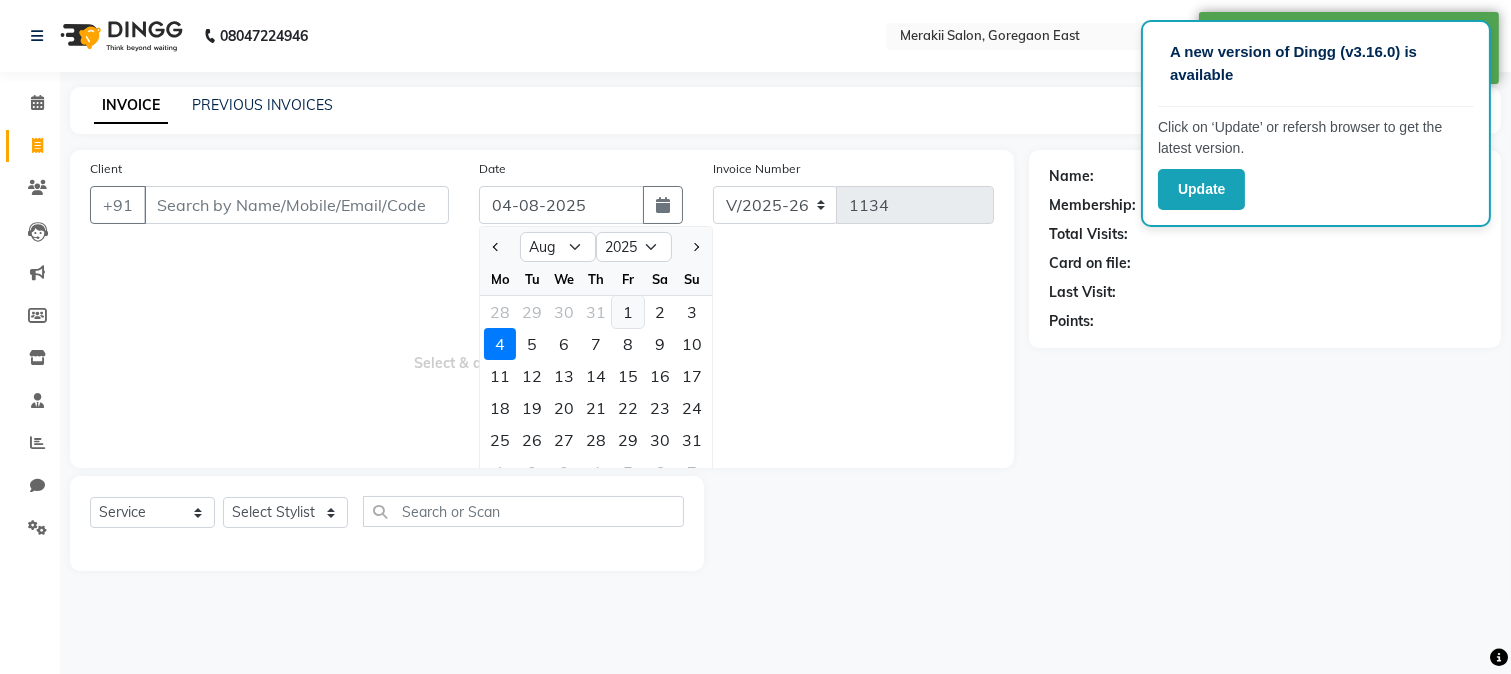 click on "1" 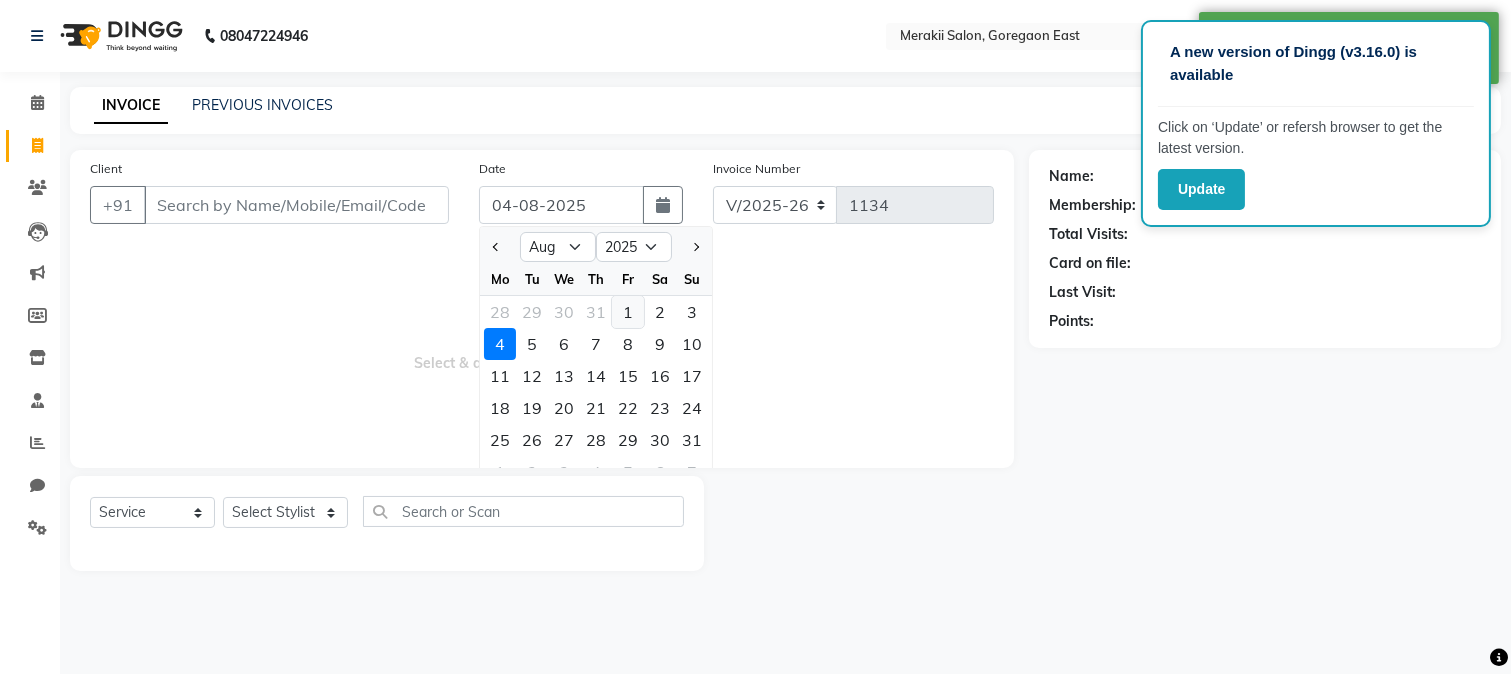 type on "01-08-2025" 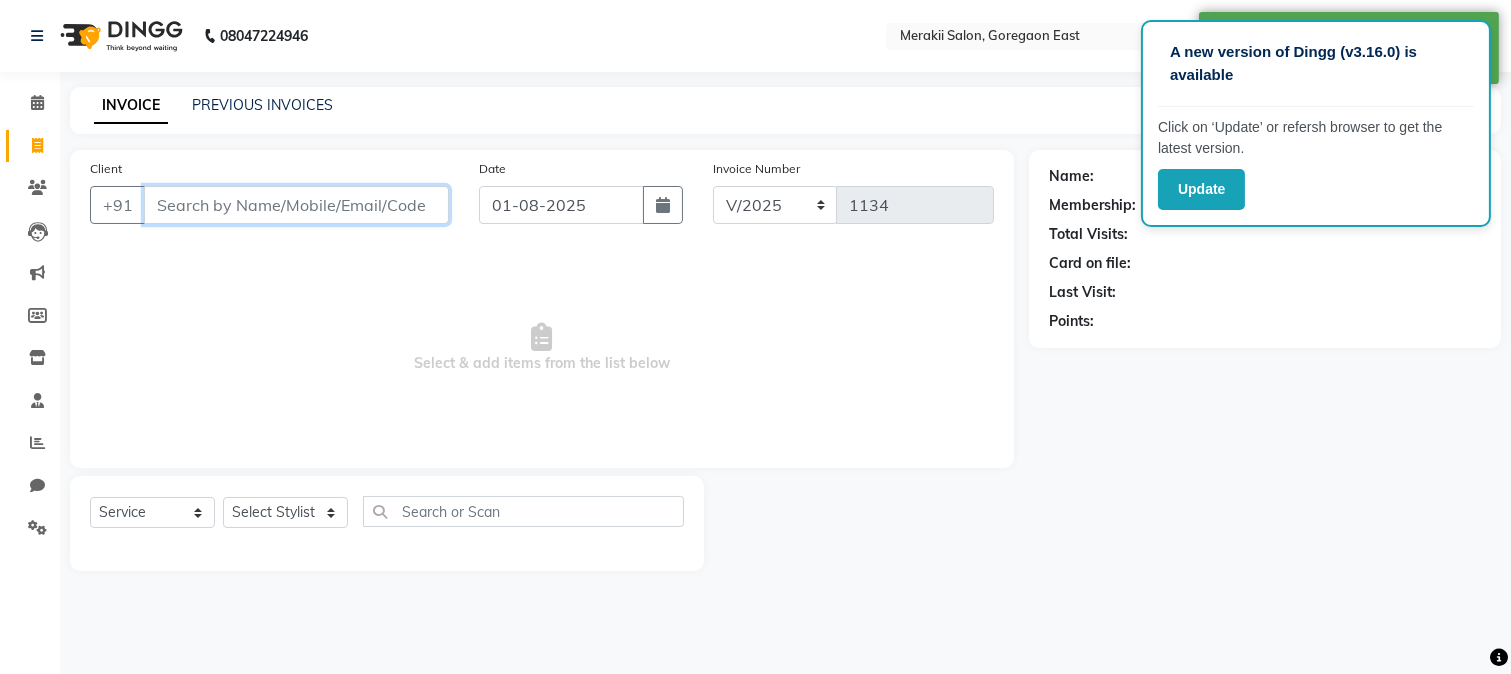 click on "Client" at bounding box center (296, 205) 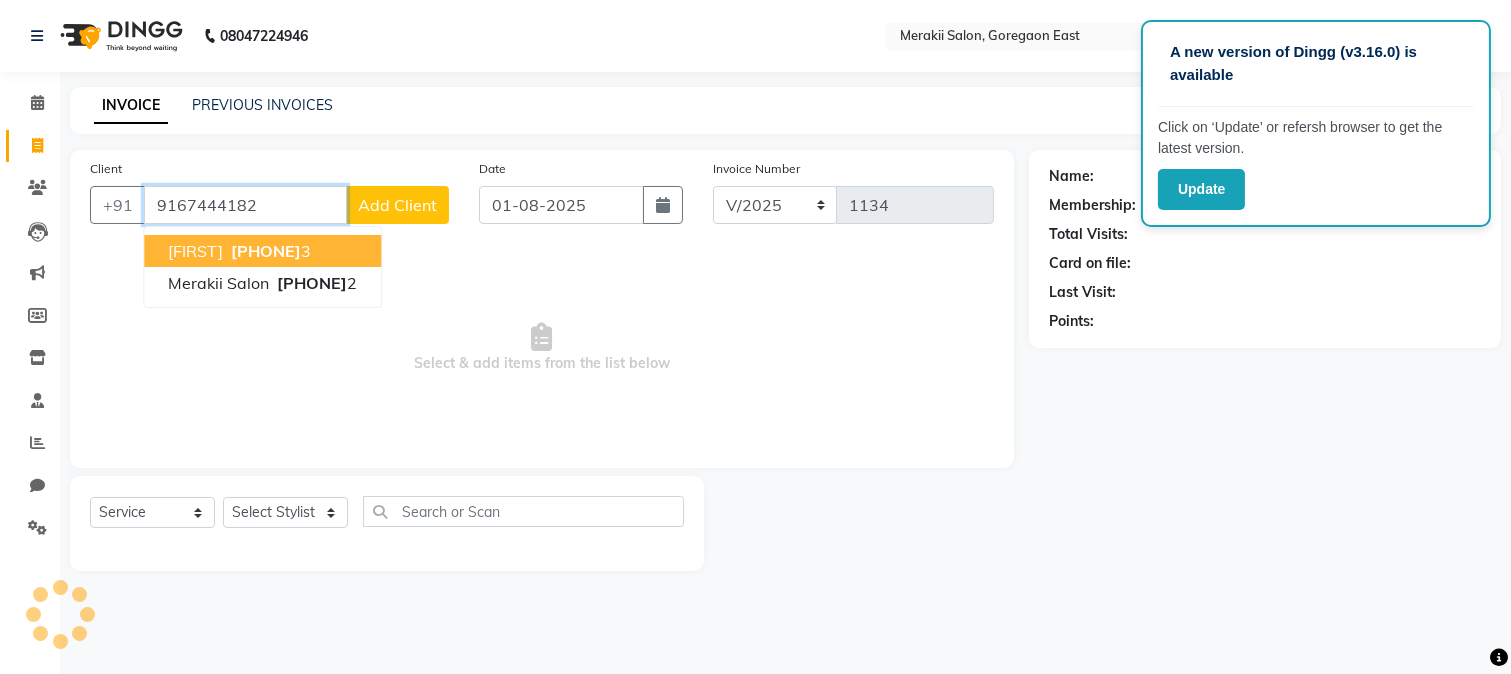 type on "9167444182" 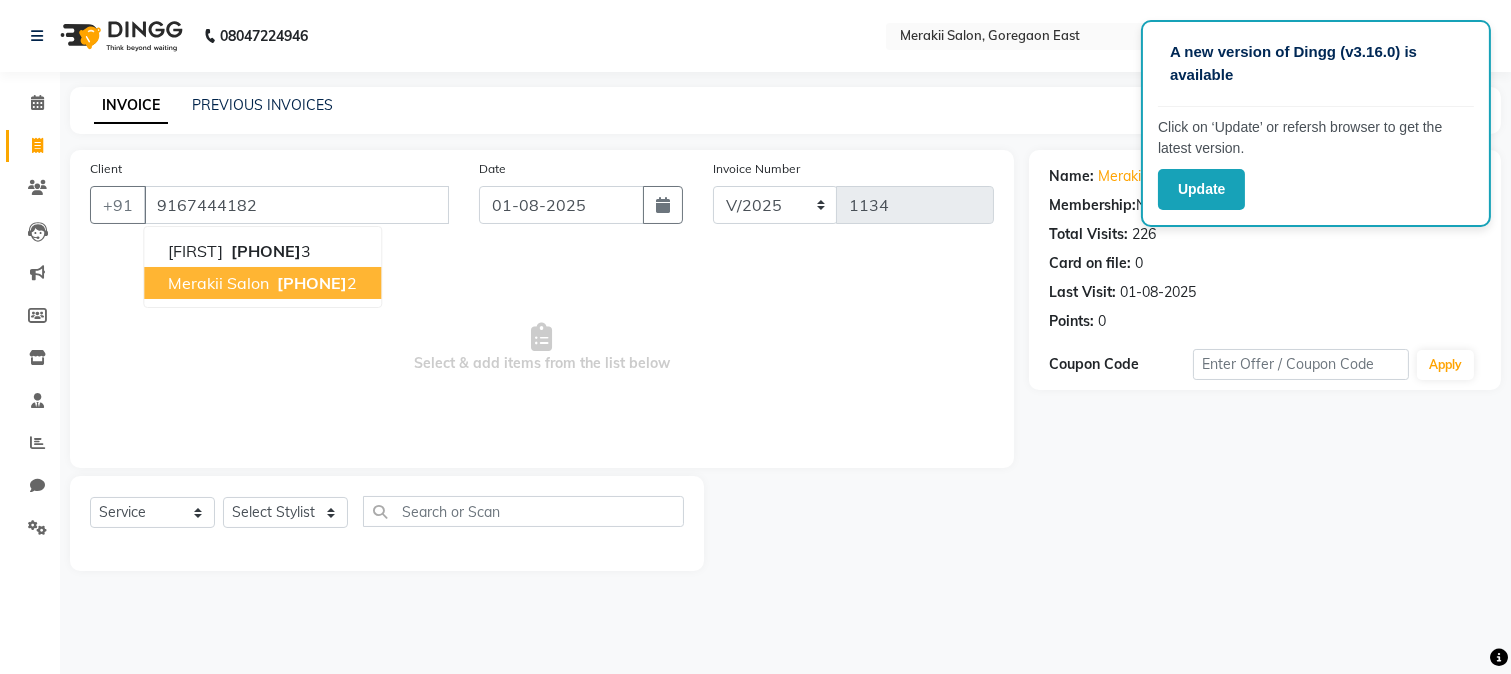 click on "[PHONE]" at bounding box center (312, 283) 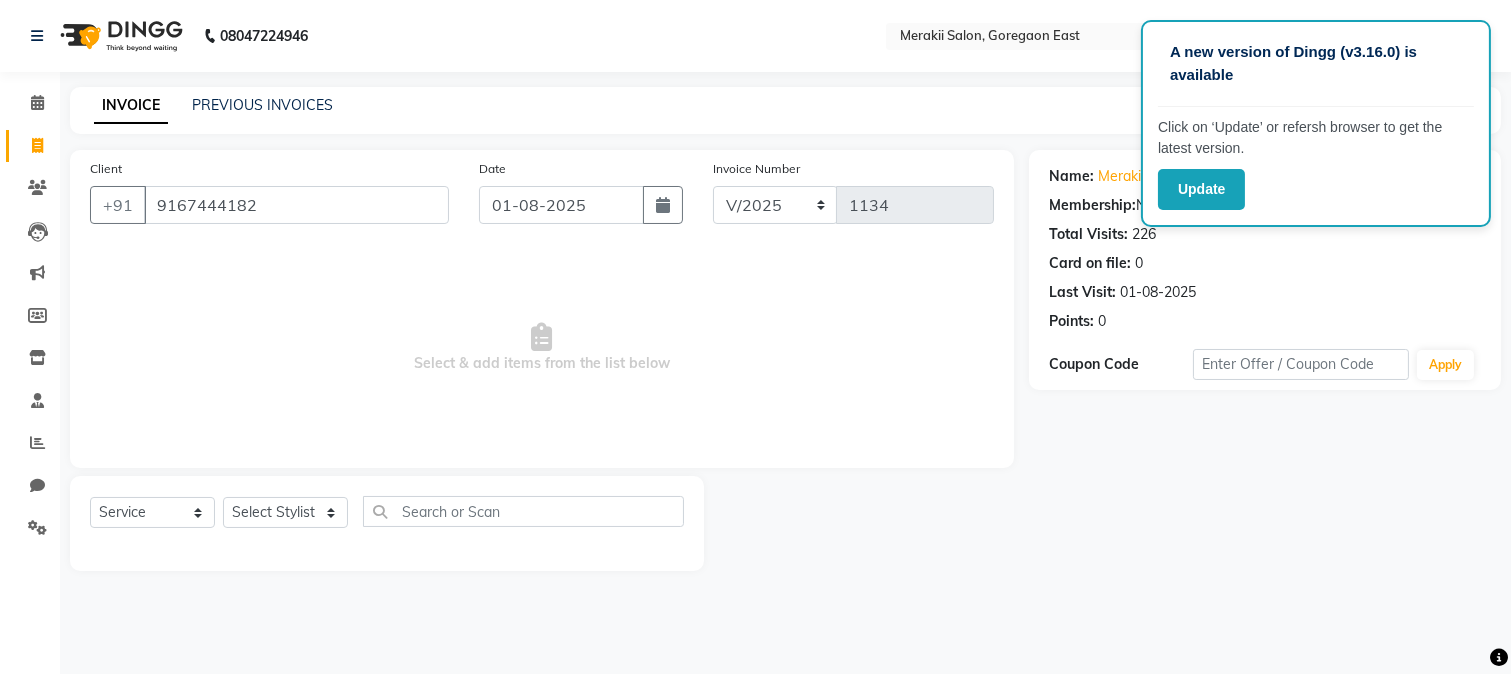 click on "Select Service Product Membership Package Voucher Prepaid Gift Card Select Stylist [FIRST] [LAST] [FIRST] [LAST] [FIRST] [LAST] [FIRST] [LAST] [FIRST] [LAST]" 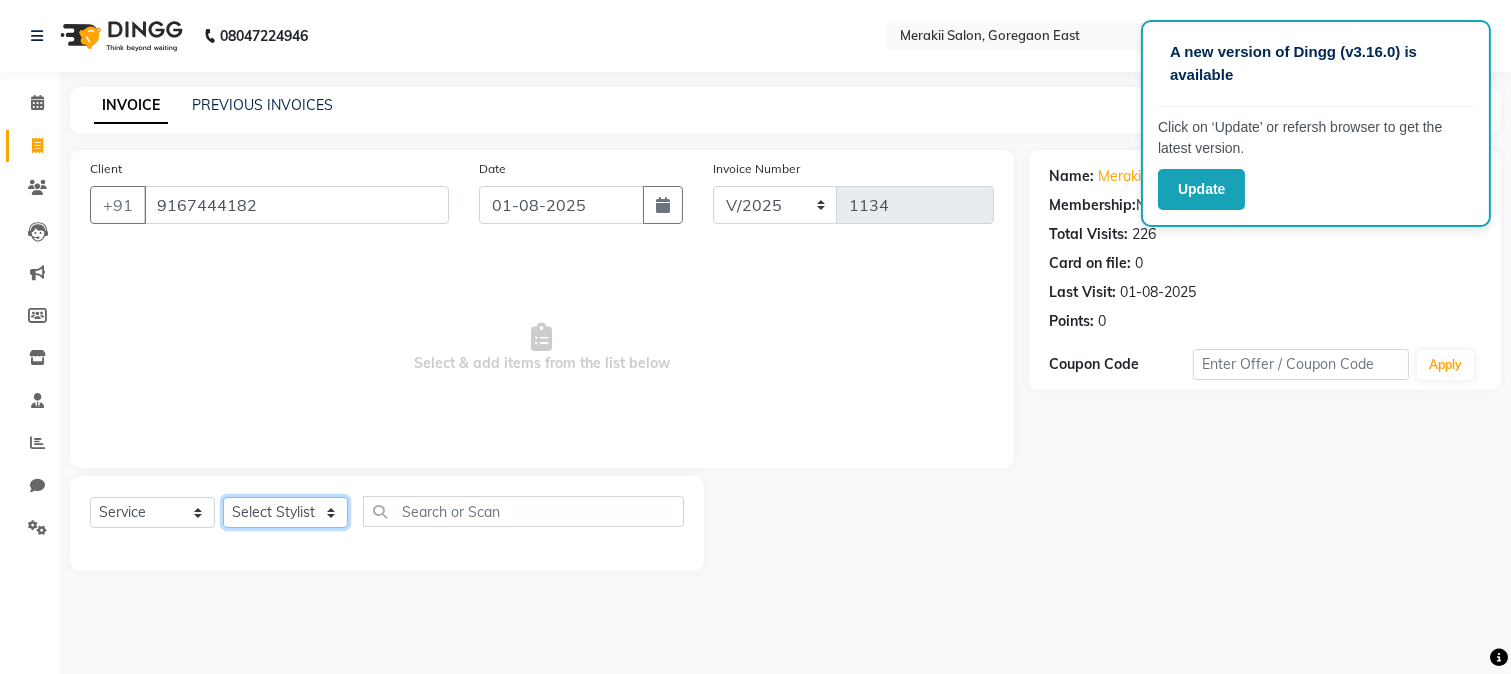 click on "Select Stylist [FIRST] [LAST] [FIRST] [LAST] [FIRST] [LAST] [FIRST] [LAST] [FIRST] [LAST]" 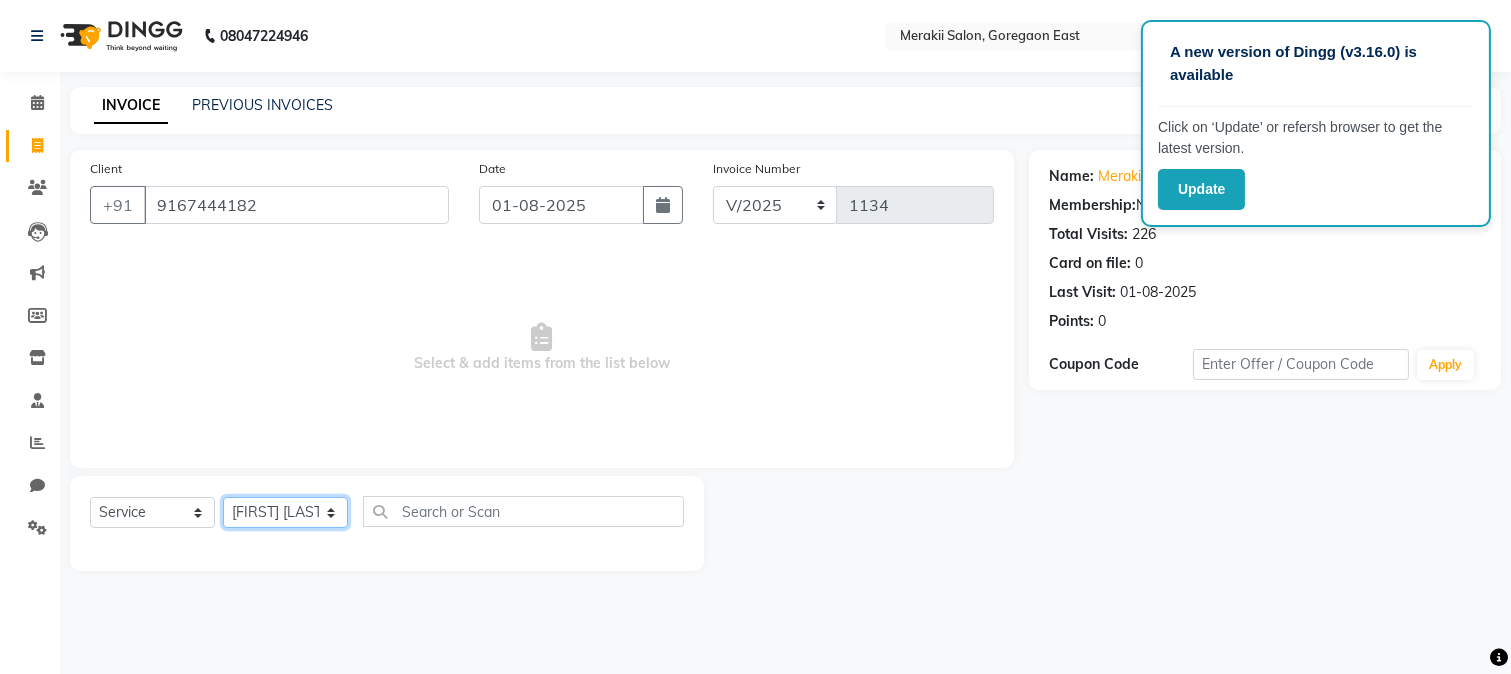click on "Select Stylist [FIRST] [LAST] [FIRST] [LAST] [FIRST] [LAST] [FIRST] [LAST] [FIRST] [LAST]" 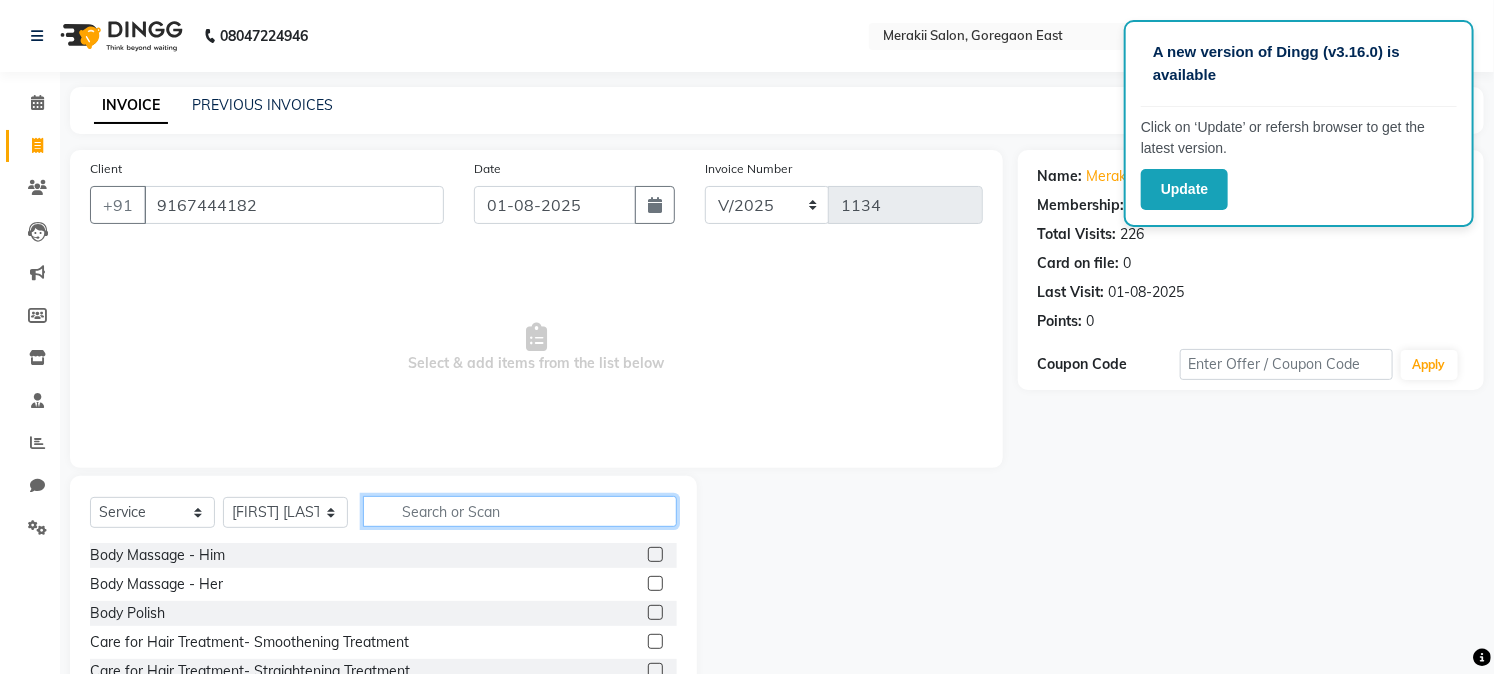 click 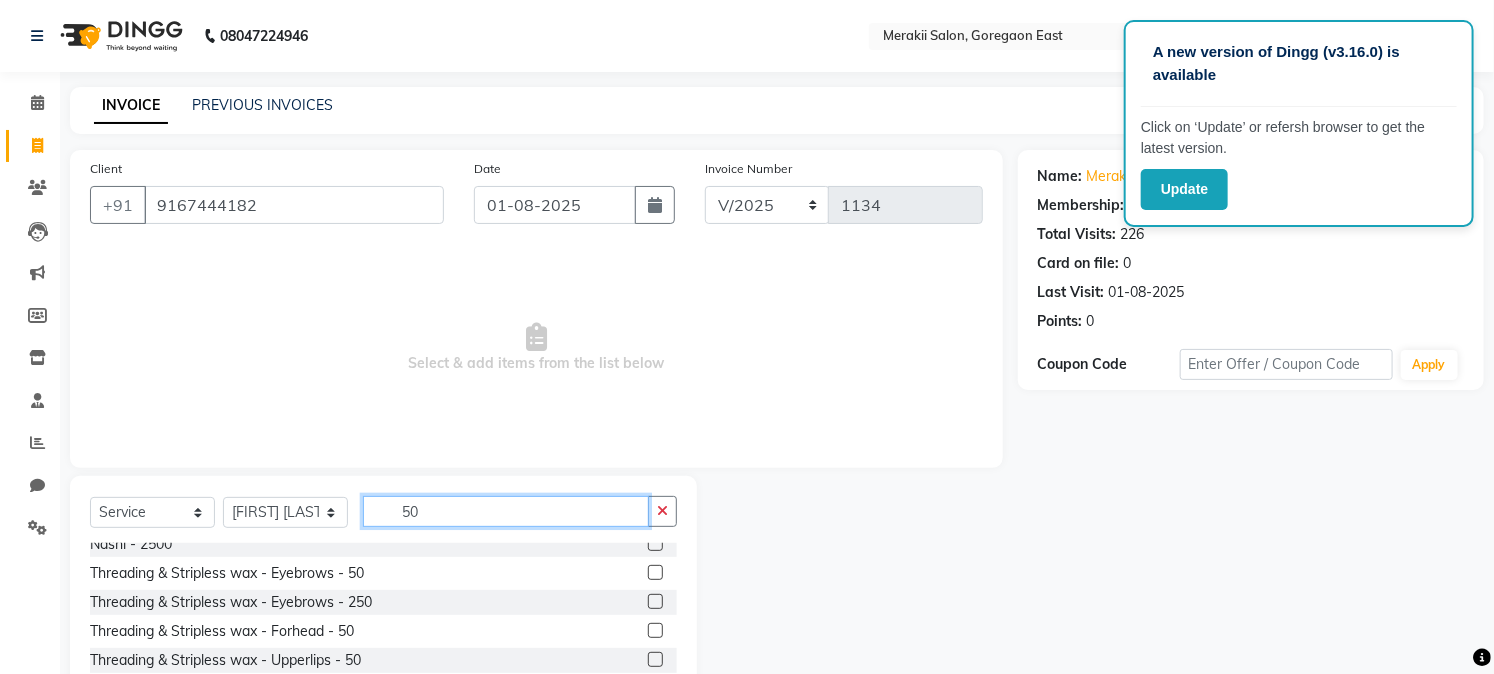 scroll, scrollTop: 303, scrollLeft: 0, axis: vertical 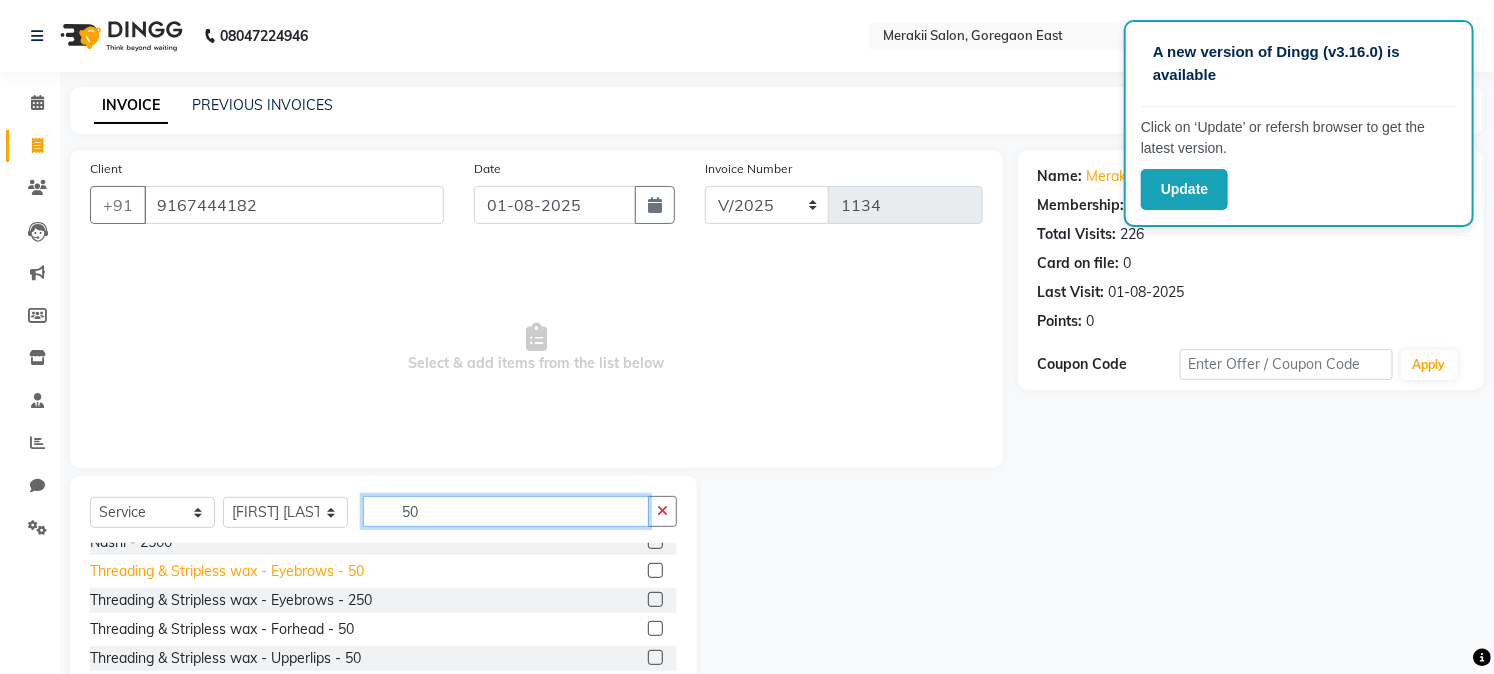 type on "50" 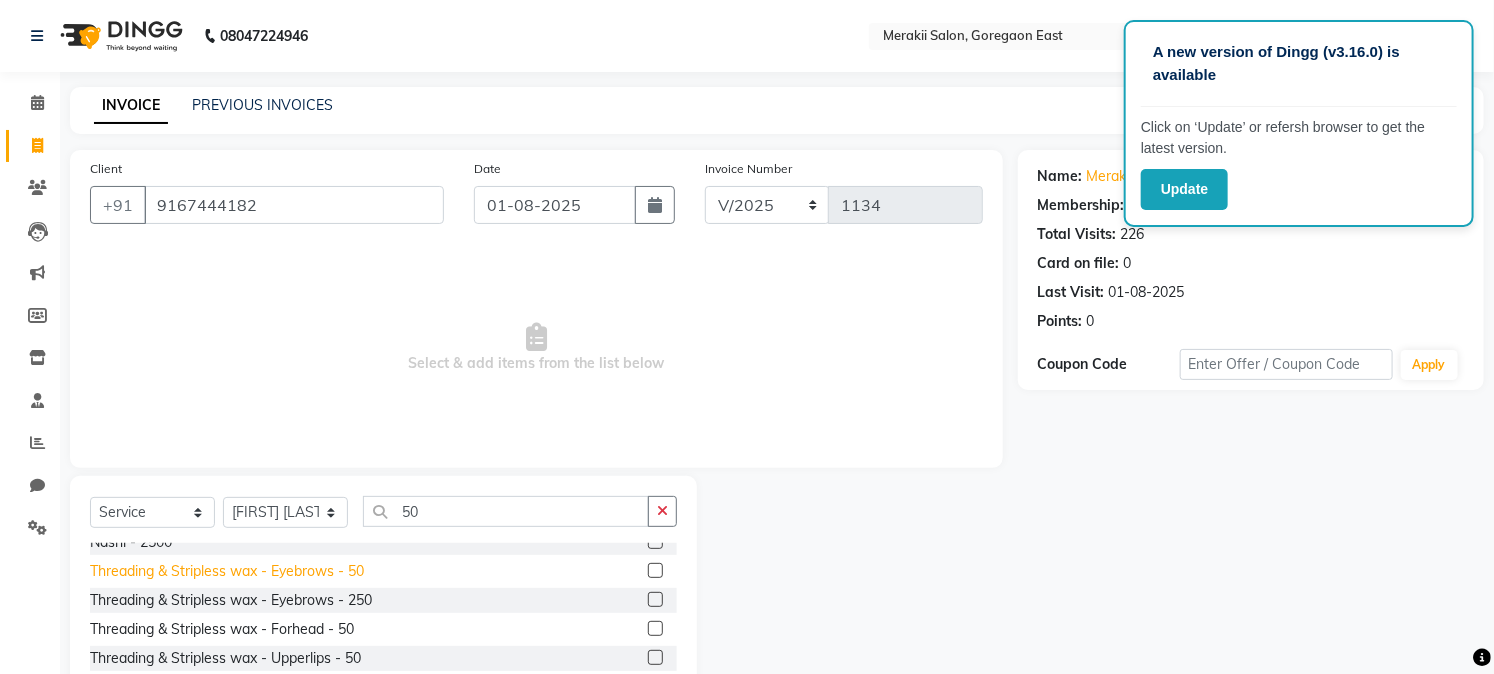 click on "Threading & Stripless wax - Eyebrows - 50" 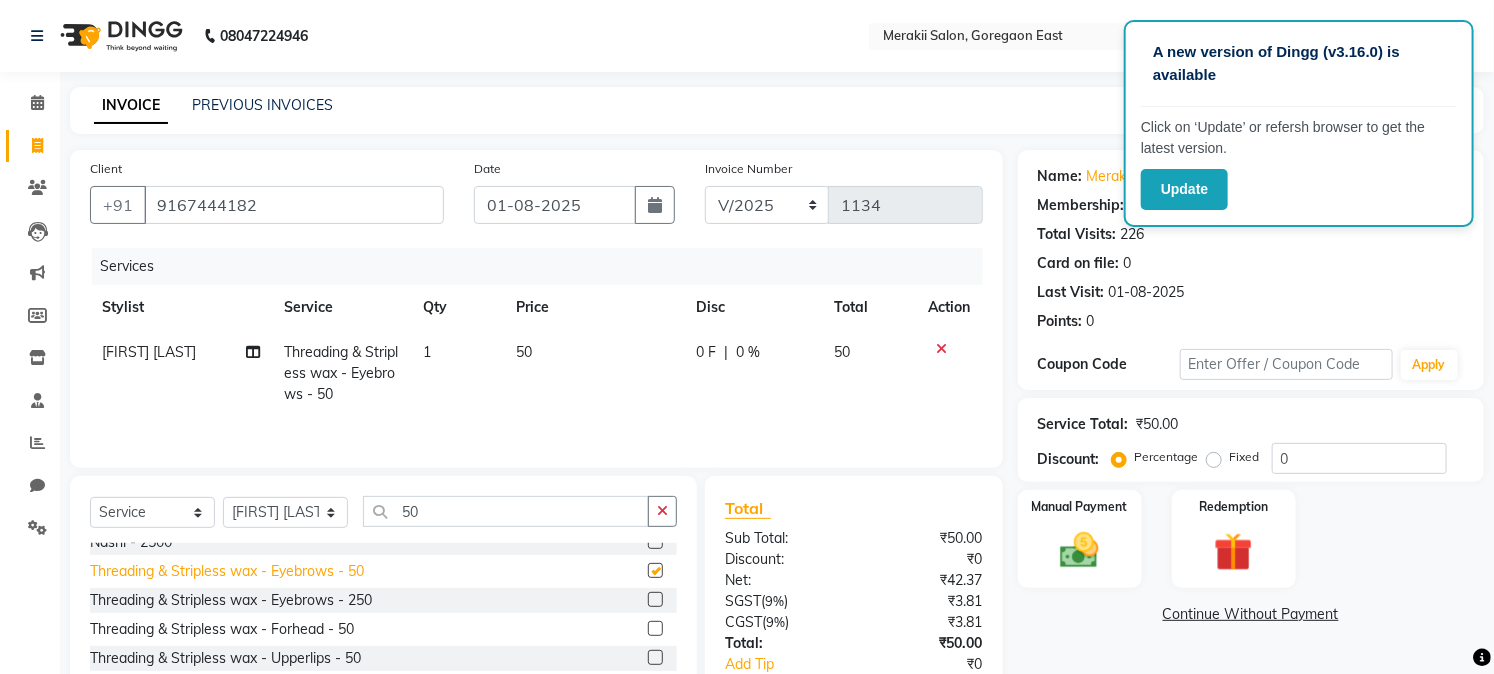 checkbox on "false" 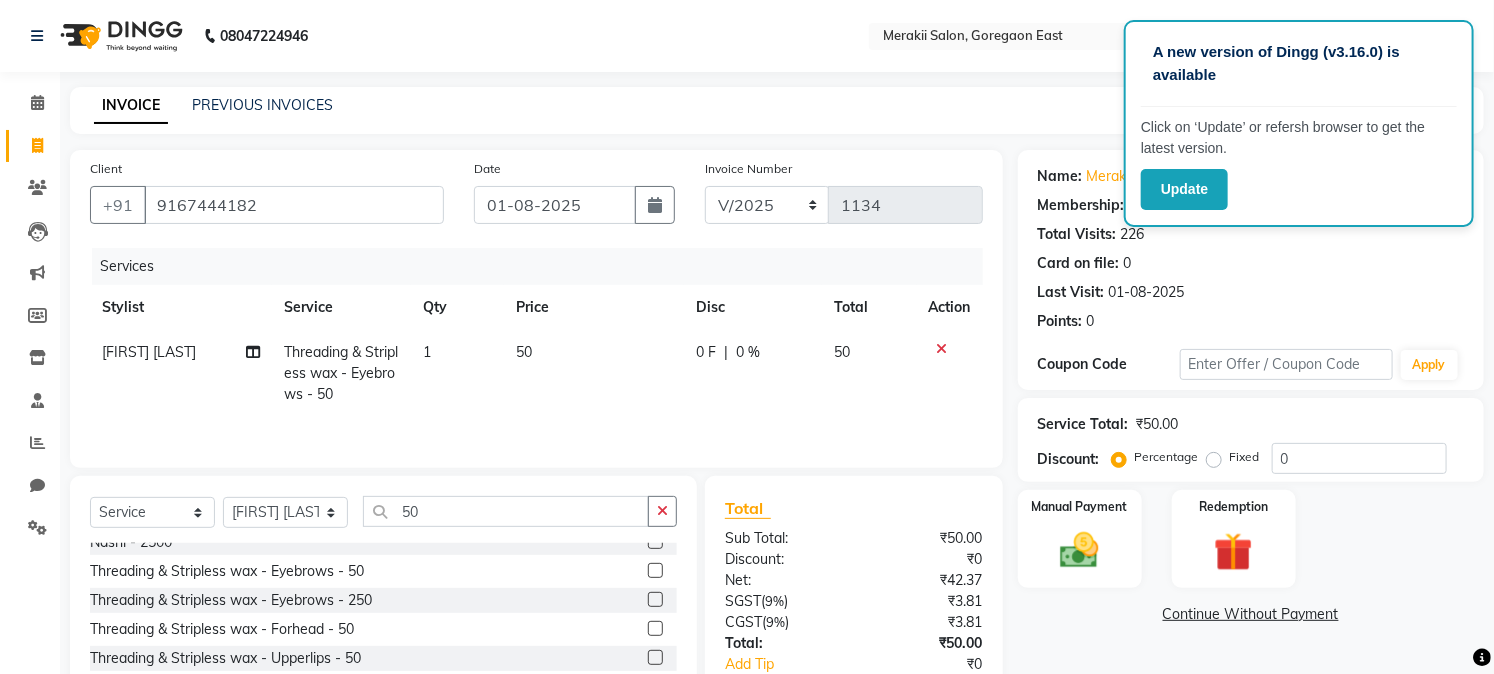 click on "Fixed" 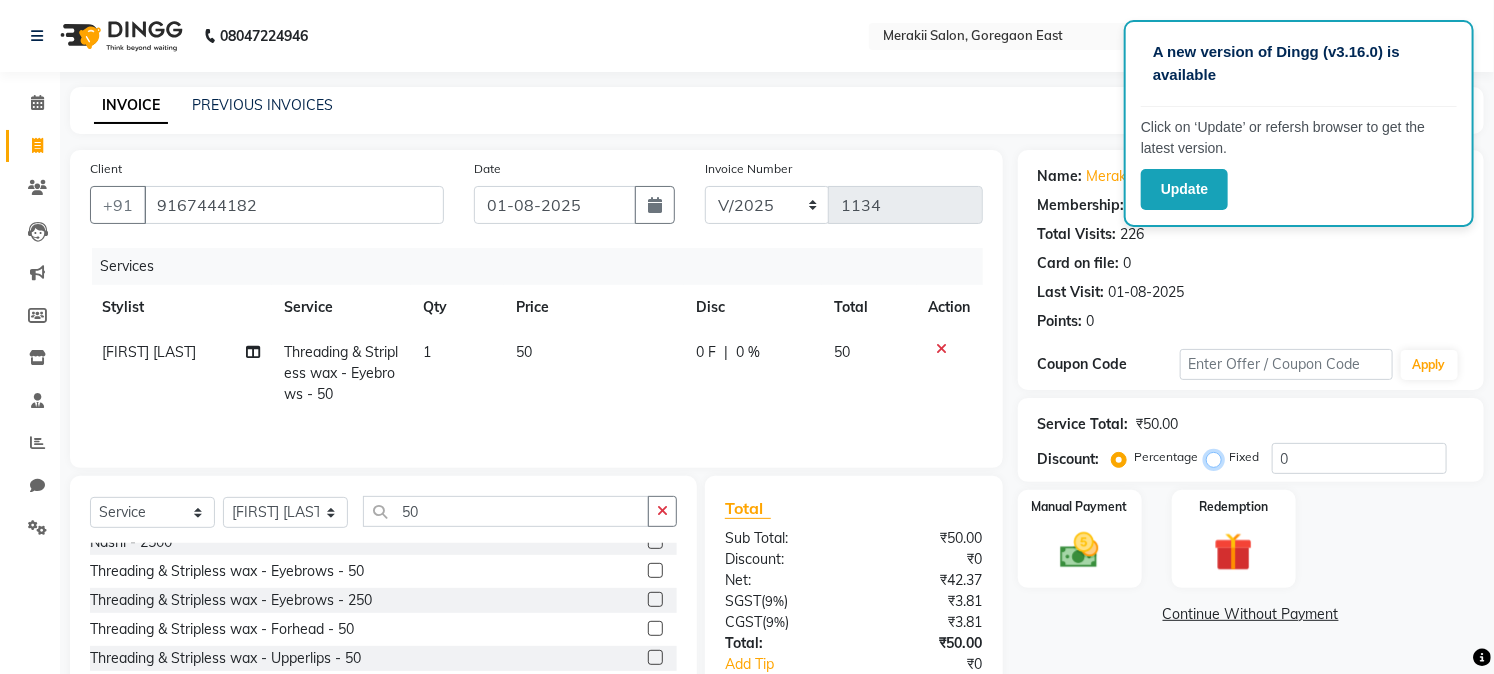 click on "Fixed" at bounding box center [1218, 457] 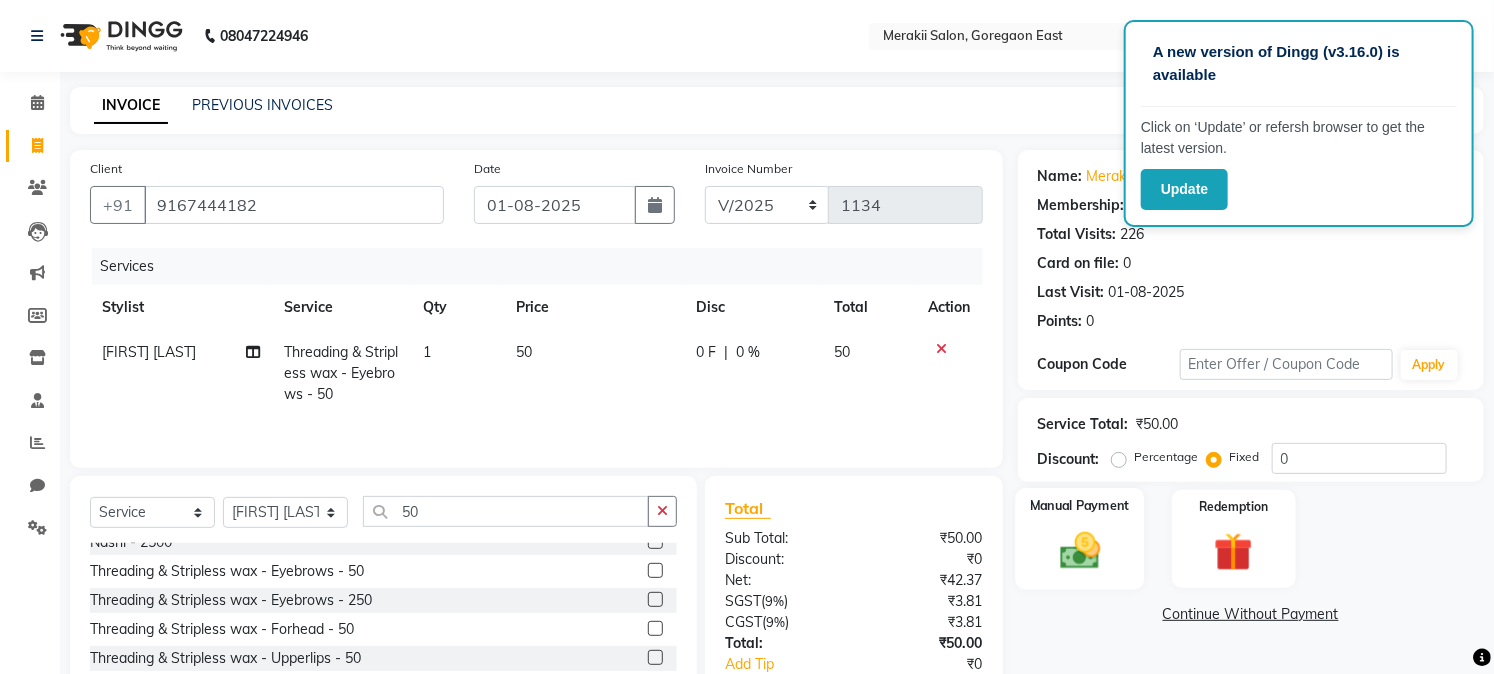 click on "Manual Payment" 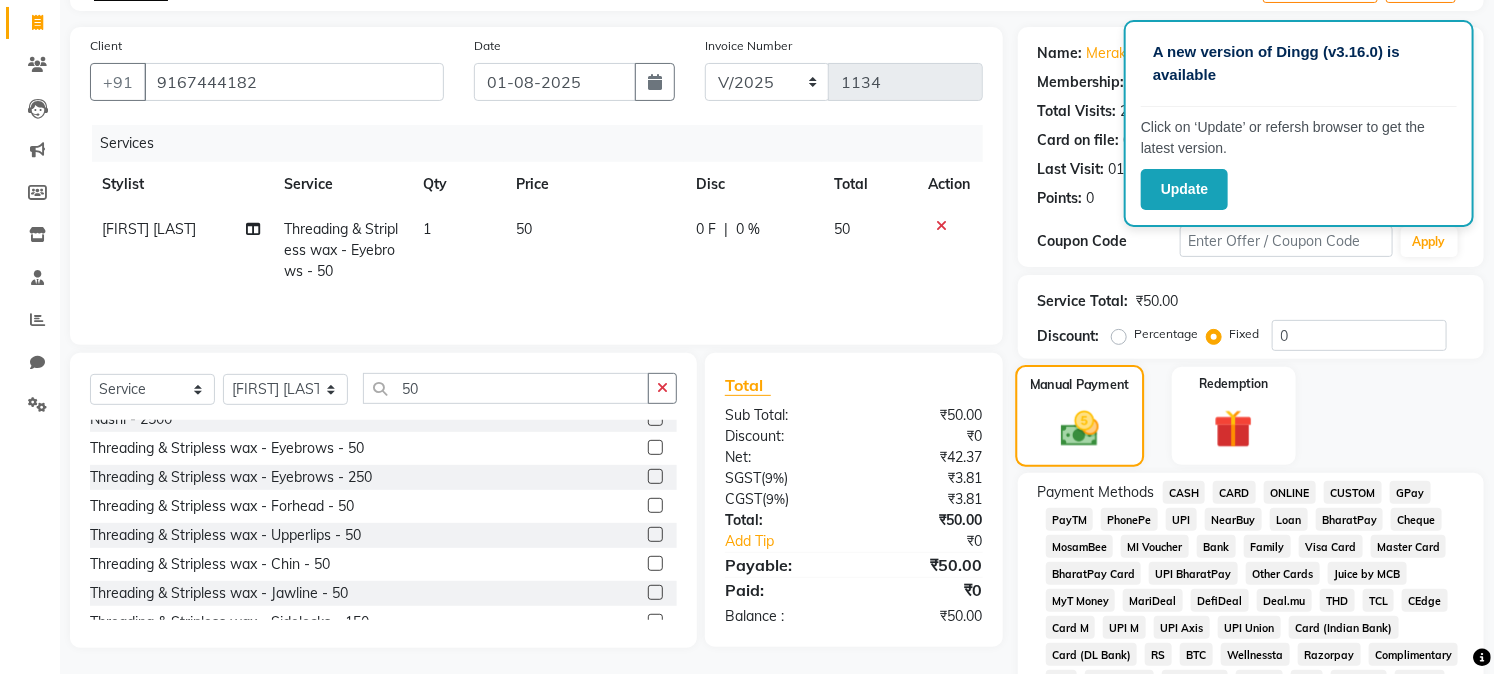 scroll, scrollTop: 124, scrollLeft: 0, axis: vertical 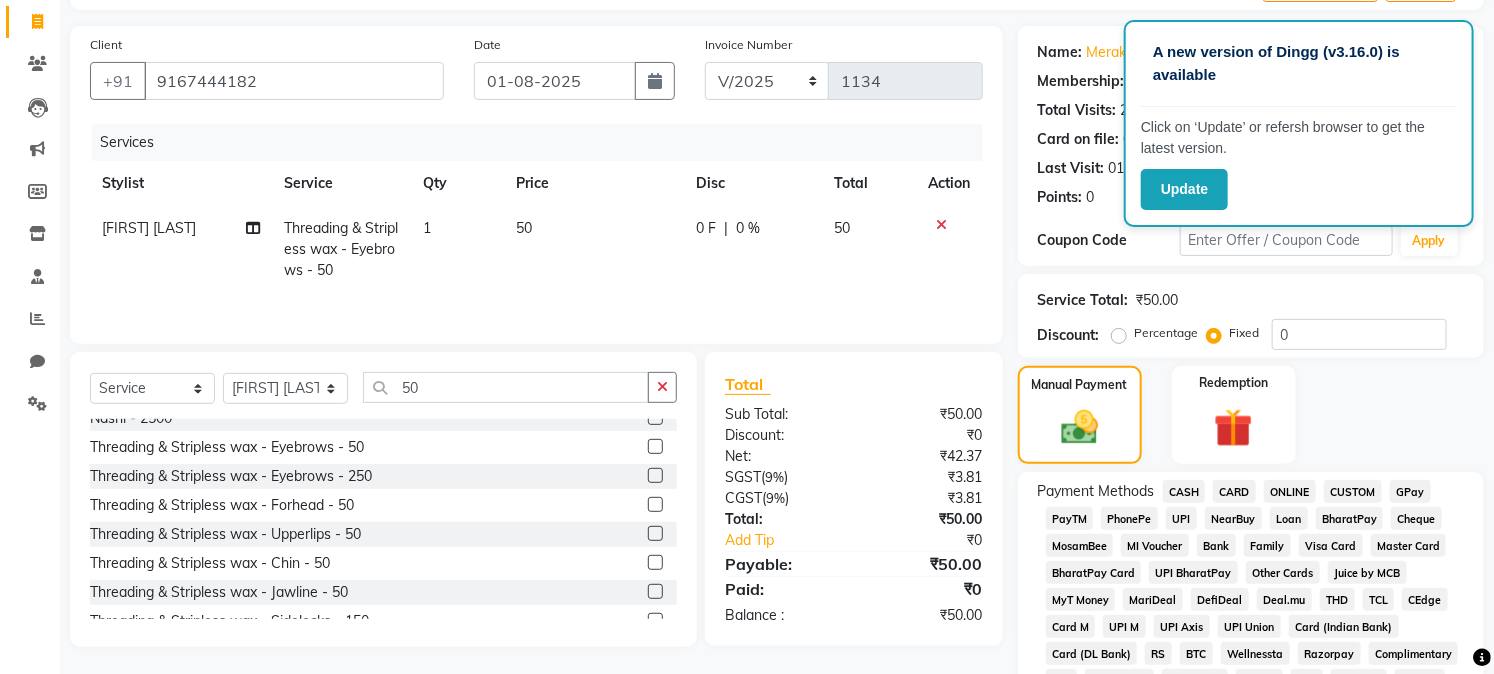 click on "GPay" 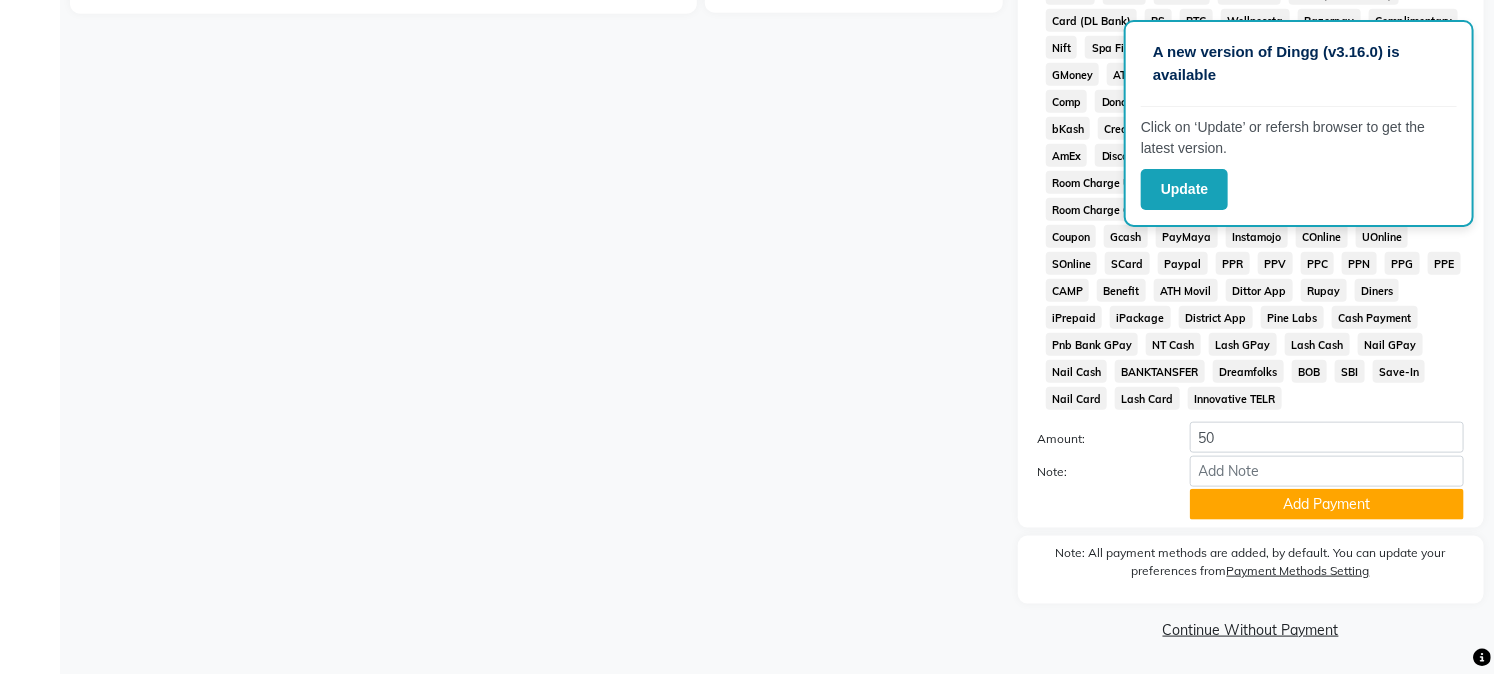 scroll, scrollTop: 763, scrollLeft: 0, axis: vertical 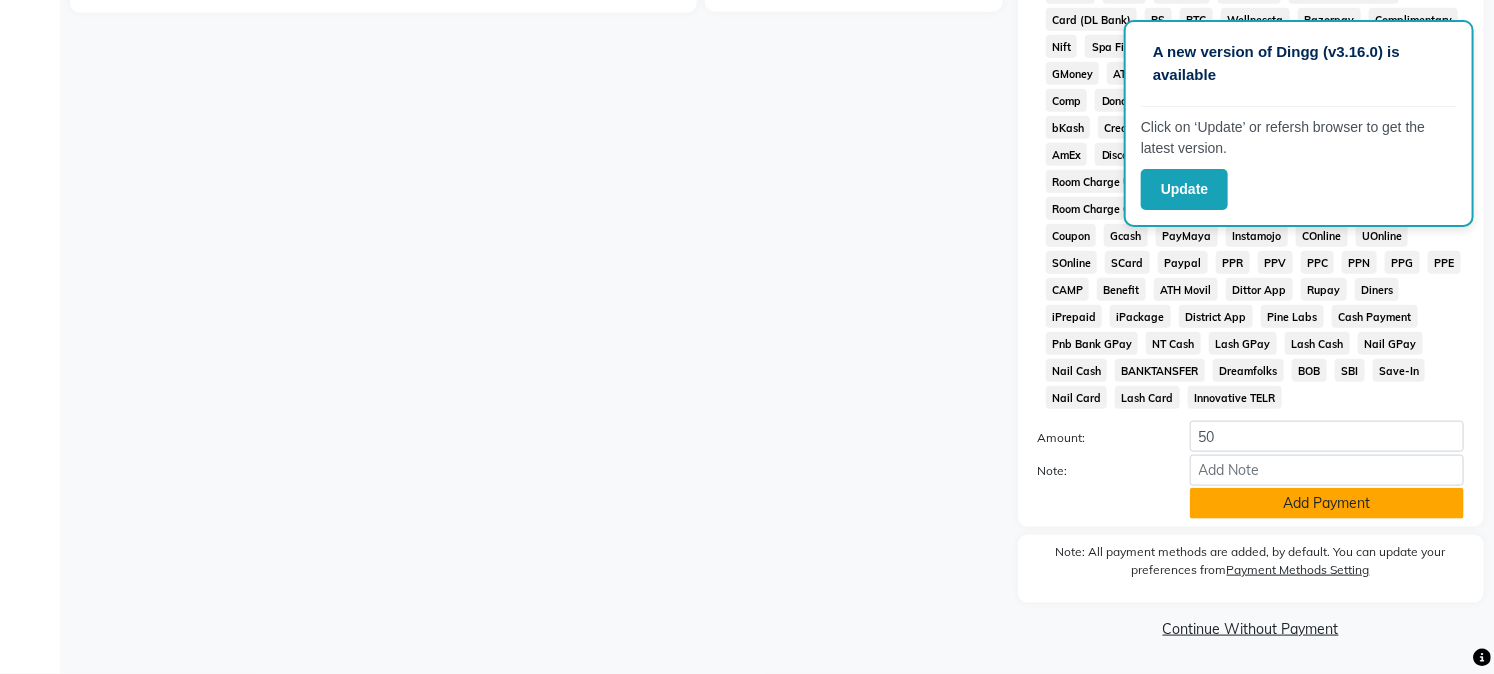 click on "Add Payment" 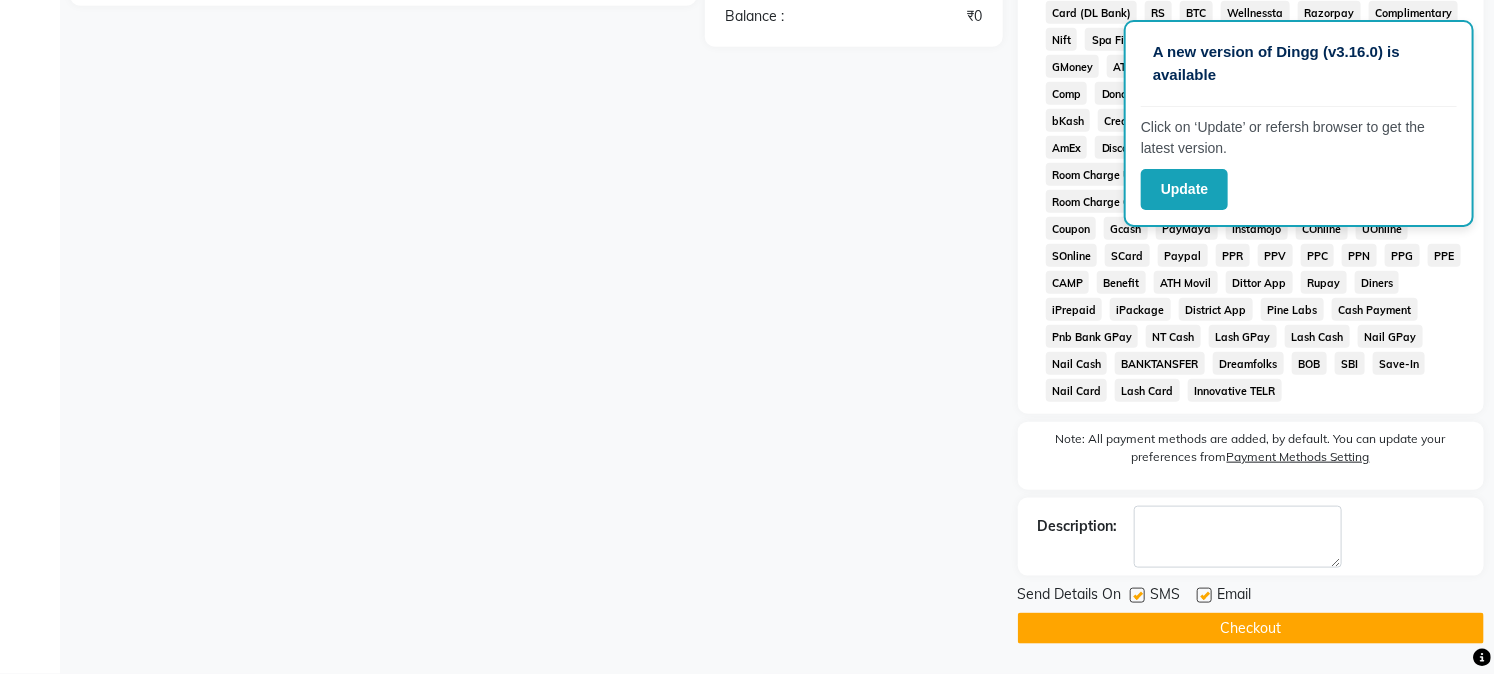 scroll, scrollTop: 766, scrollLeft: 0, axis: vertical 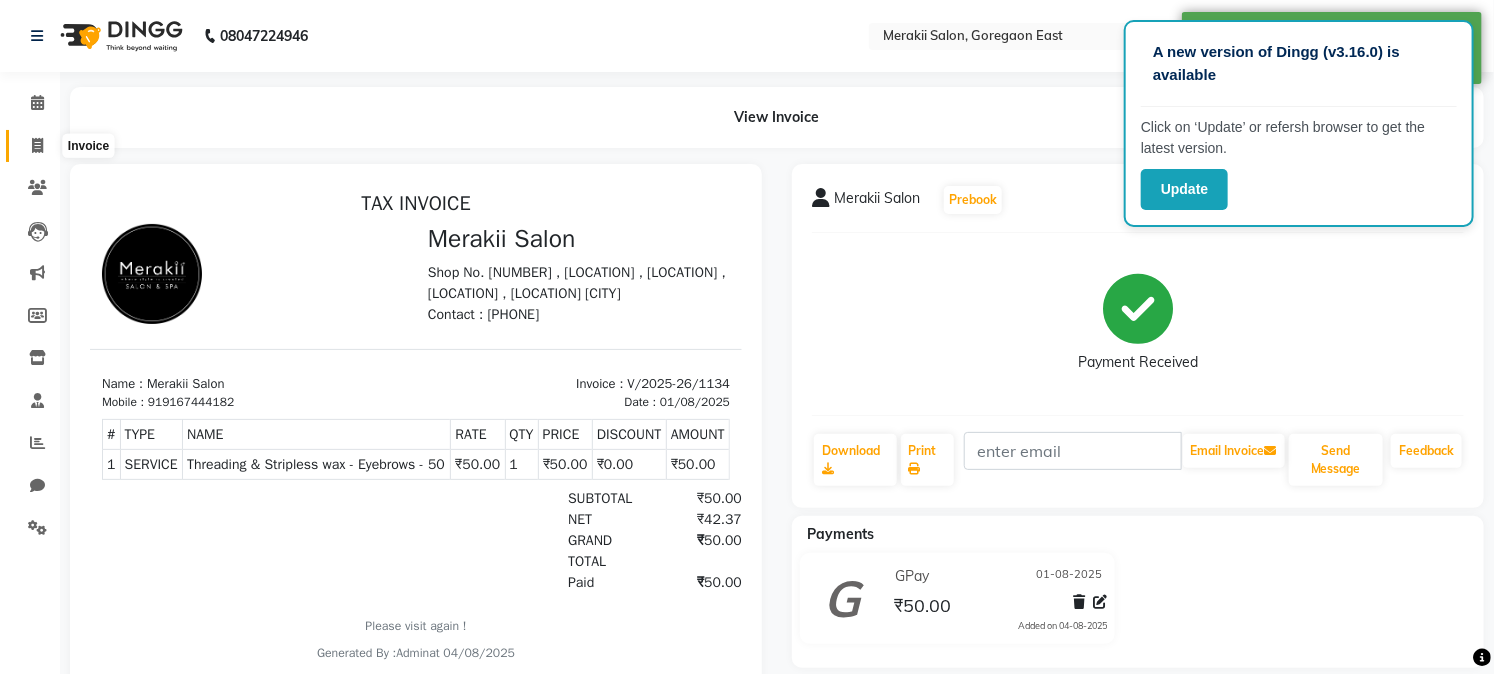click 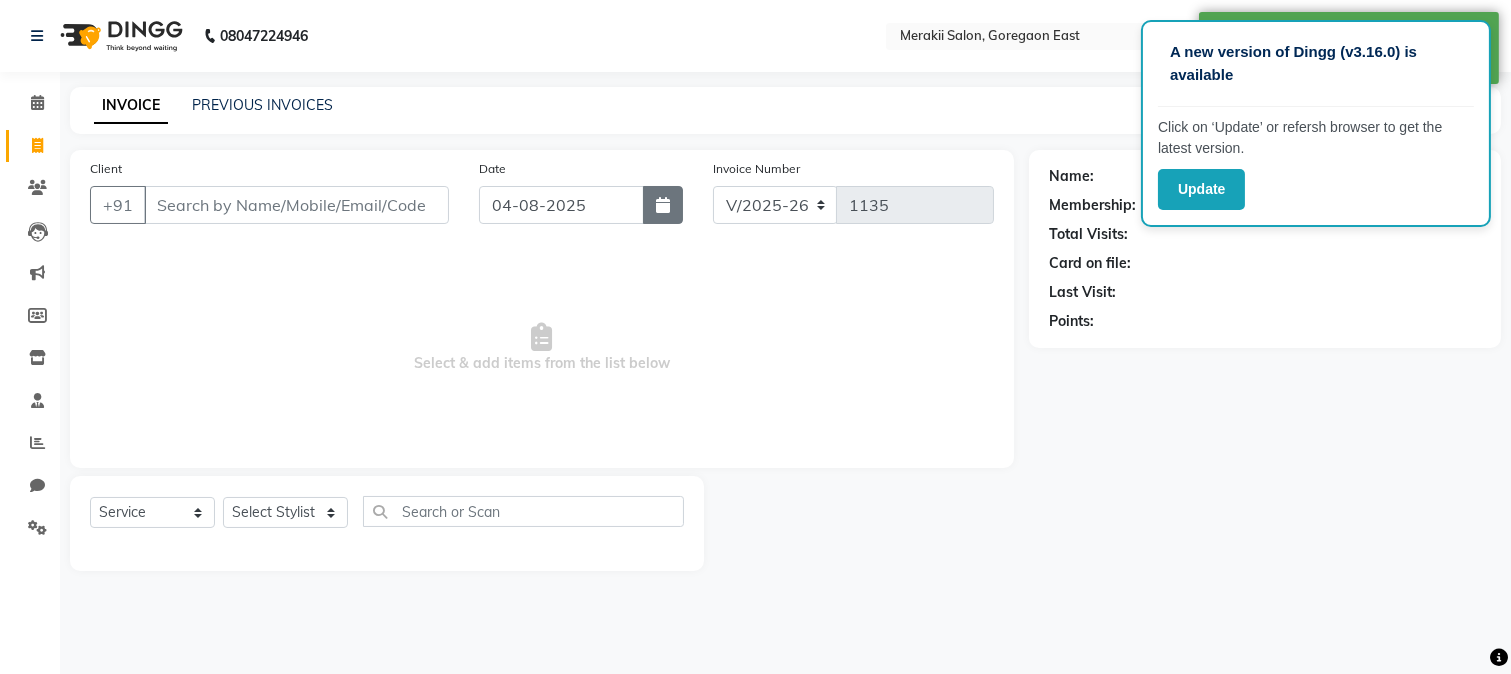 click 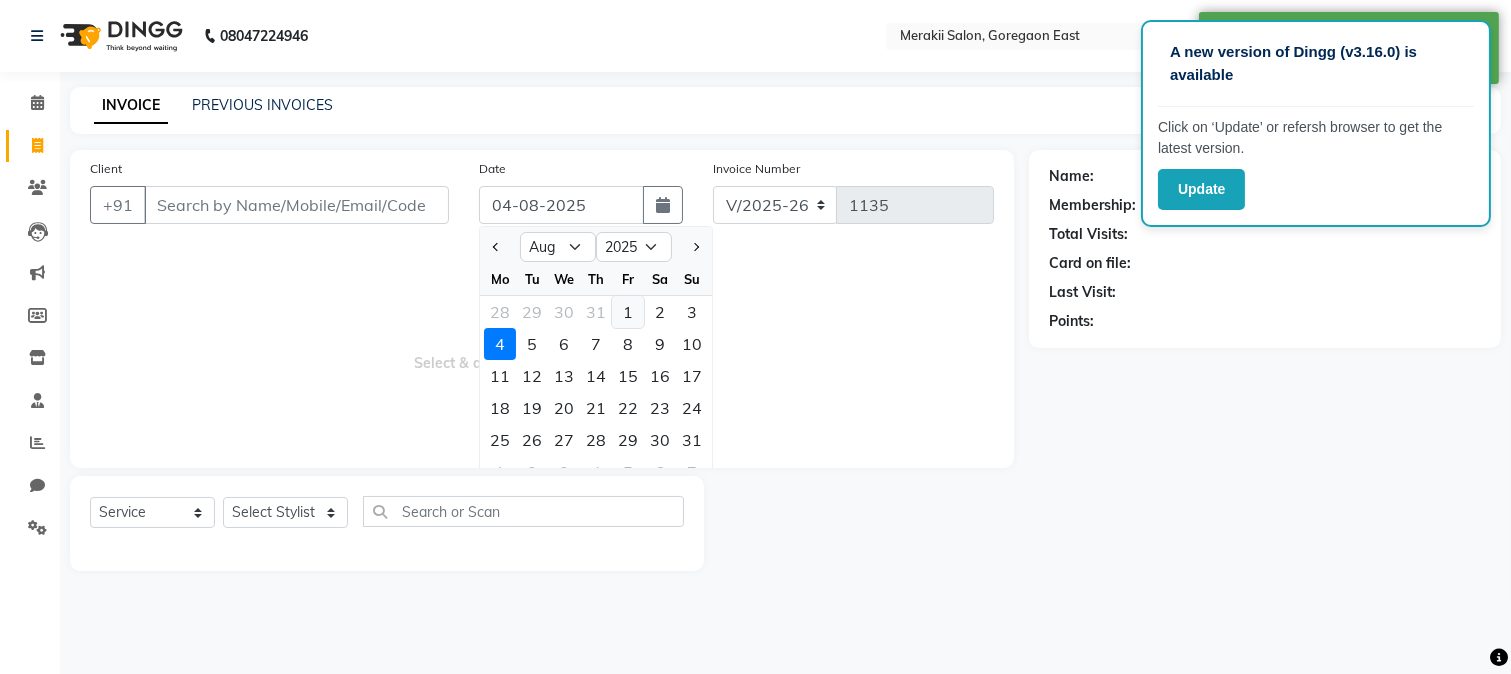 click on "1" 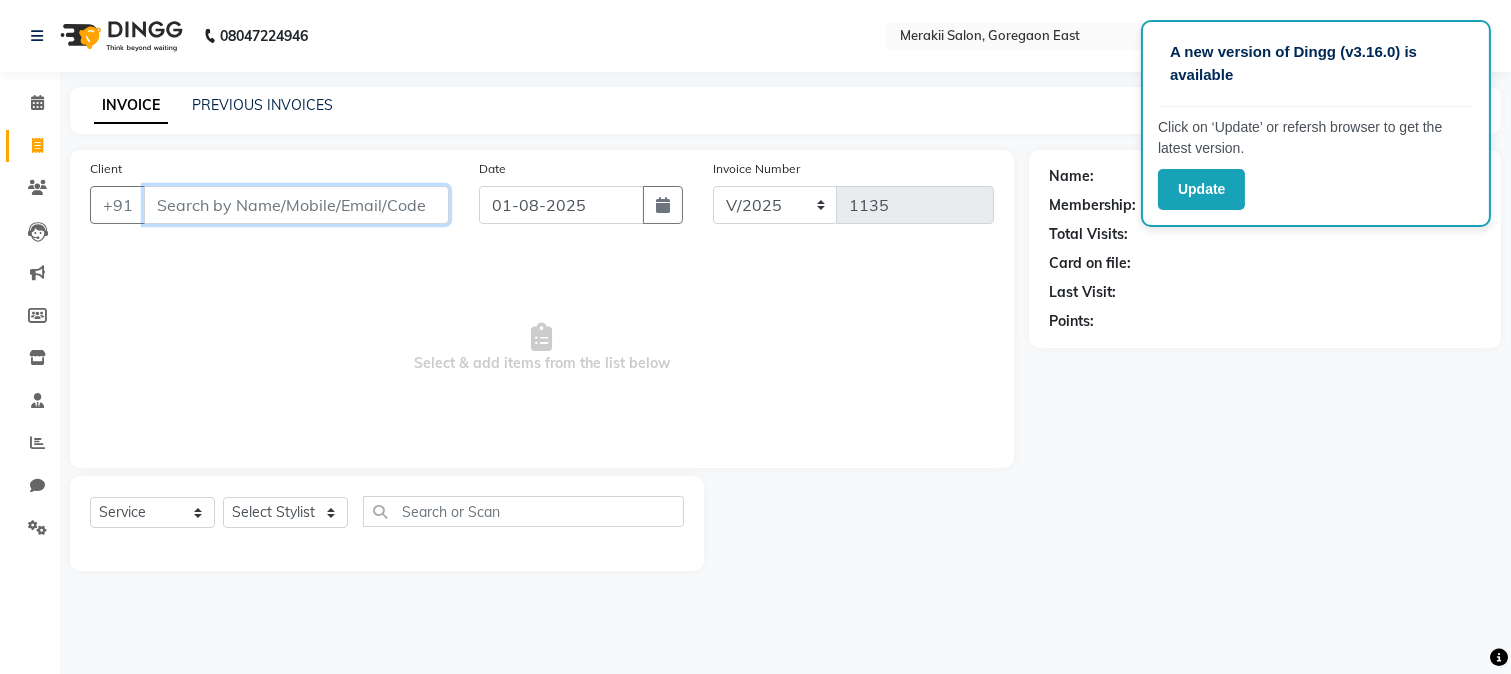 click on "Client" at bounding box center [296, 205] 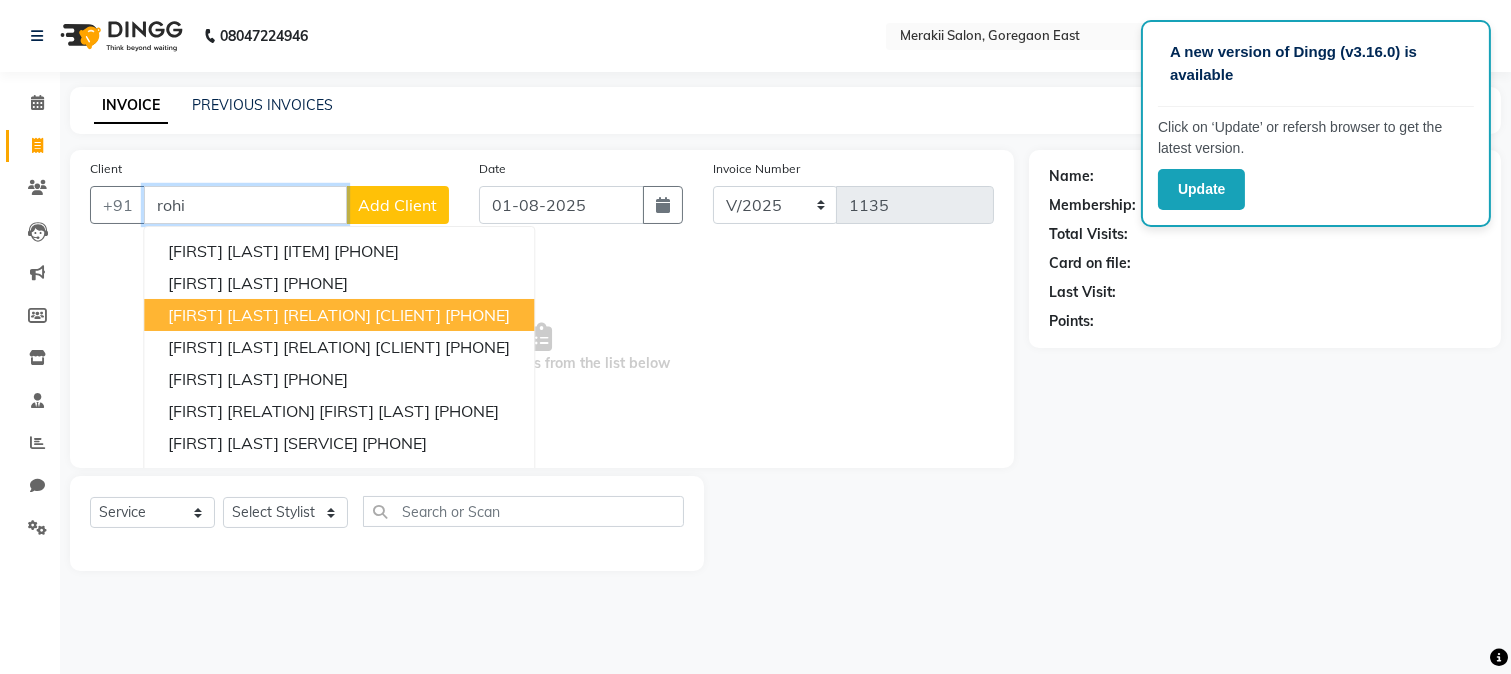 click on "[FIRST] [LAST] [RELATION] [CLIENT] [PHONE]" at bounding box center (339, 315) 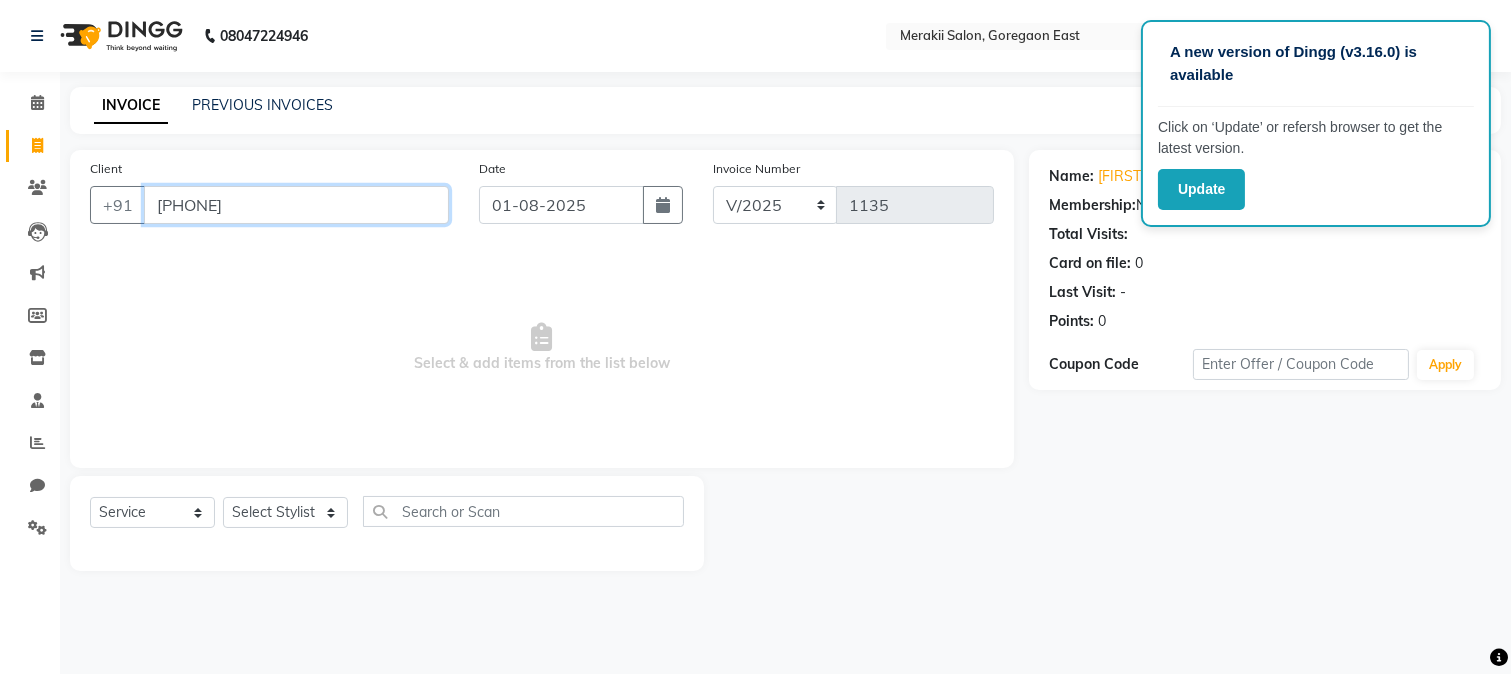 click on "[PHONE]" at bounding box center [296, 205] 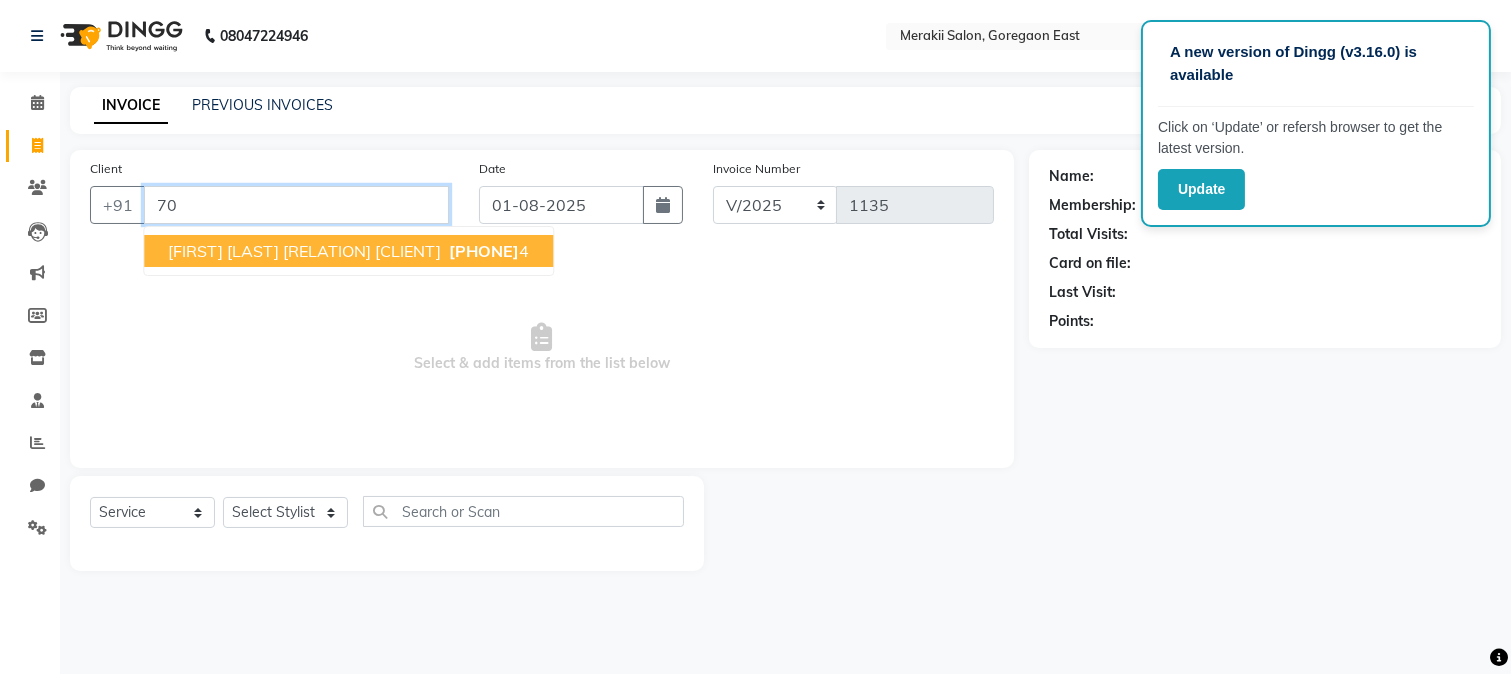 type on "7" 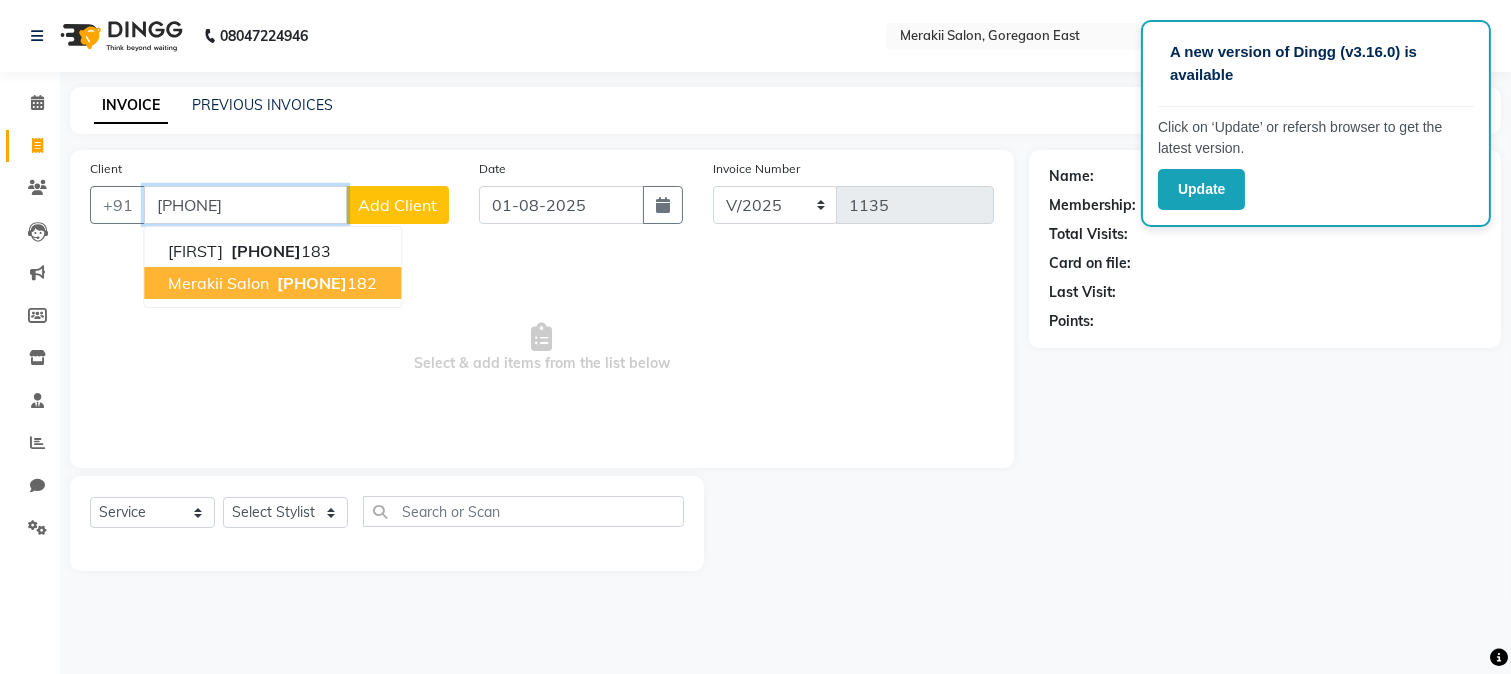 drag, startPoint x: 315, startPoint y: 234, endPoint x: 316, endPoint y: 282, distance: 48.010414 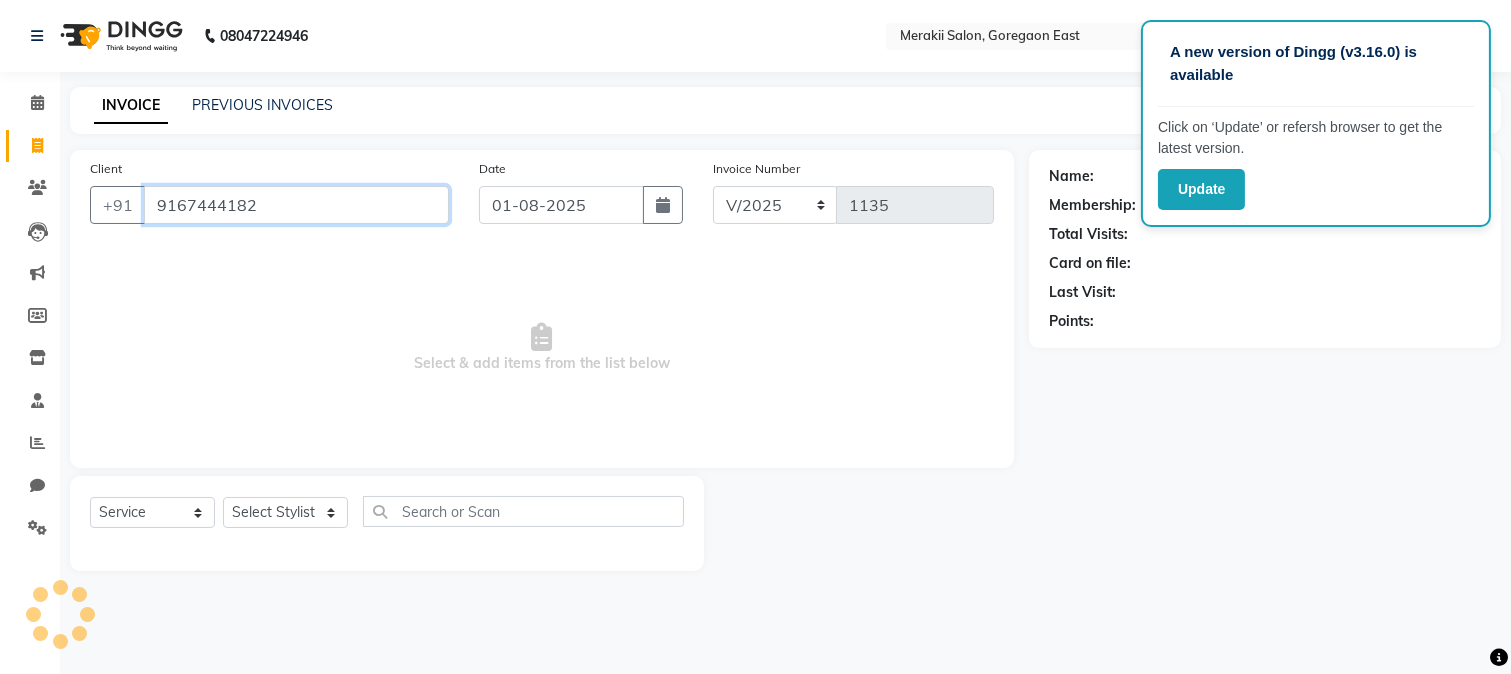 type on "9167444182" 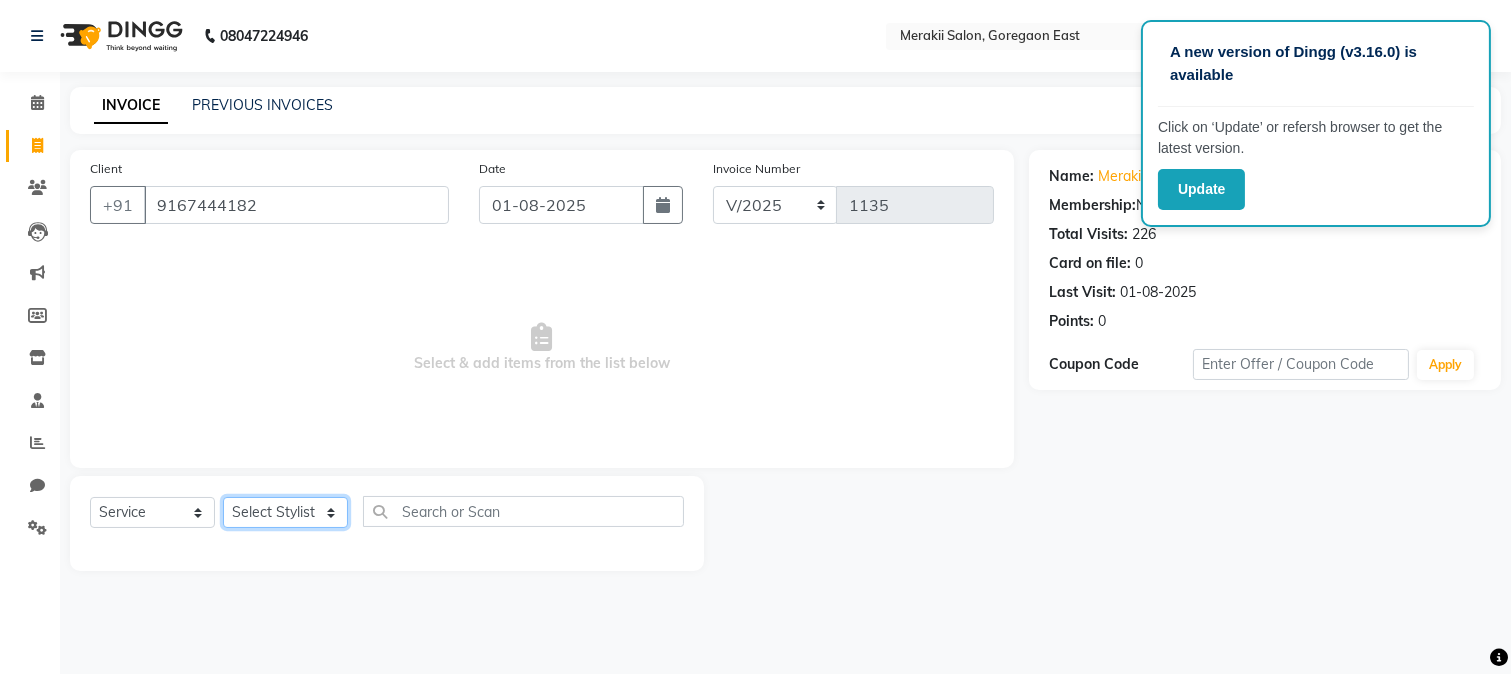 click on "Select Stylist [FIRST] [LAST] [FIRST] [LAST] [FIRST] [LAST] [FIRST] [LAST] [FIRST] [LAST]" 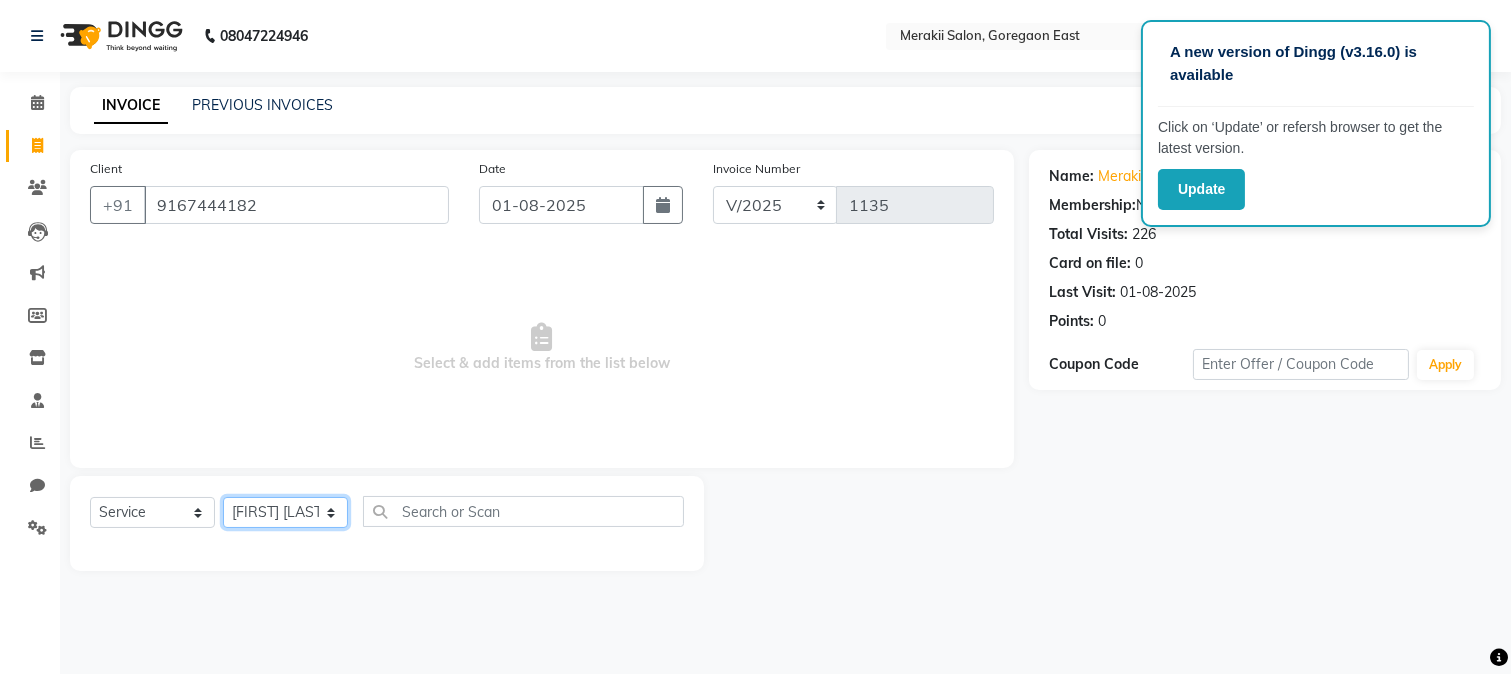 click on "Select Stylist [FIRST] [LAST] [FIRST] [LAST] [FIRST] [LAST] [FIRST] [LAST] [FIRST] [LAST]" 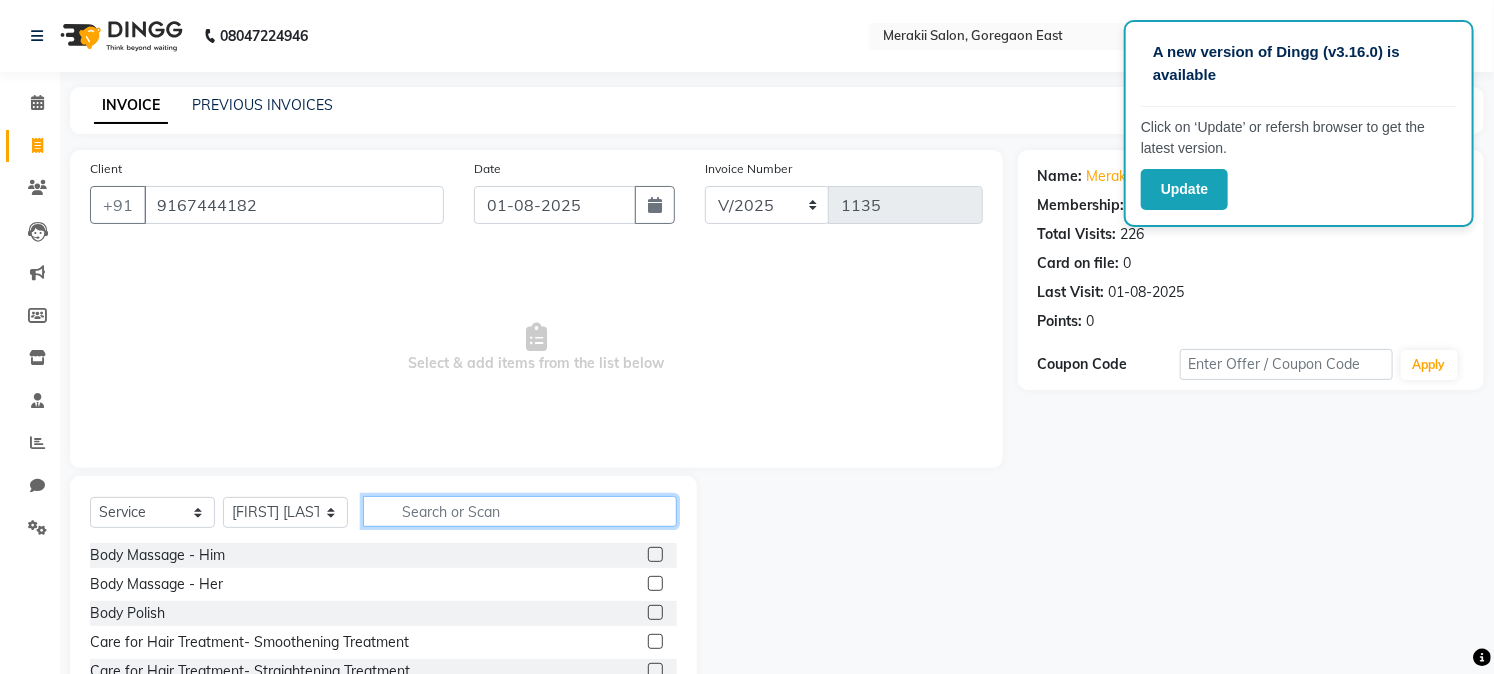 click 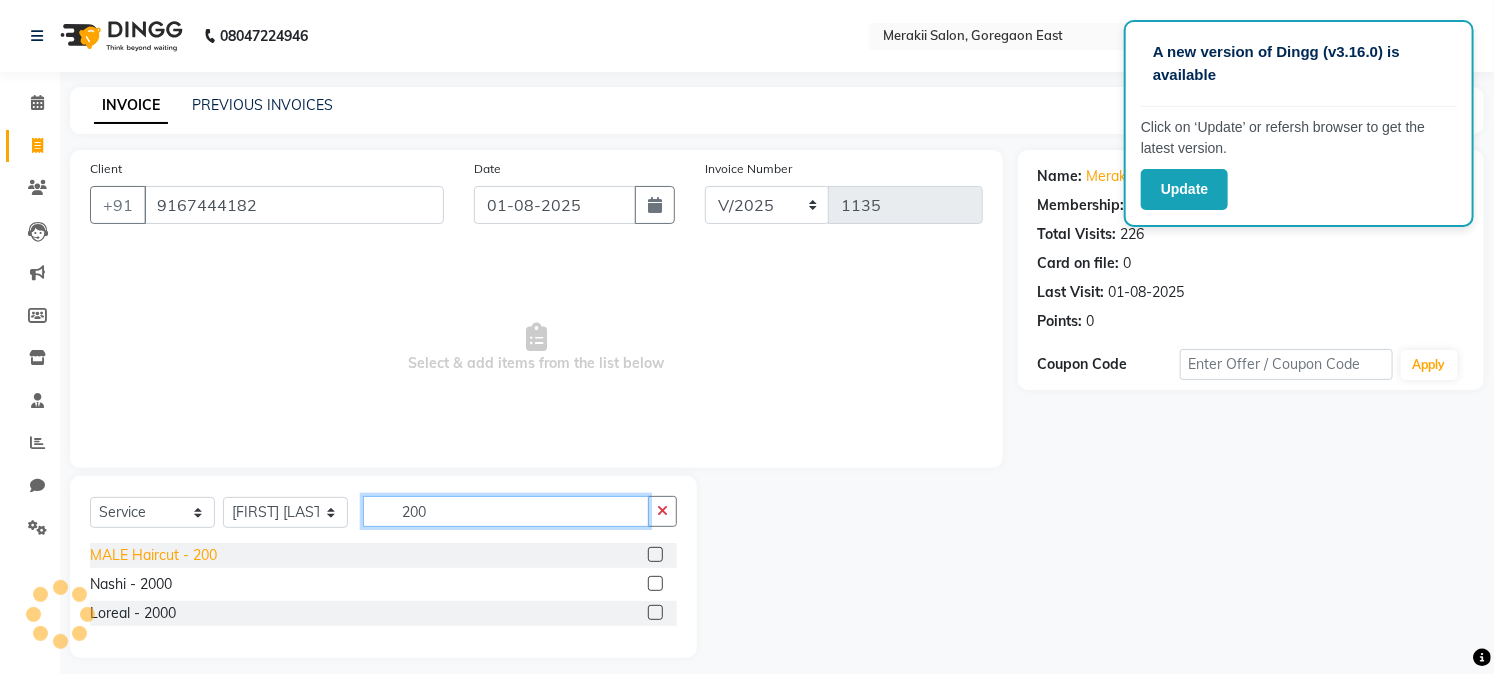 type on "200" 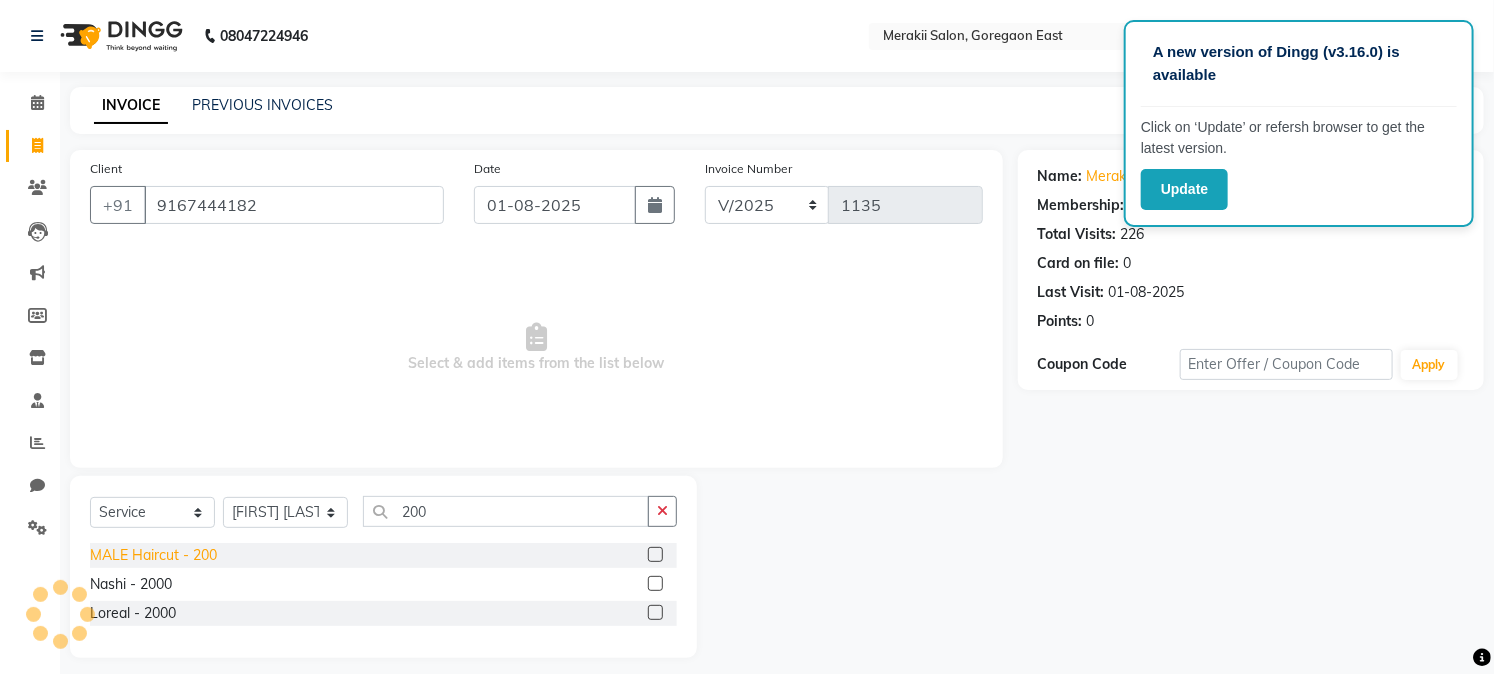 click on "MALE Haircut - 200" 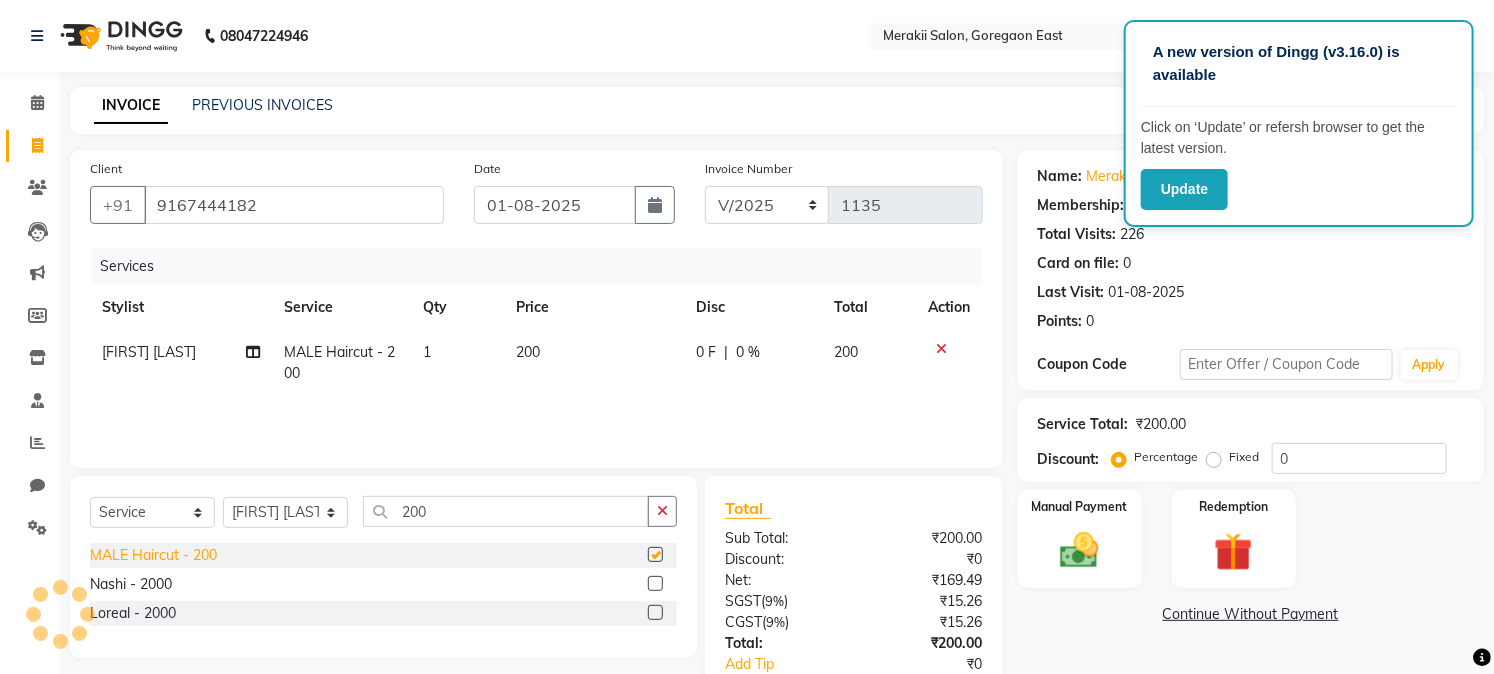 checkbox on "false" 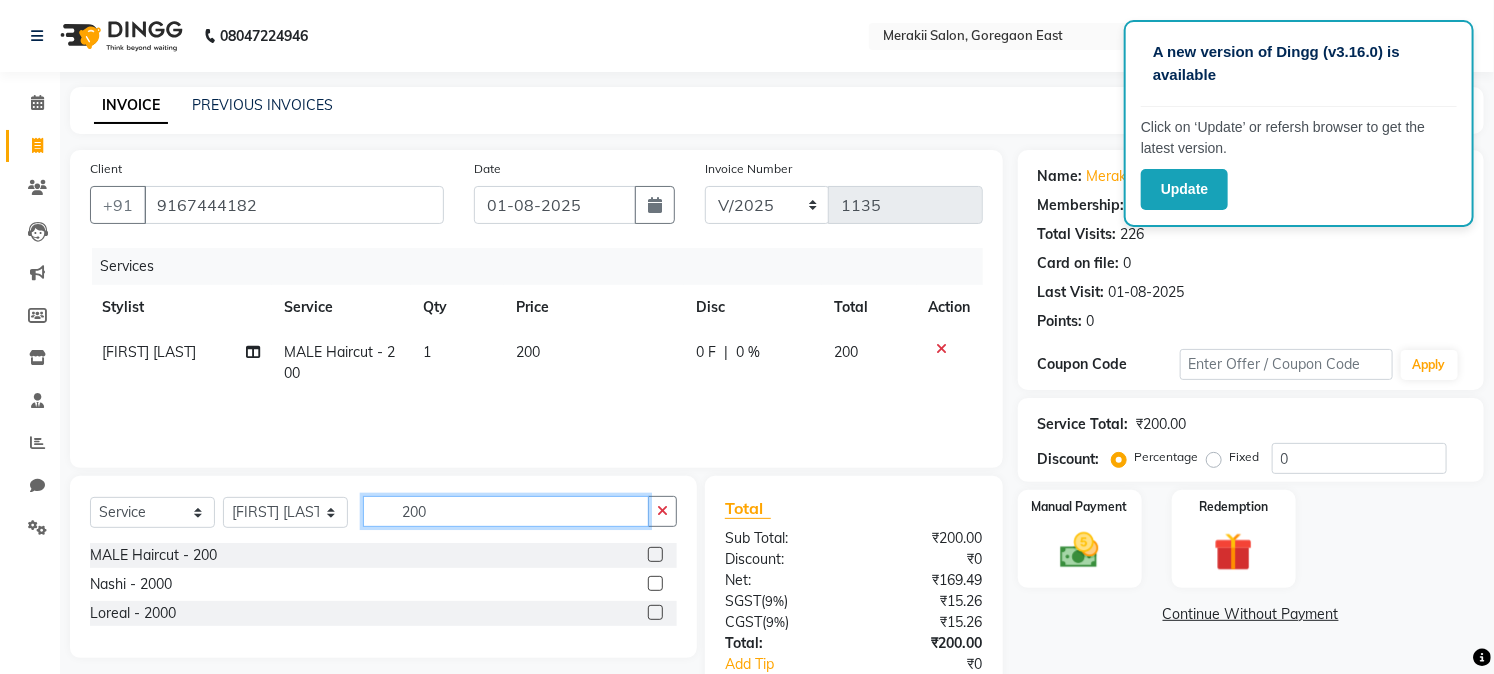 click on "200" 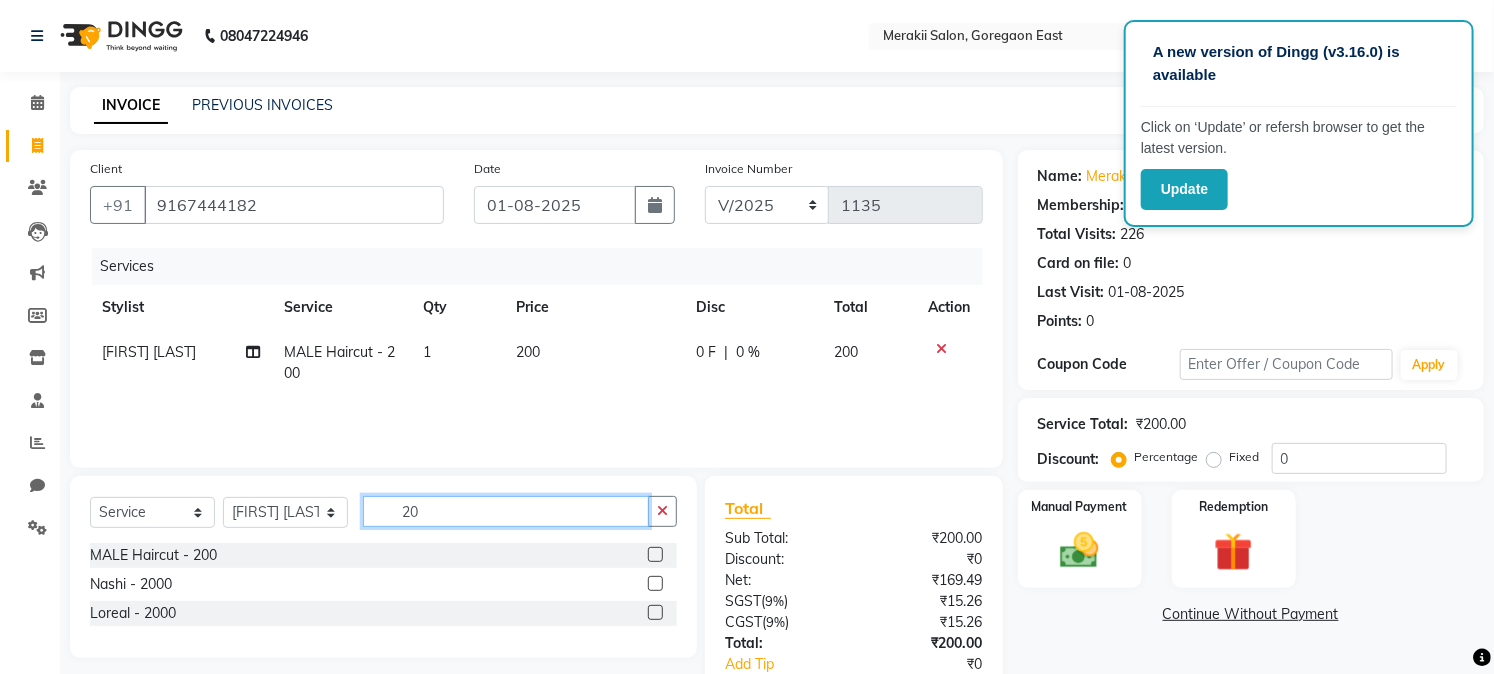 type on "2" 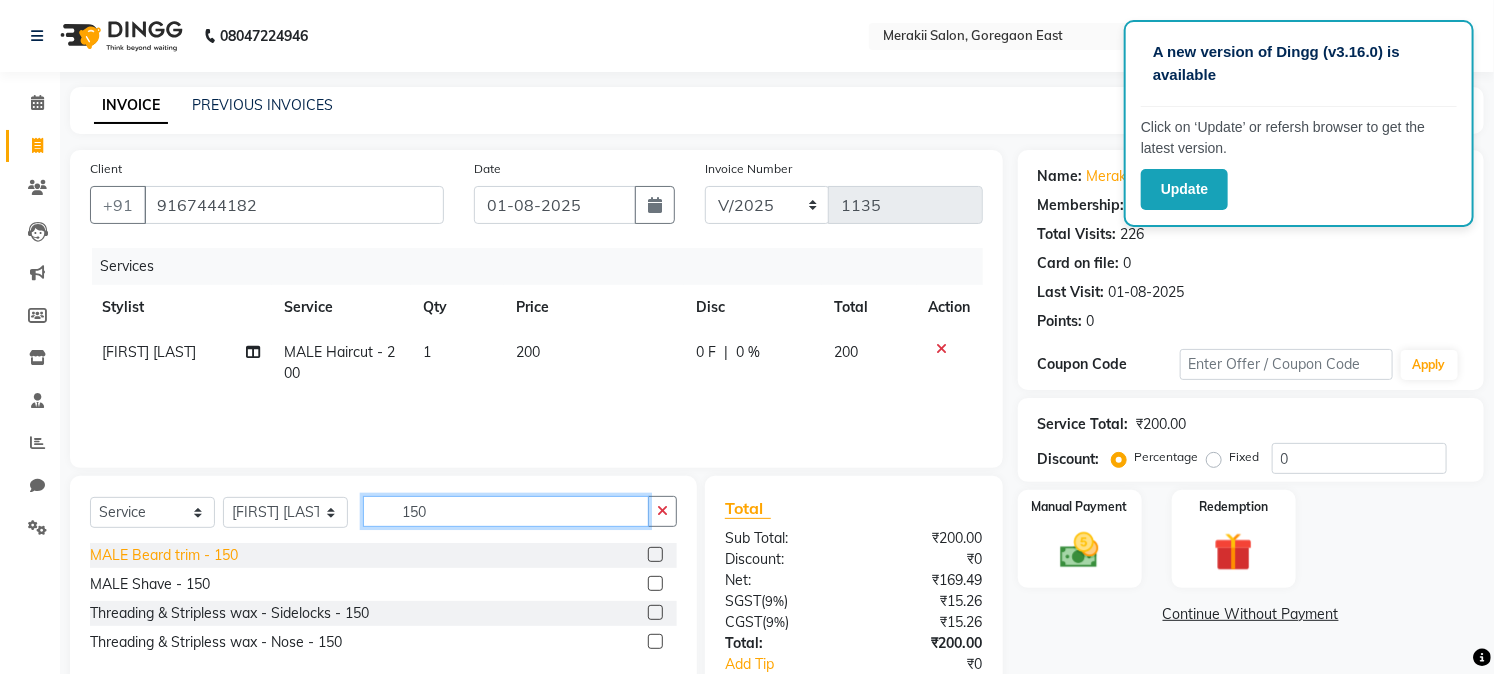 type on "150" 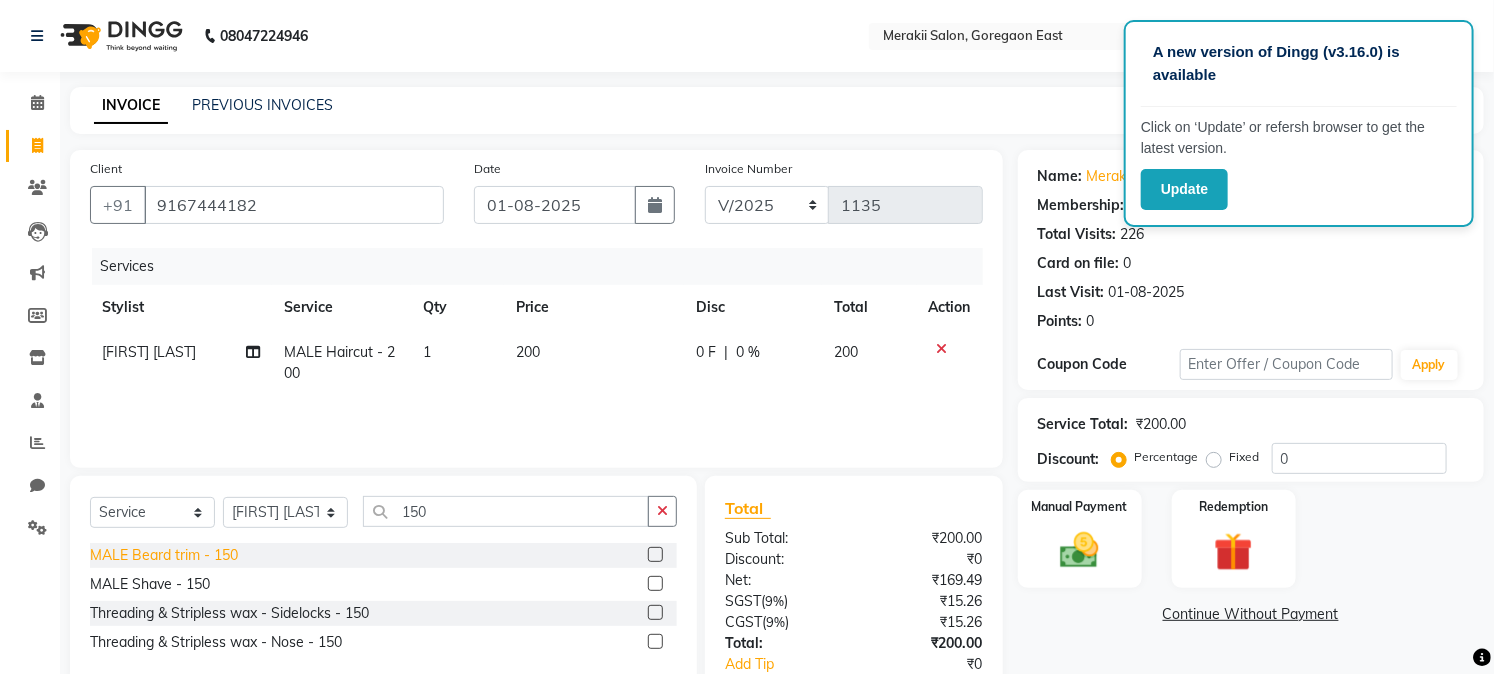 click on "MALE Beard trim - 150" 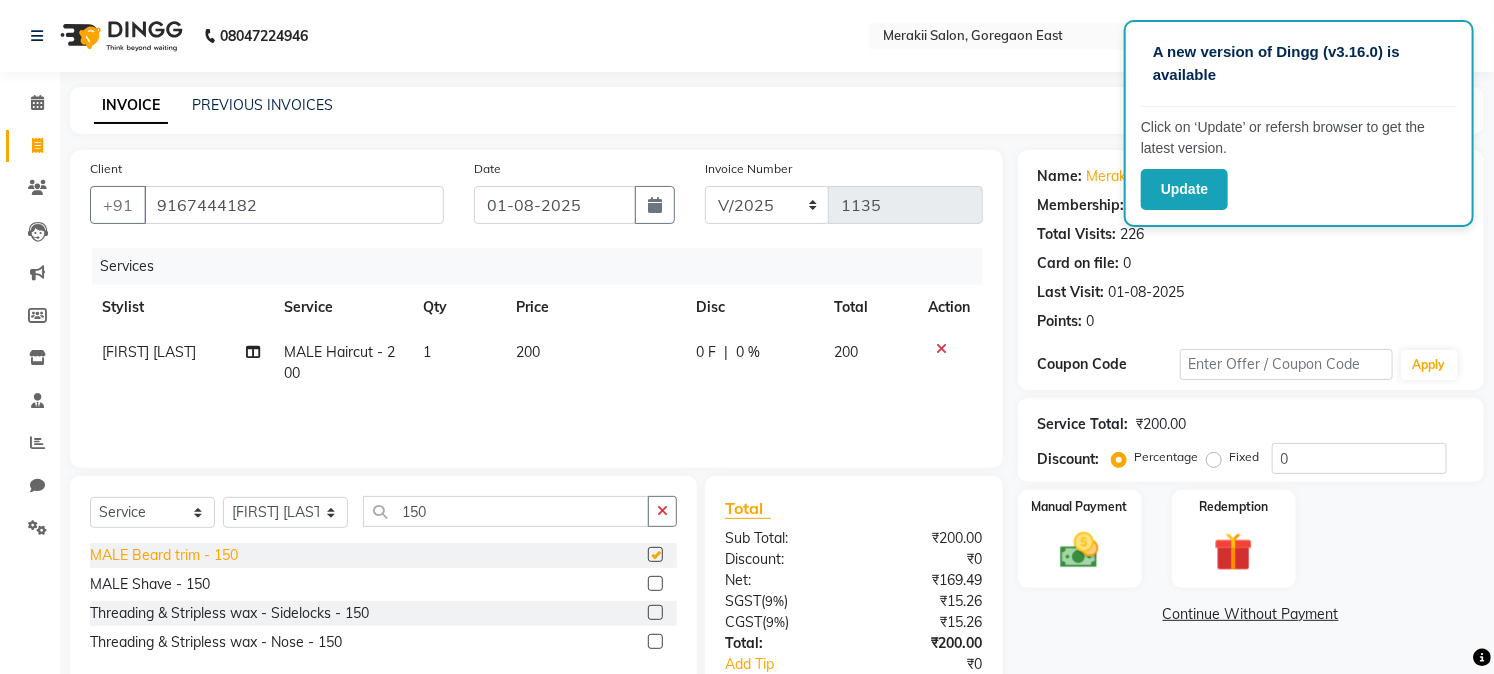 checkbox on "false" 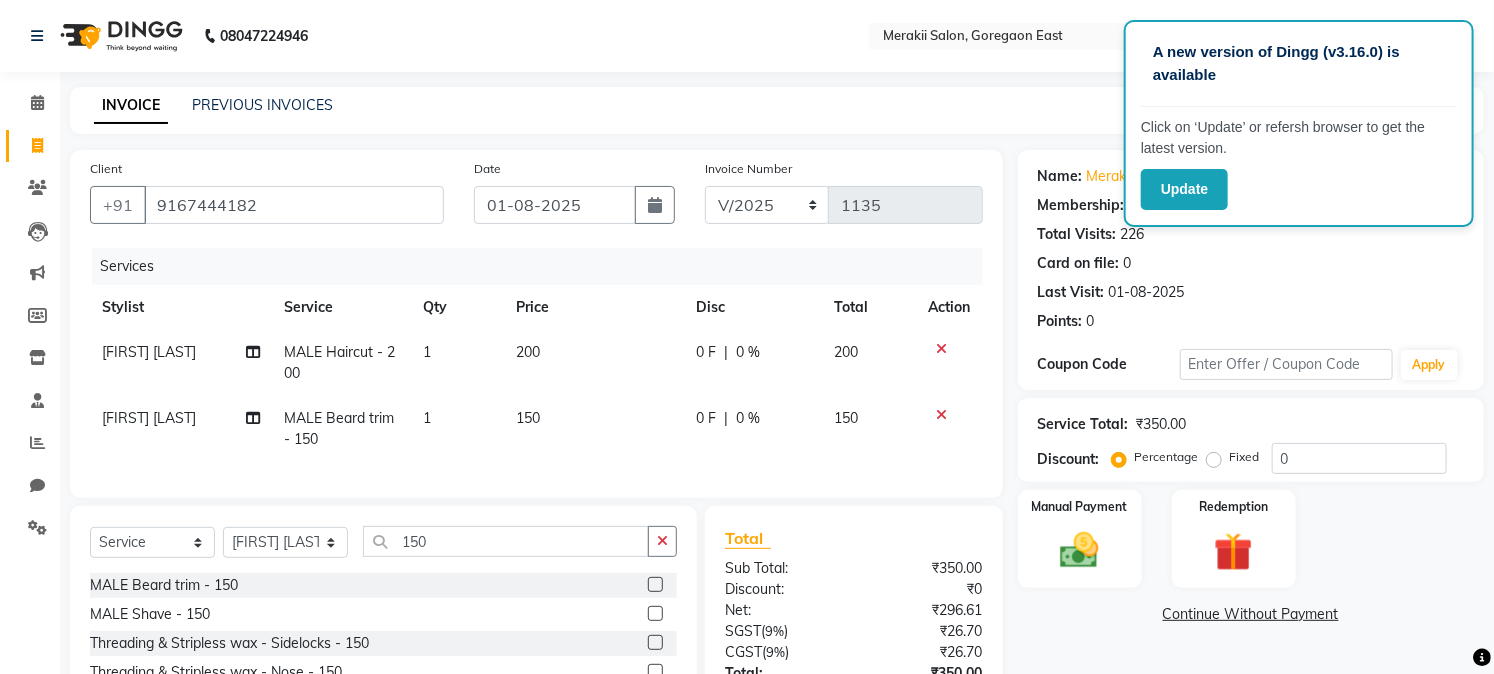 click on "Fixed" 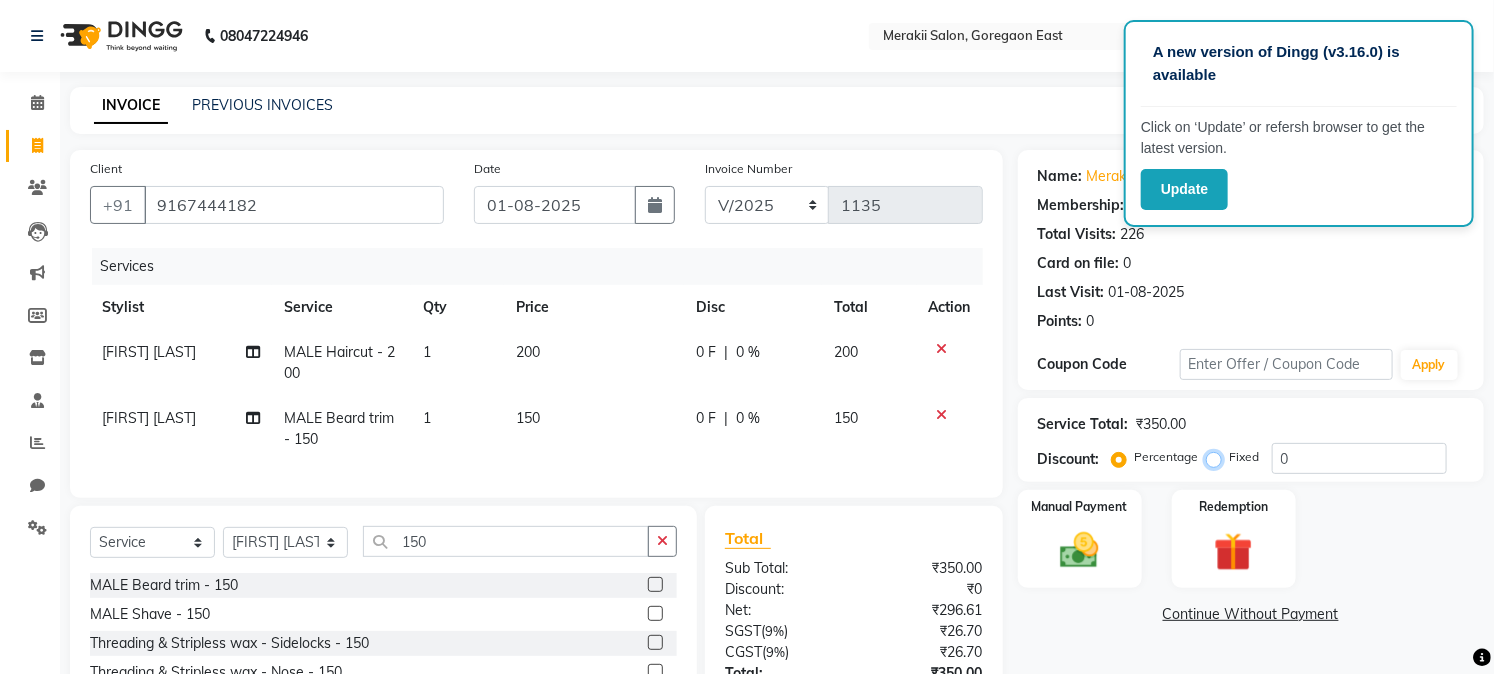 click on "Fixed" at bounding box center (1218, 457) 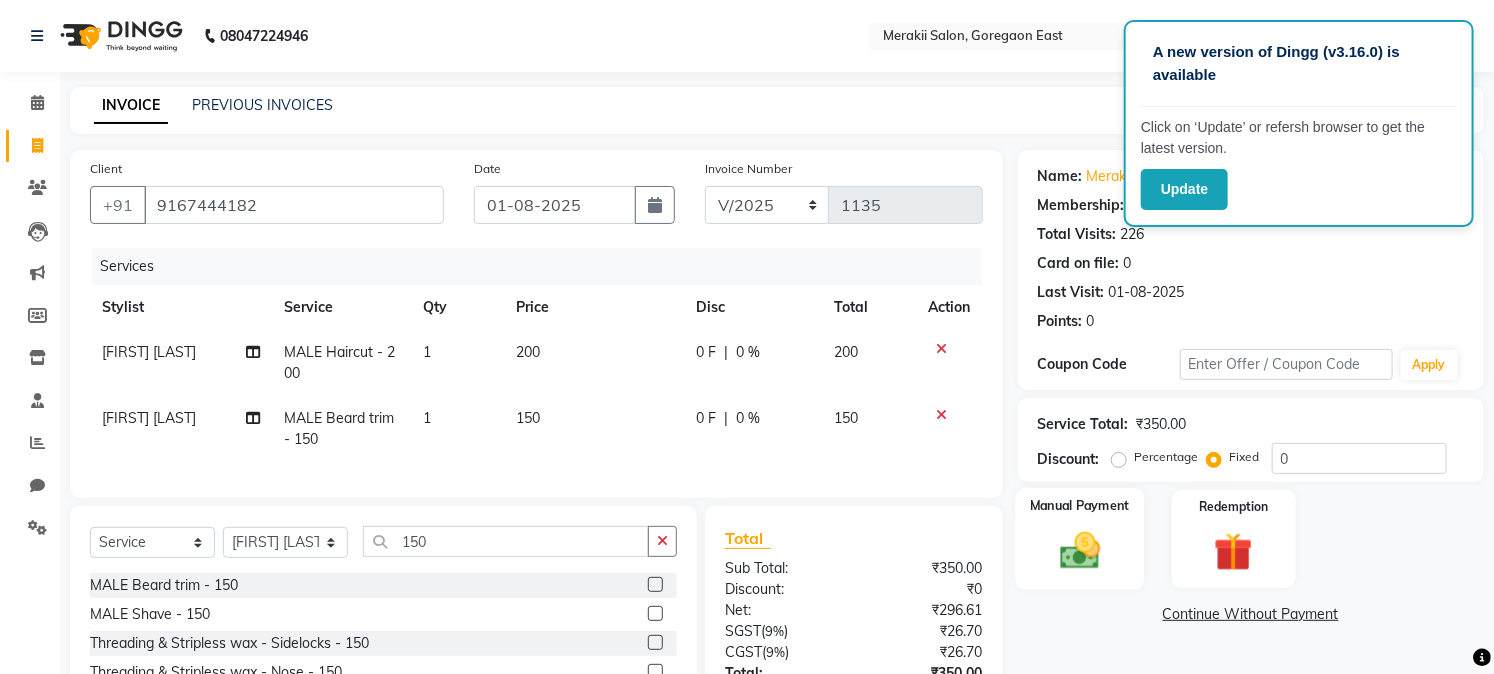 click 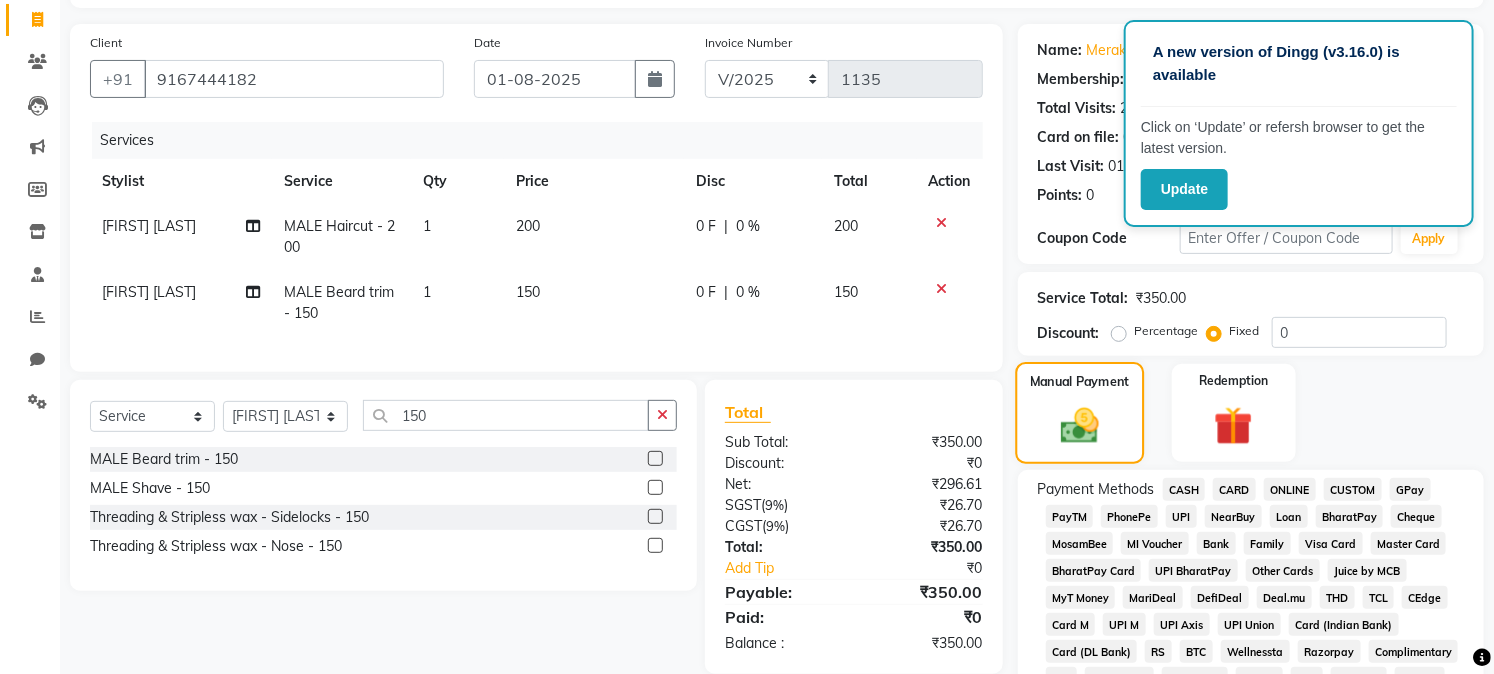 scroll, scrollTop: 127, scrollLeft: 0, axis: vertical 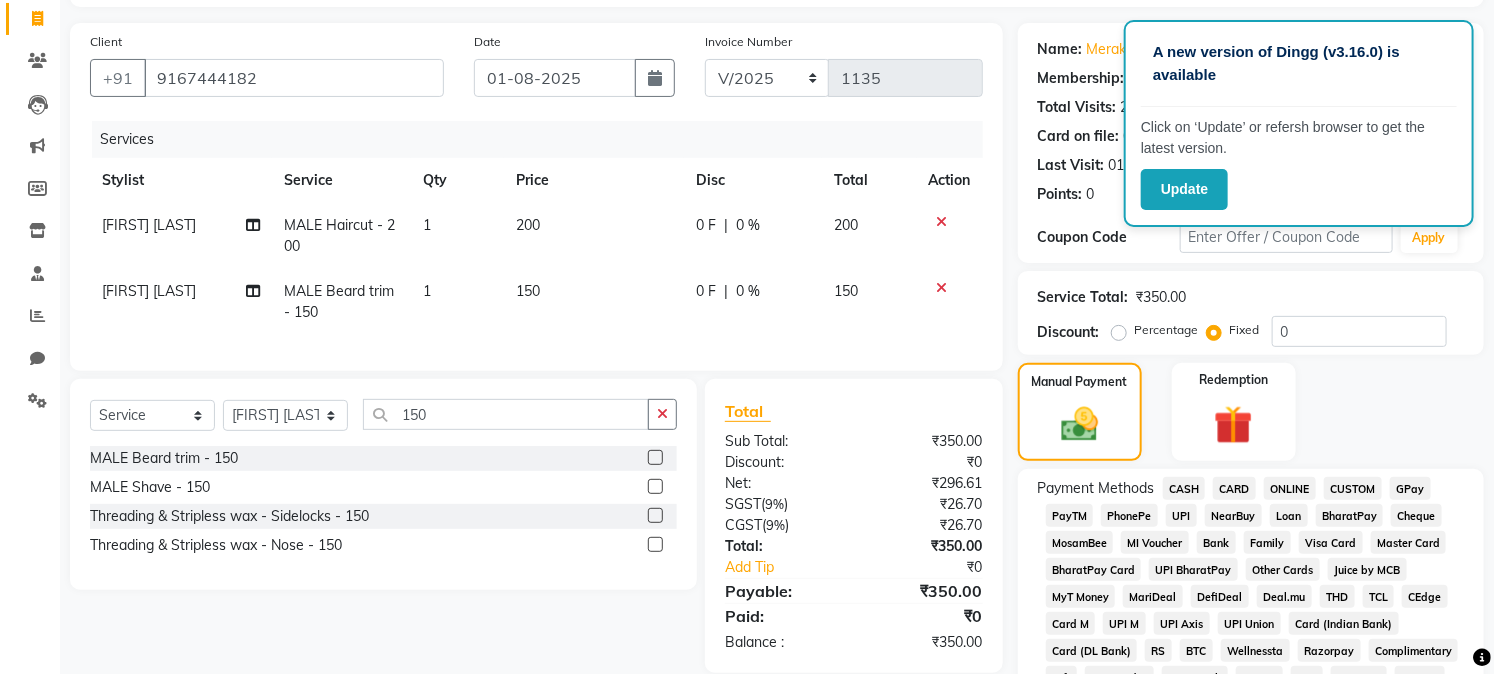 click on "GPay" 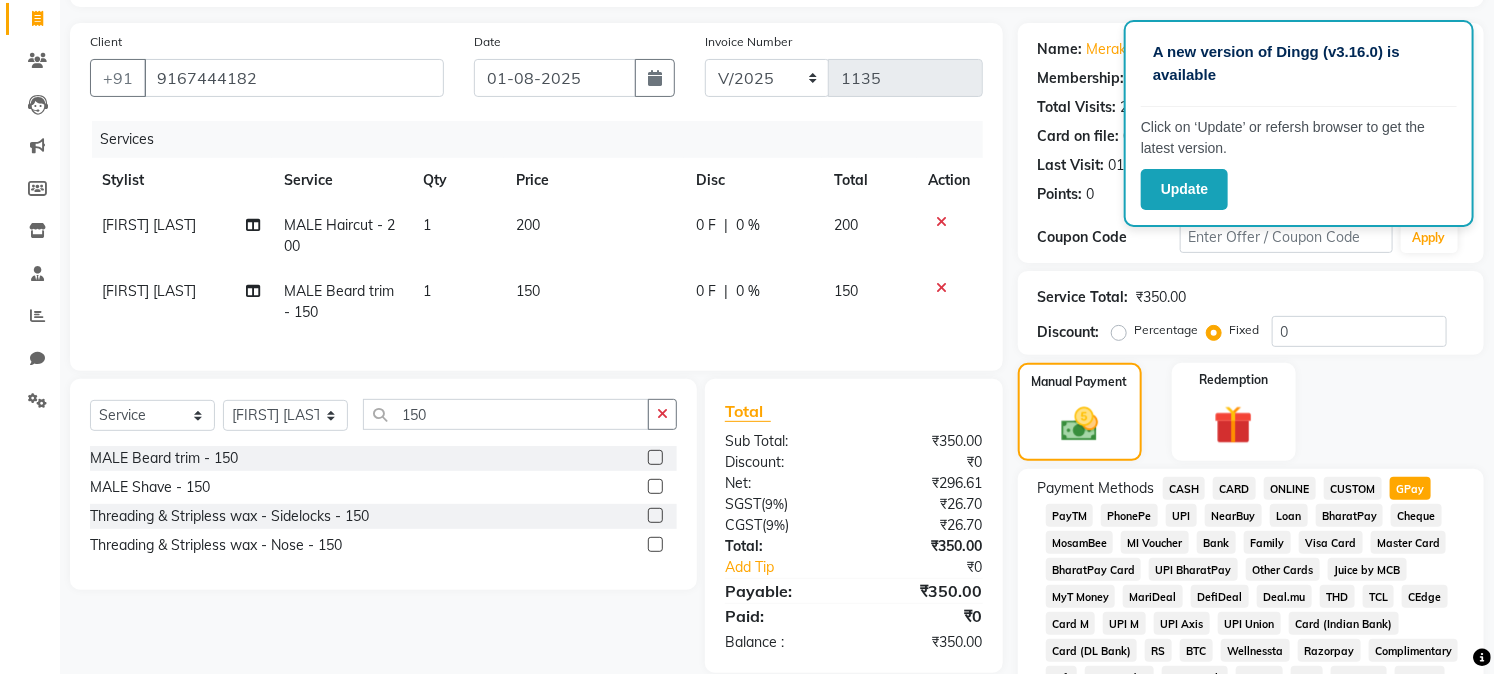 scroll, scrollTop: 763, scrollLeft: 0, axis: vertical 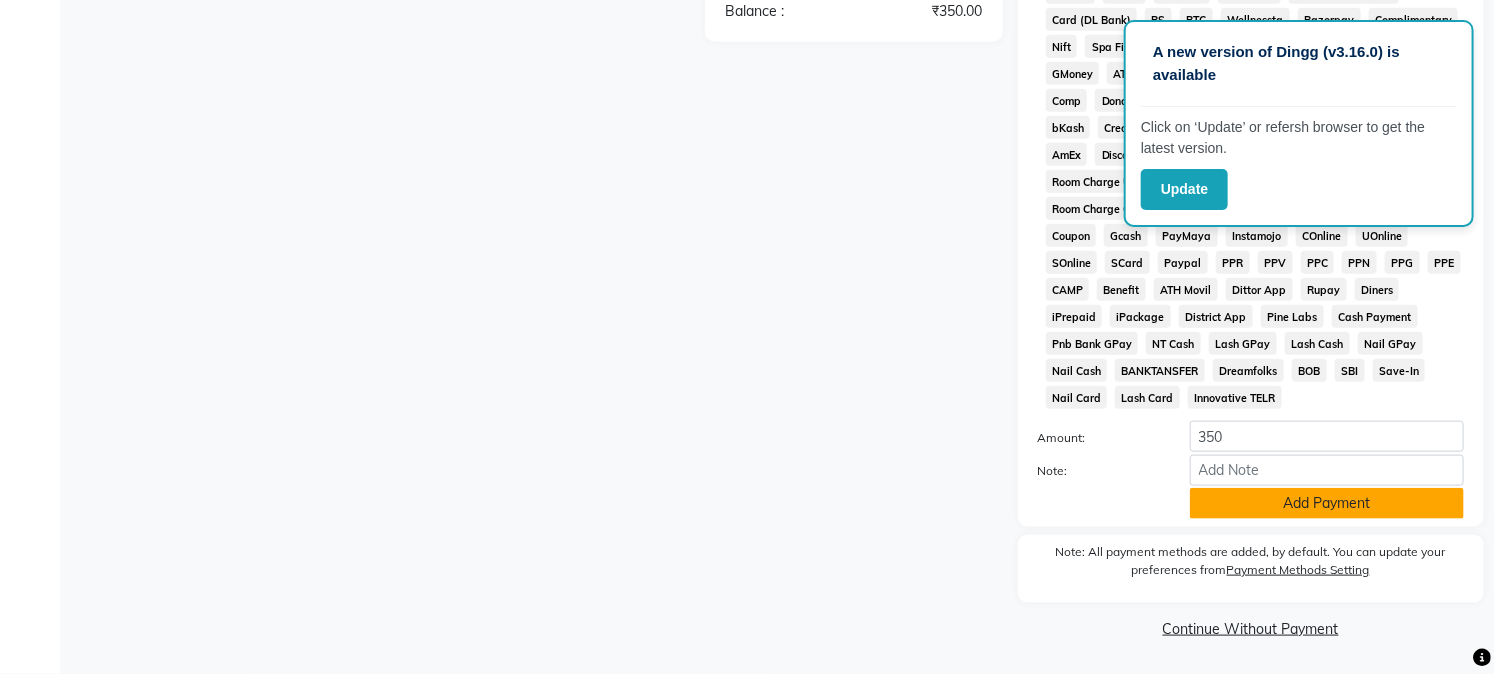 click on "Add Payment" 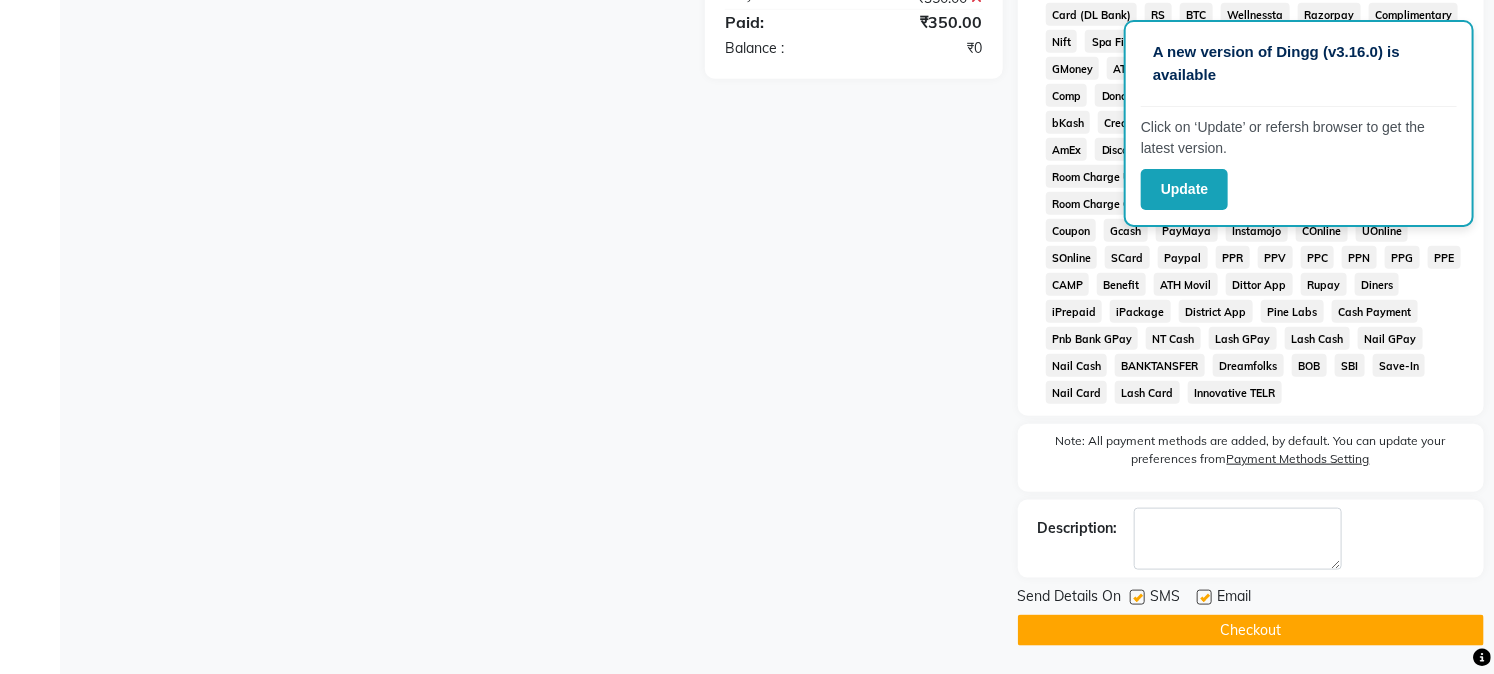 scroll, scrollTop: 770, scrollLeft: 0, axis: vertical 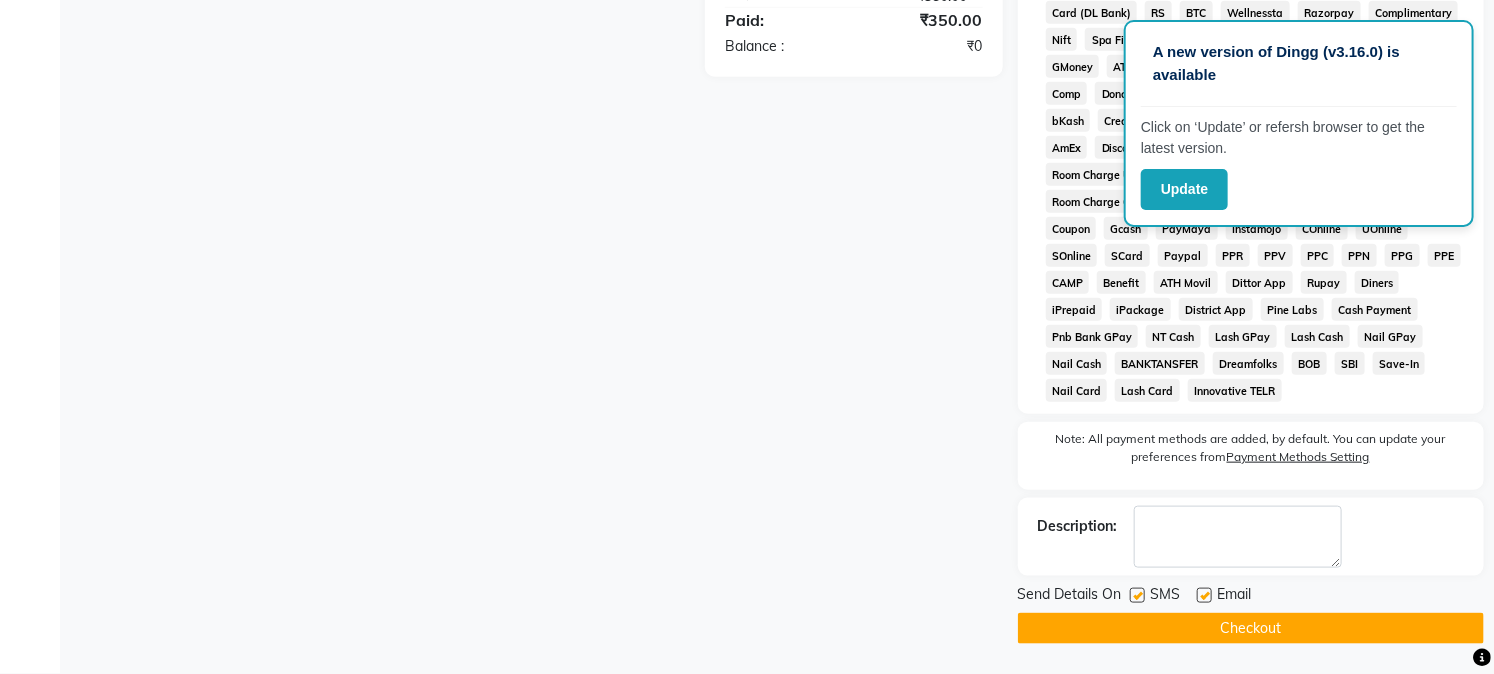 click on "Checkout" 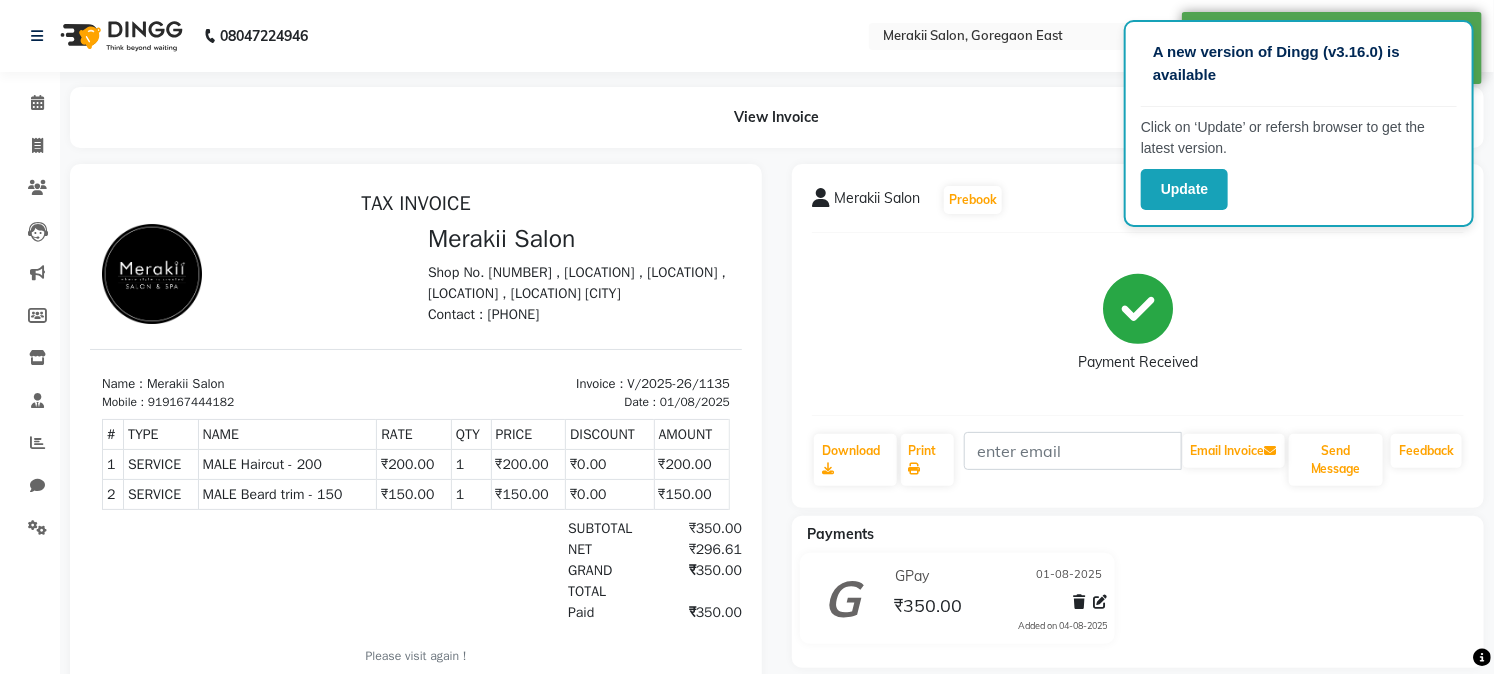 scroll, scrollTop: 0, scrollLeft: 0, axis: both 